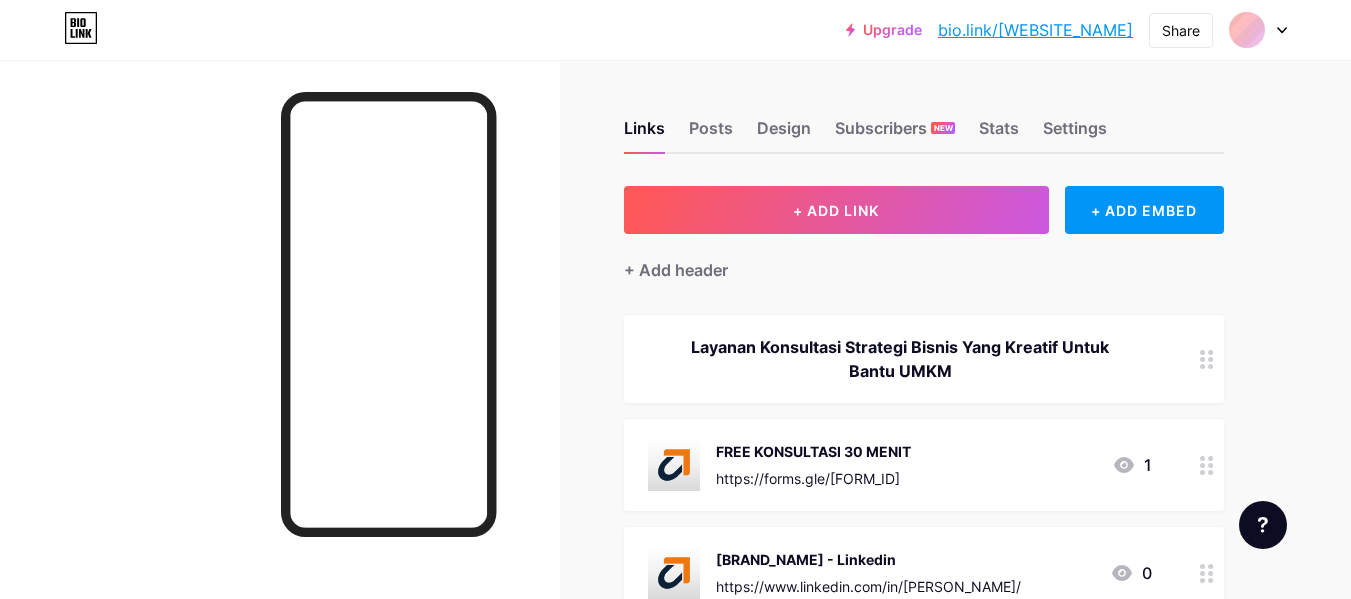 scroll, scrollTop: 0, scrollLeft: 0, axis: both 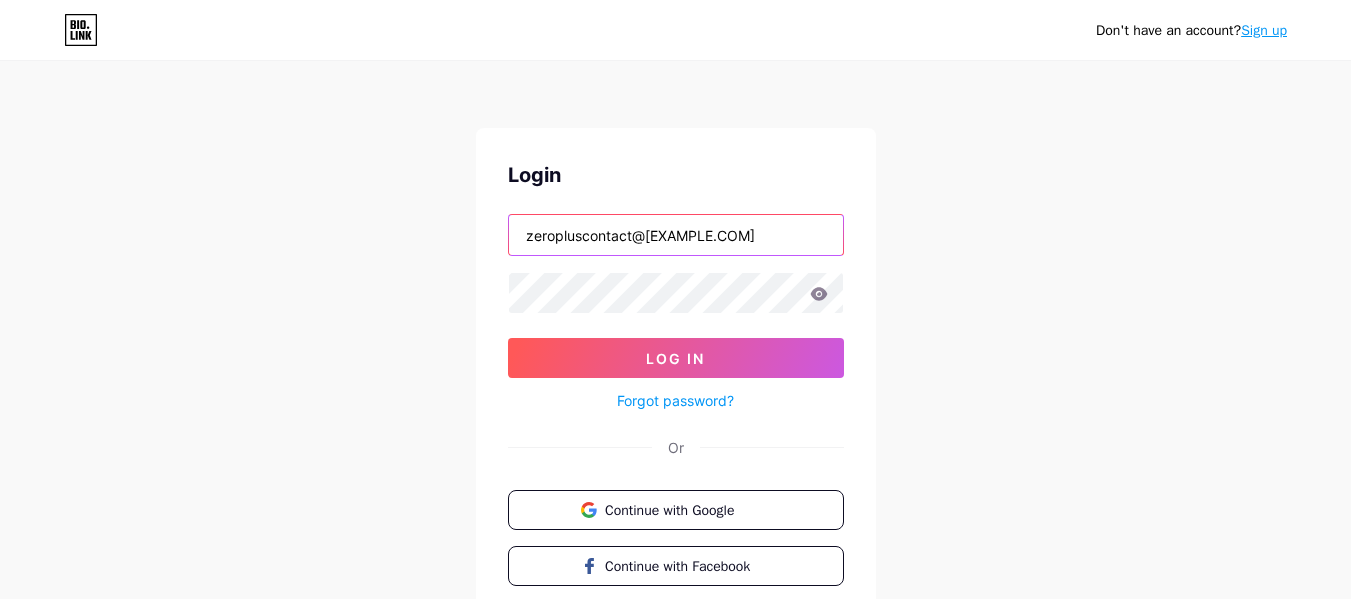 click on "zeropluscontact@gmail.com" at bounding box center (676, 235) 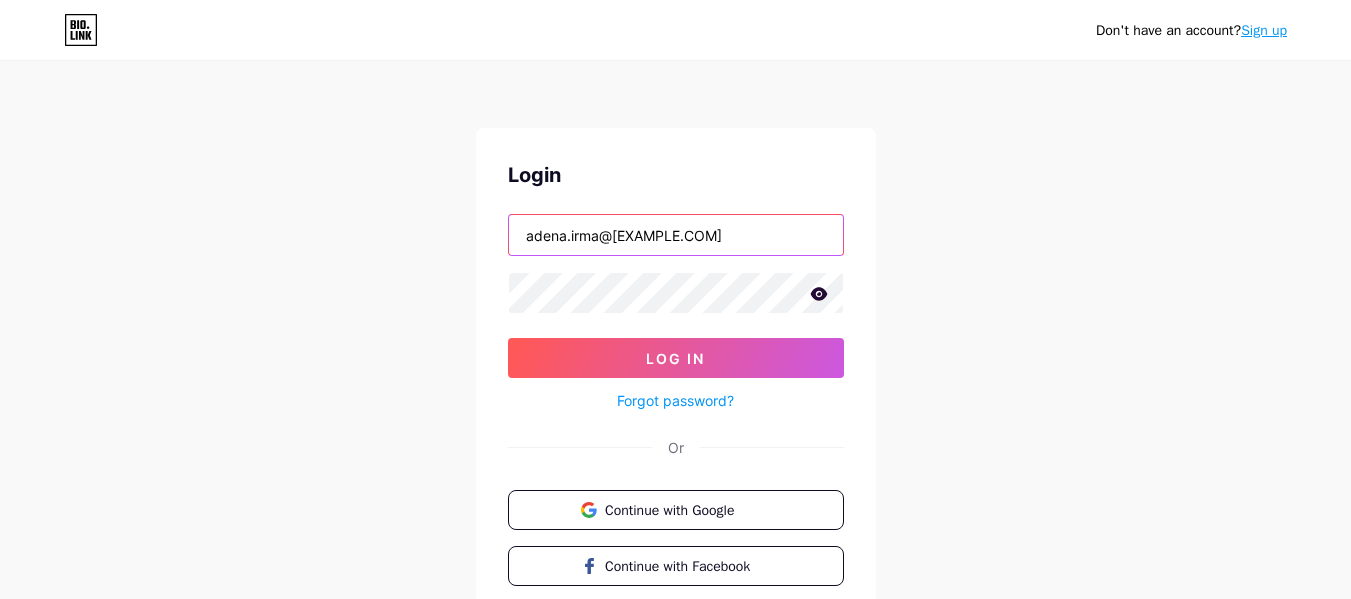 type on "adena.irma@gmail.com" 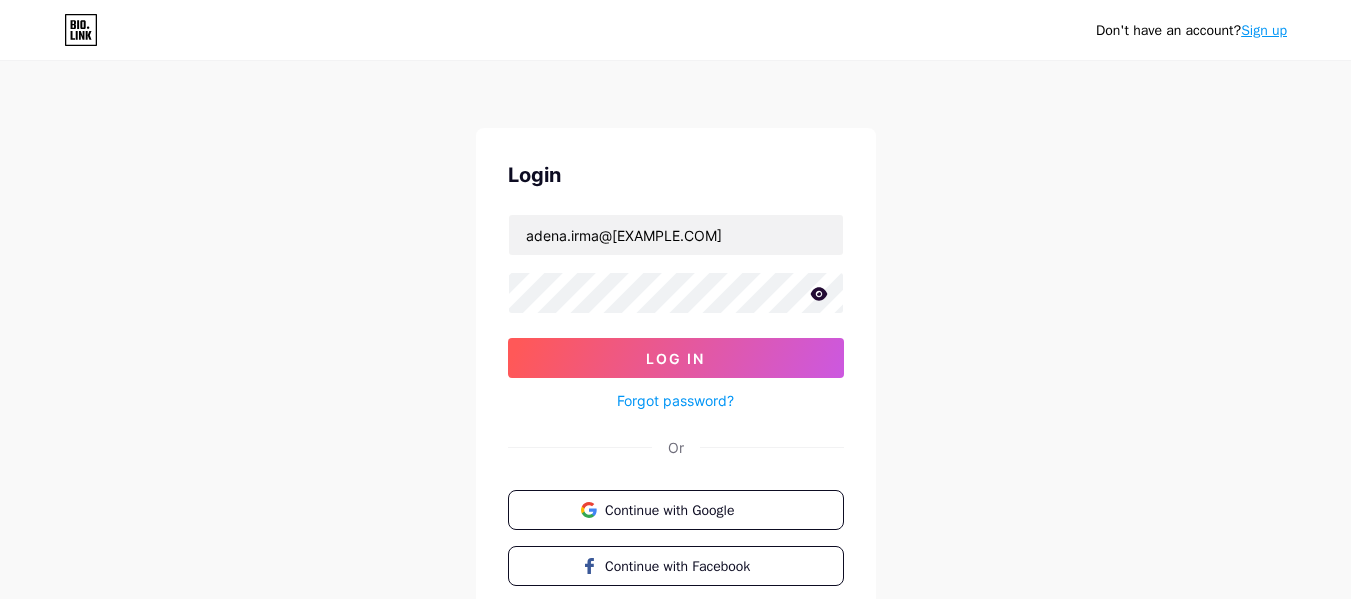 click on "Don't have an account?  Sign up   Login     adena.irma@gmail.com               Log In
Forgot password?
Or       Continue with Google     Continue with Facebook
Continue with Apple" at bounding box center [675, 369] 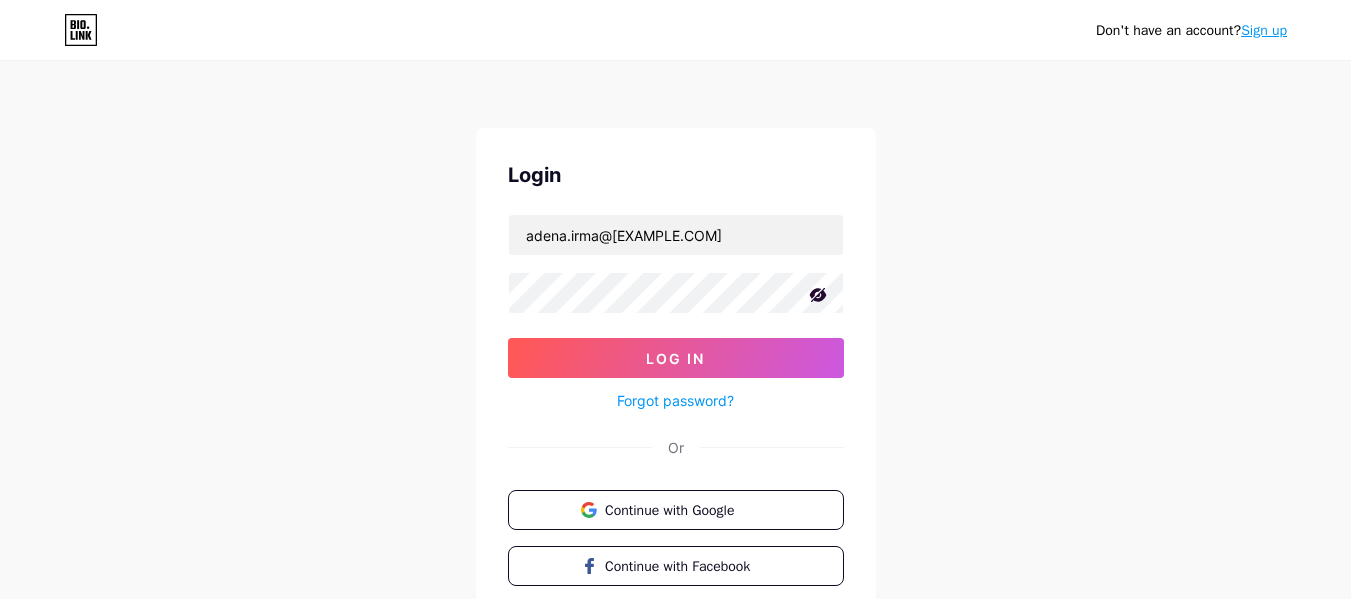 click on "Forgot password?" at bounding box center [675, 400] 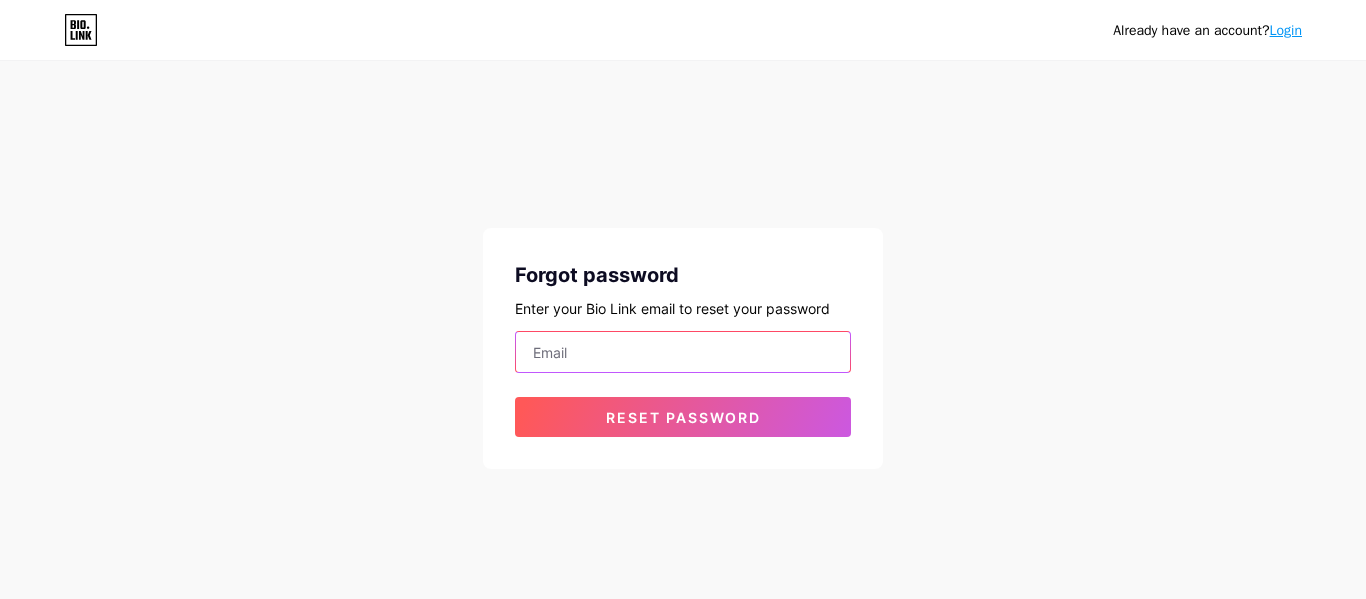 click at bounding box center (683, 352) 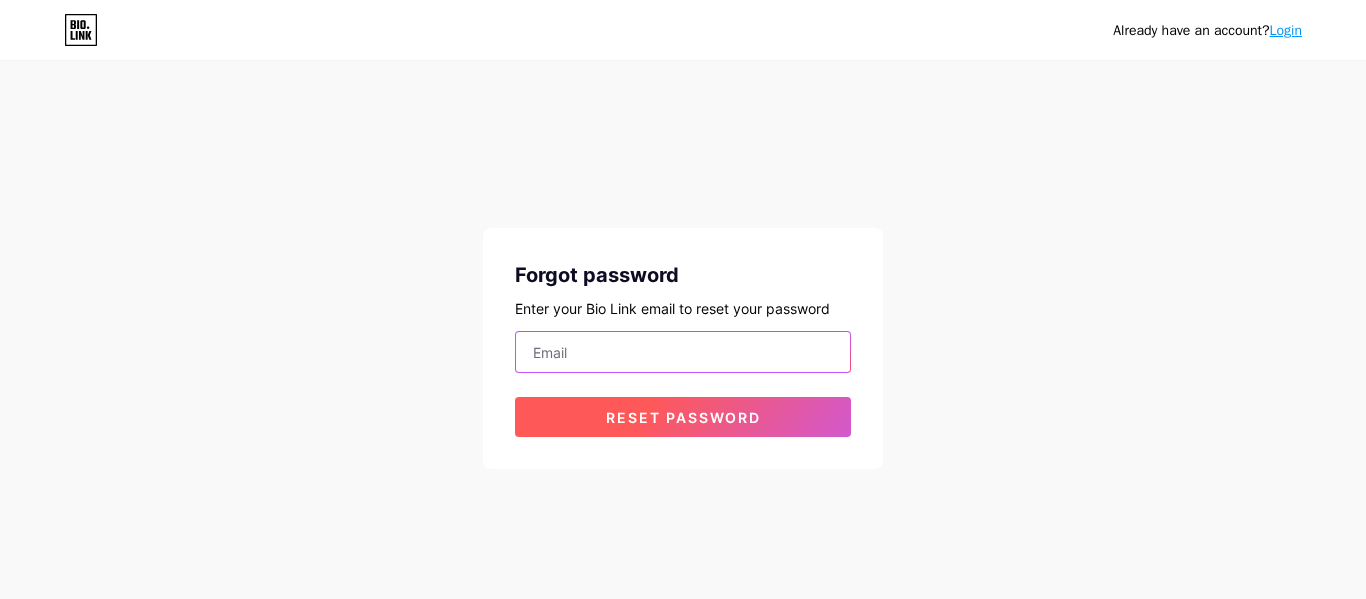 type on "adena.irma@gmail.com" 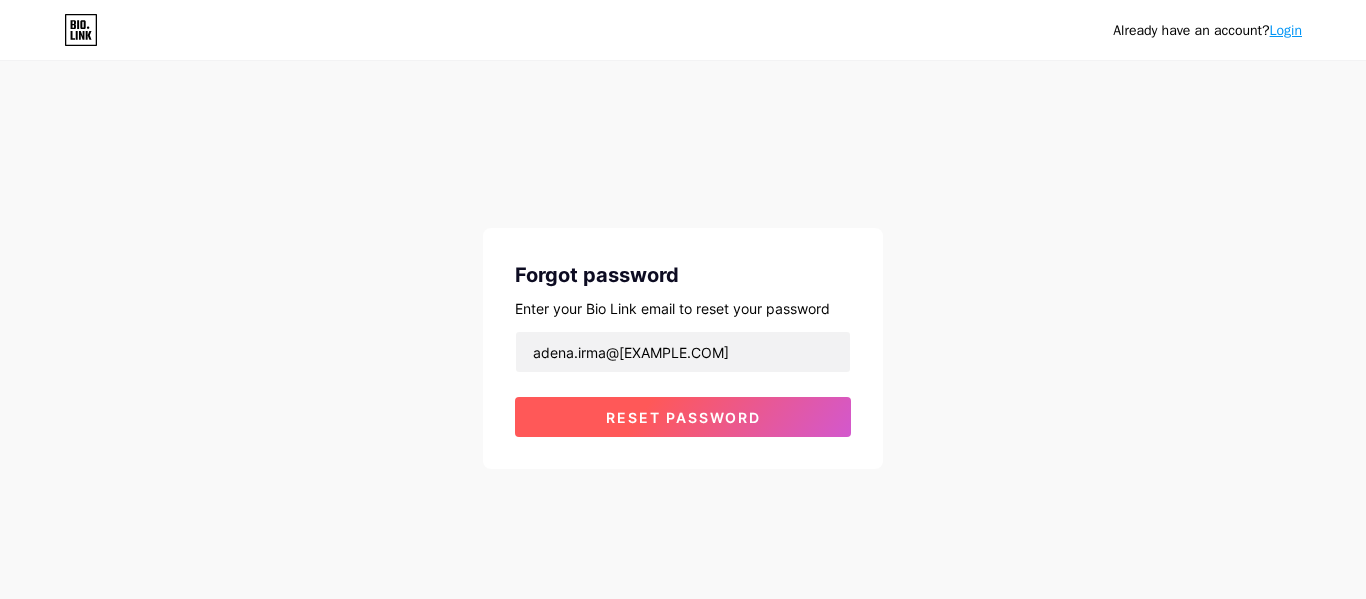 click on "Reset password" at bounding box center (683, 417) 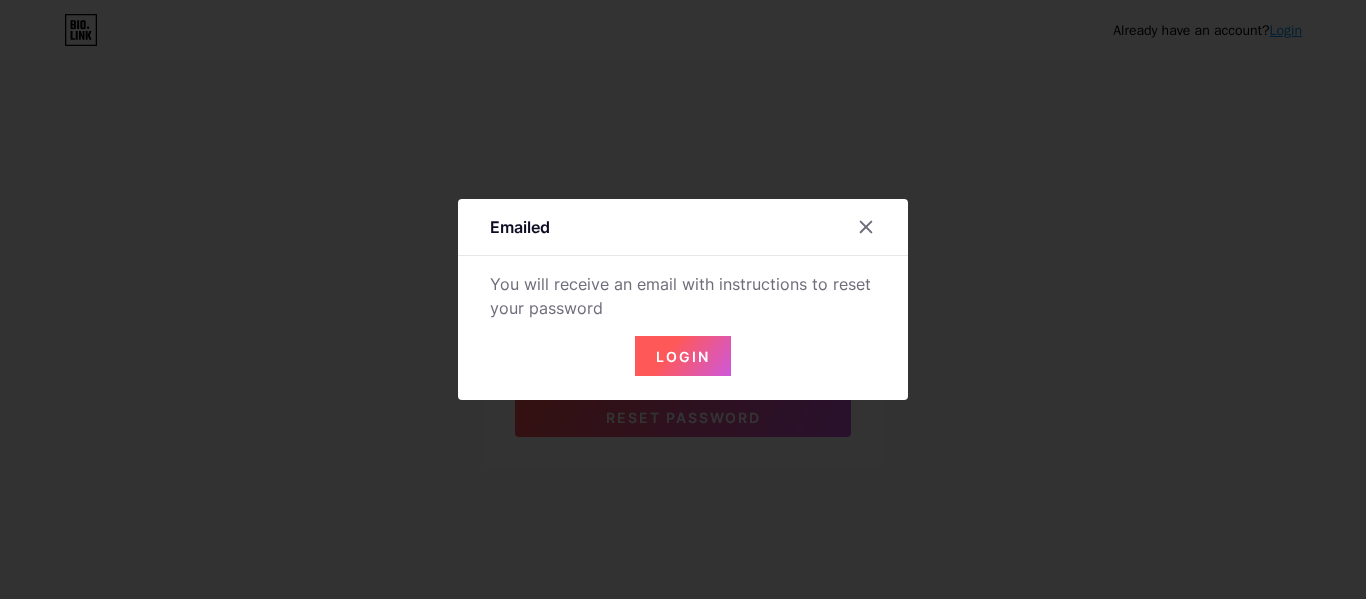 click on "Login" at bounding box center (683, 356) 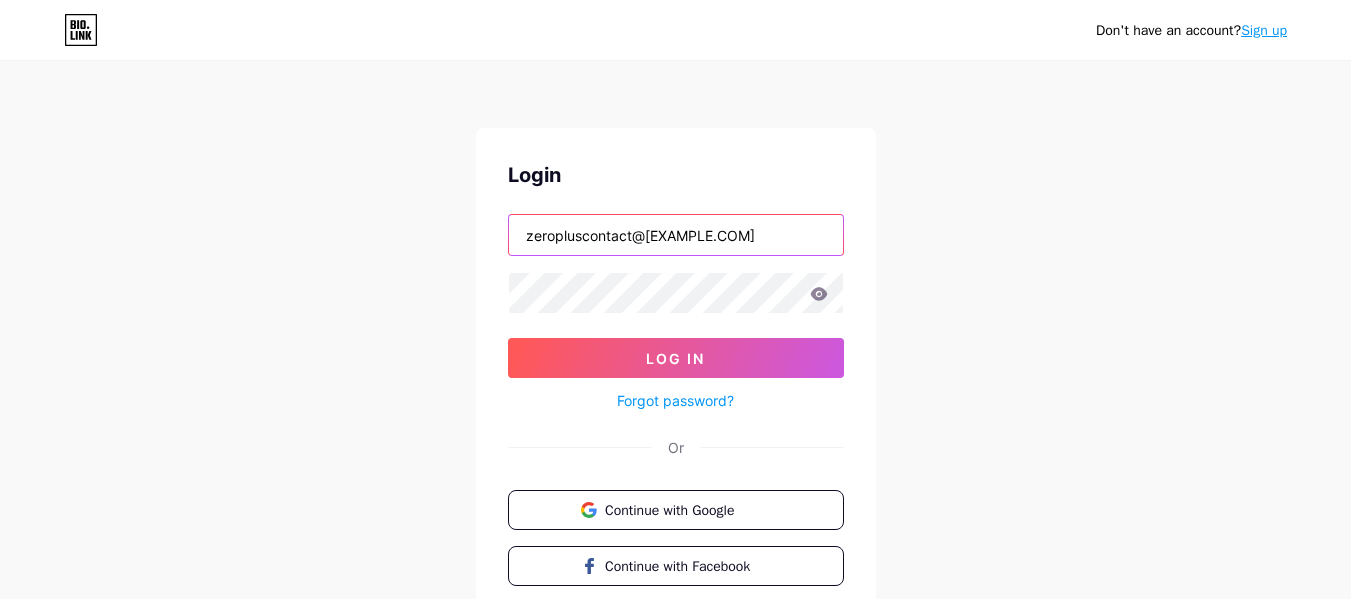 click on "zeropluscontact@gmail.com" at bounding box center (676, 235) 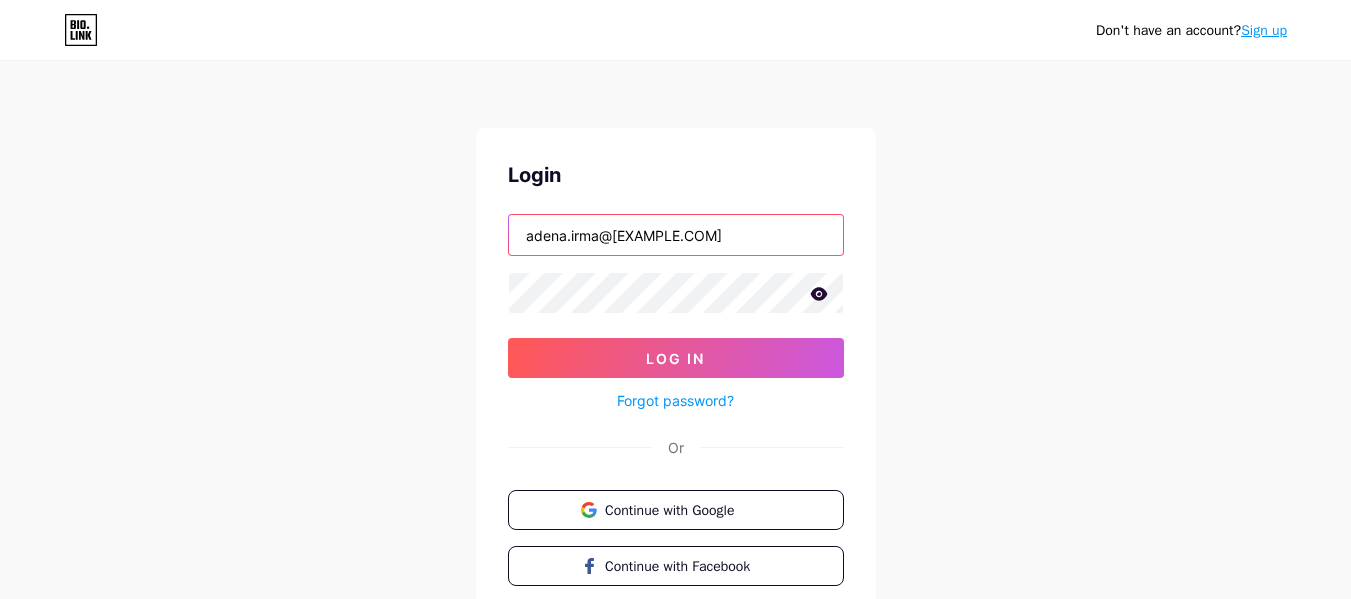 type on "adena.irma@gmail.com" 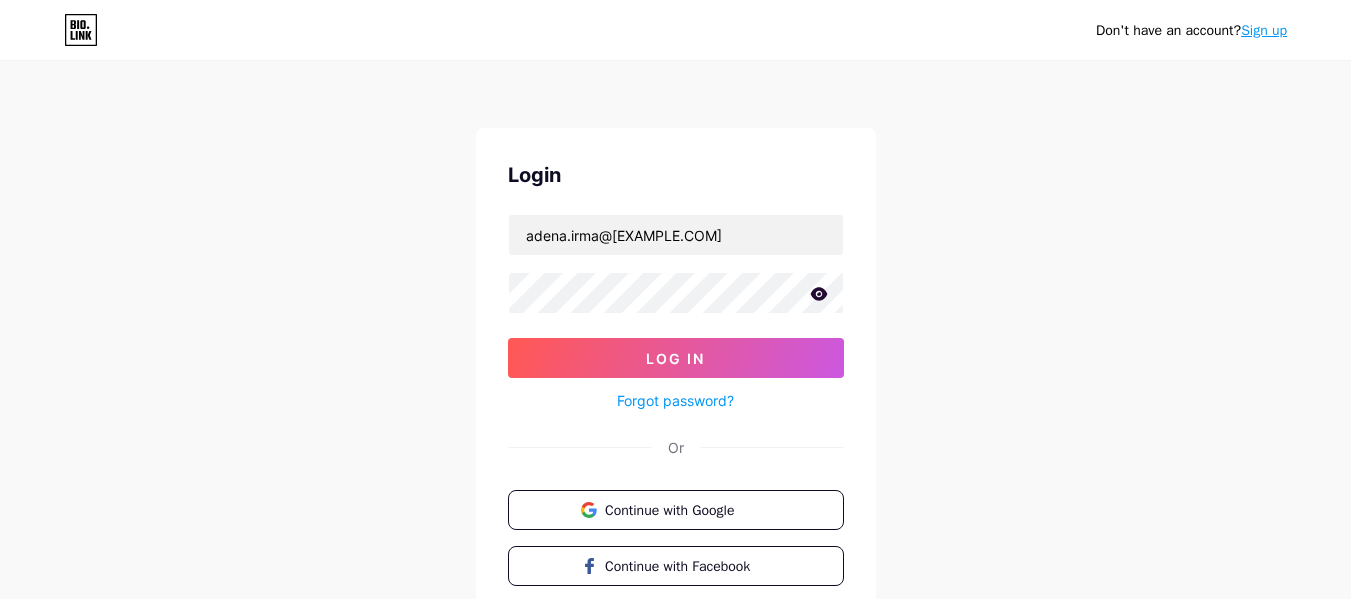 click on "Don't have an account?  Sign up   Login     adena.irma@gmail.com               Log In
Forgot password?
Or       Continue with Google     Continue with Facebook
Continue with Apple" at bounding box center (675, 369) 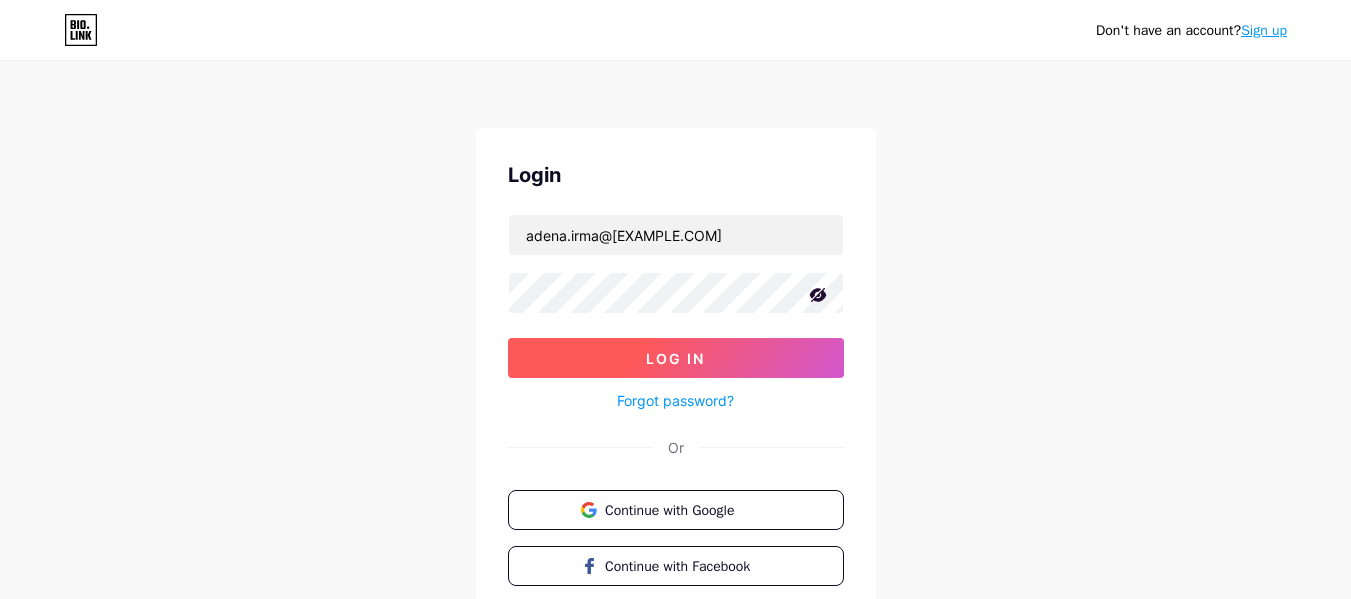 click on "Log In" at bounding box center [675, 358] 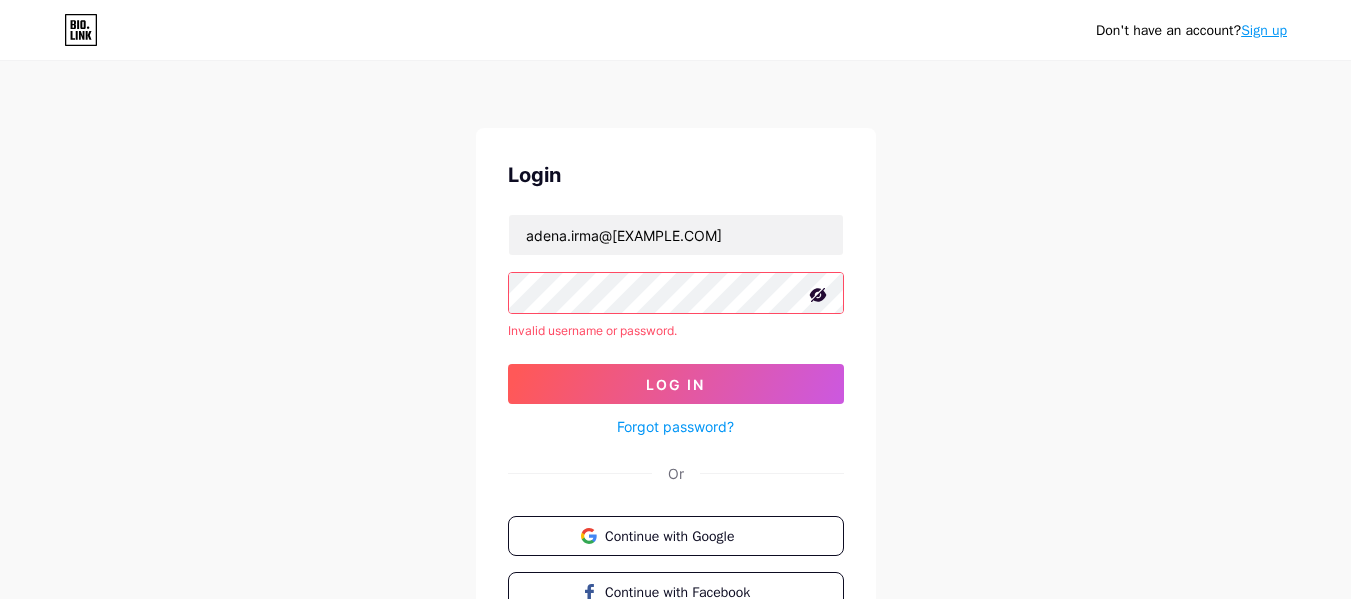click on "Don't have an account?  Sign up   Login     adena.irma@gmail.com           Invalid username or password.     Log In
Forgot password?
Or       Continue with Google     Continue with Facebook
Continue with Apple" at bounding box center (675, 382) 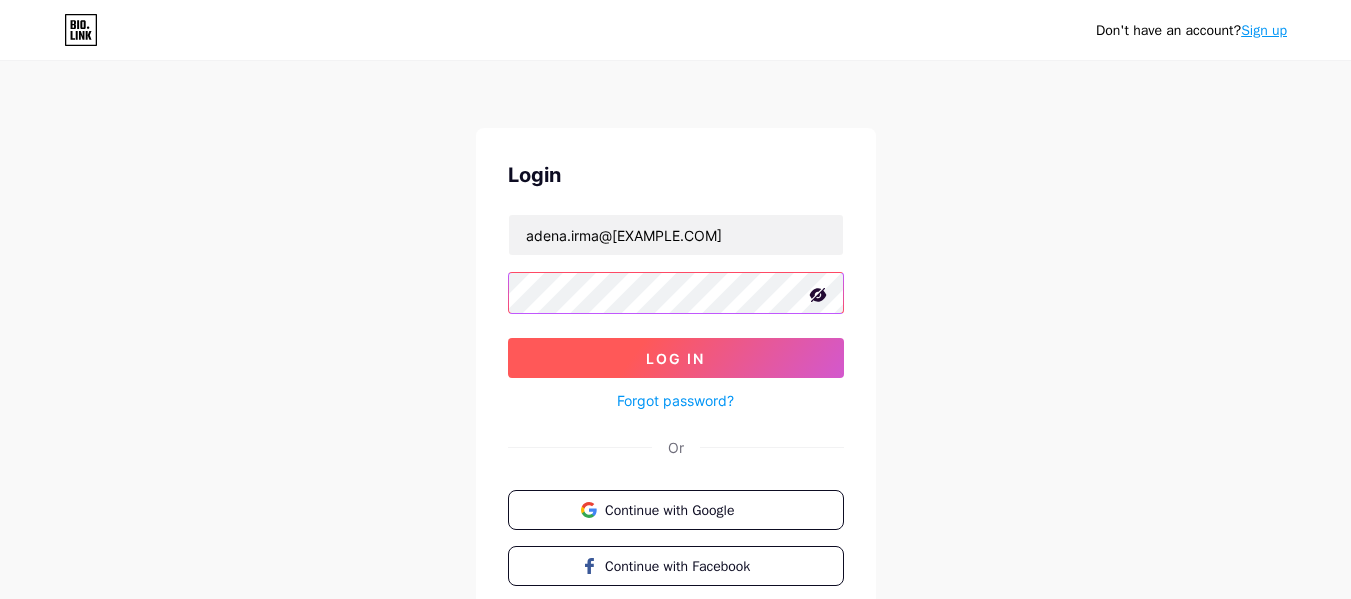 click on "Log In" at bounding box center [676, 358] 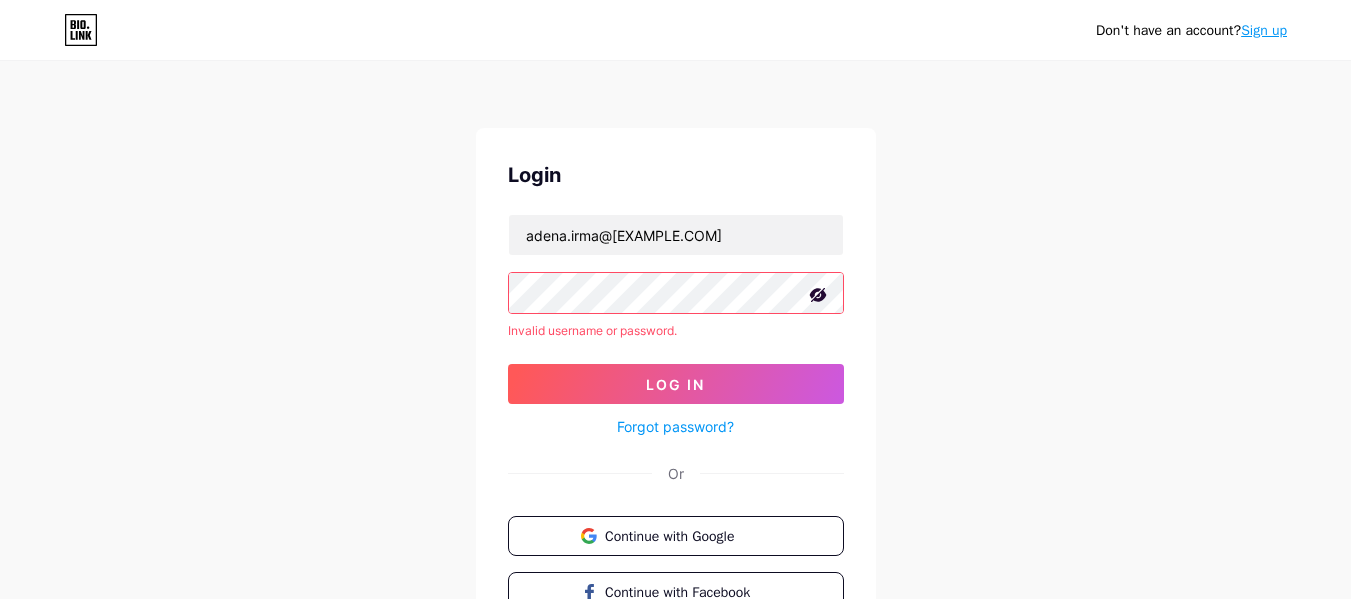 click on "Forgot password?" at bounding box center (675, 426) 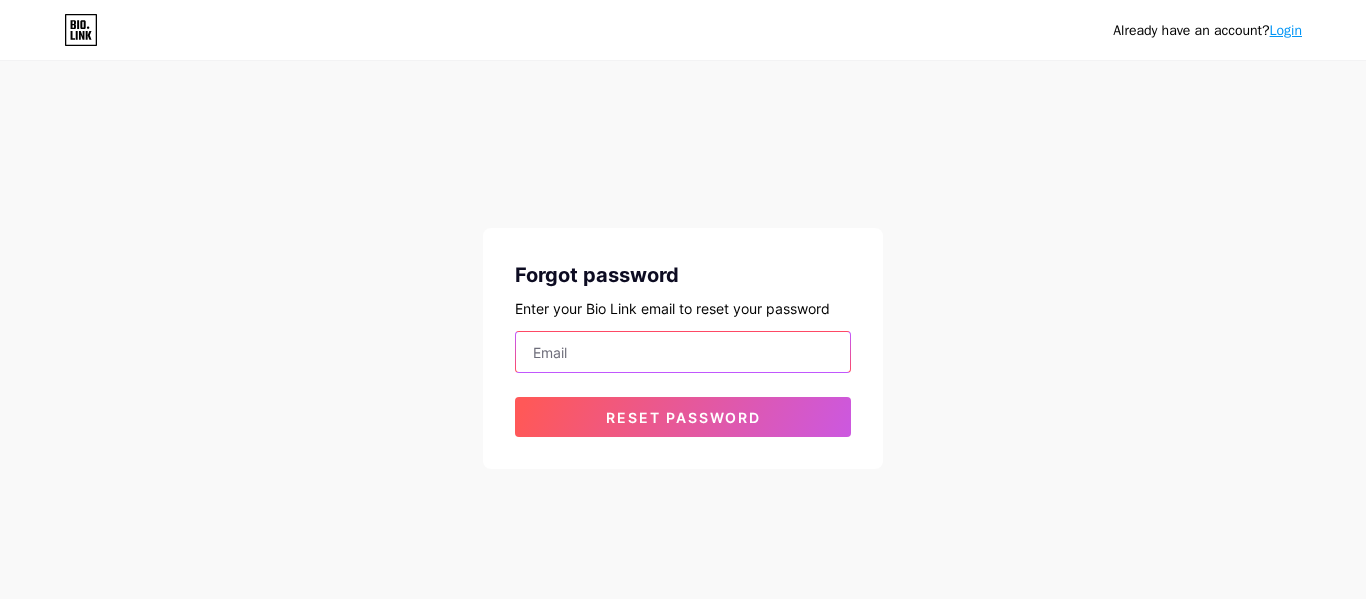 click at bounding box center (683, 352) 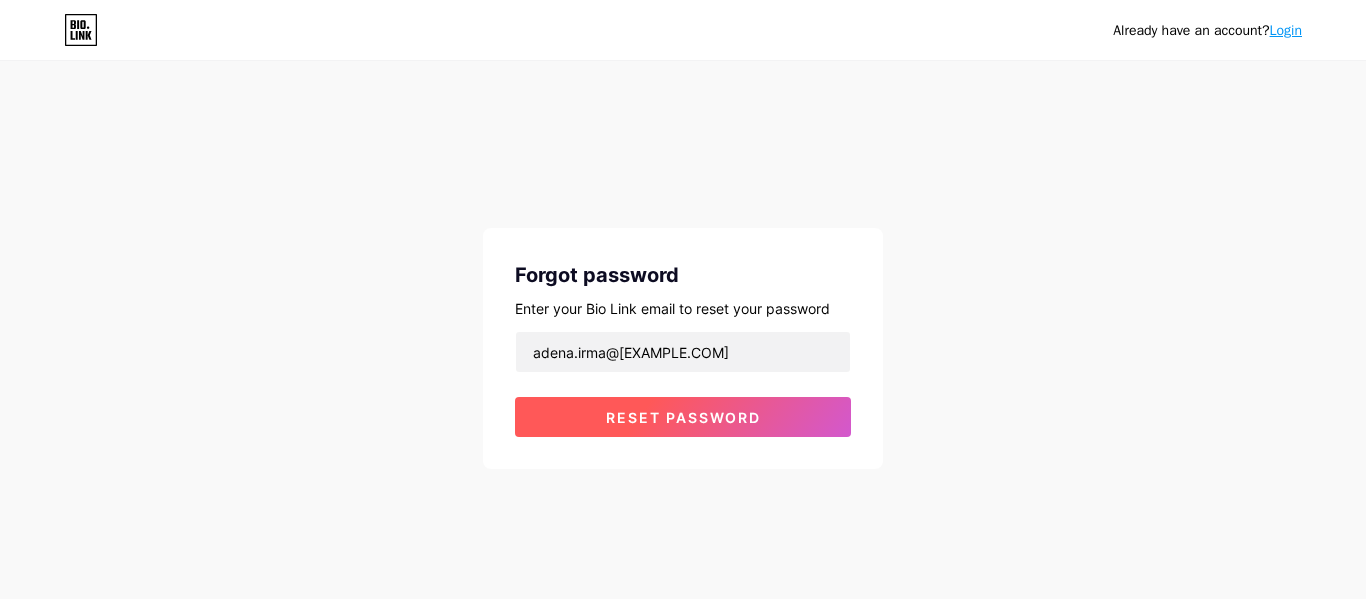click on "Reset password" at bounding box center [683, 417] 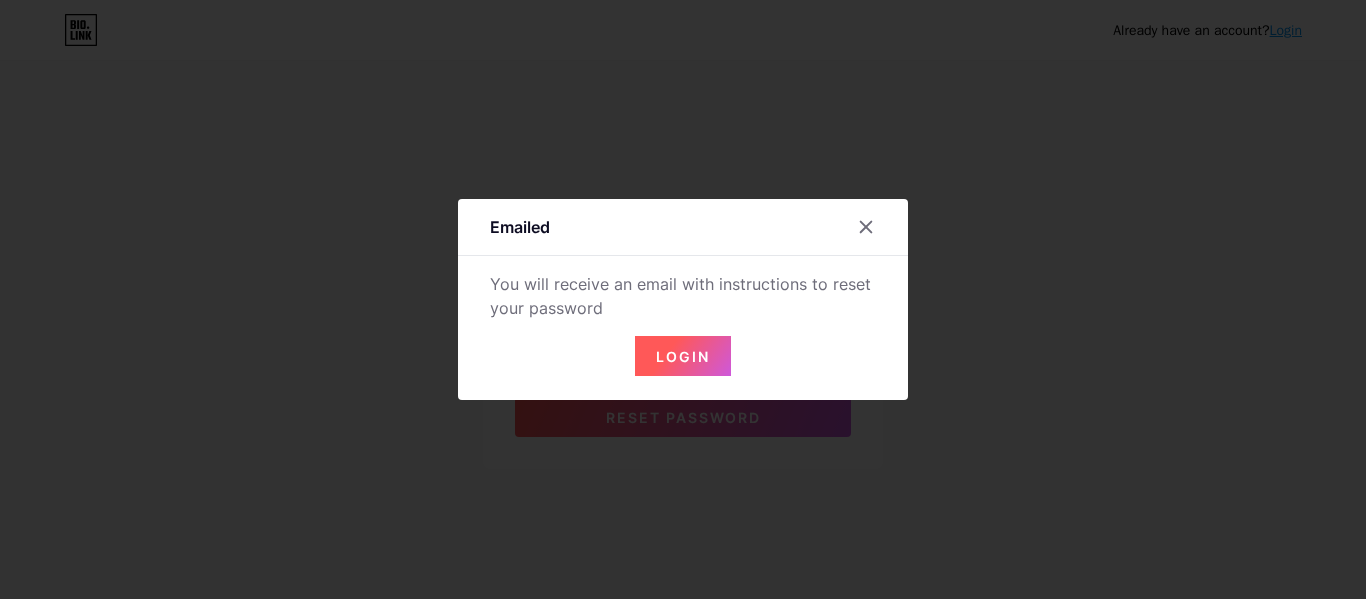 click on "Login" at bounding box center (683, 356) 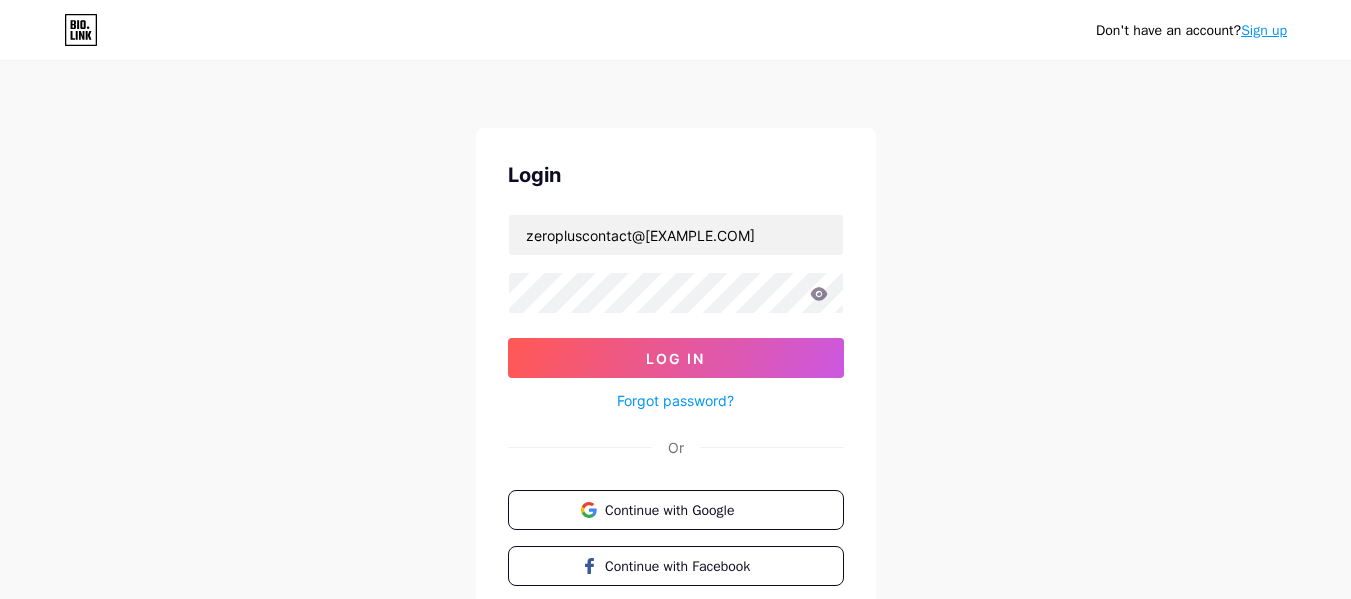 click on "Don't have an account?  Sign up   Login     zeropluscontact@gmail.com               Log In
Forgot password?
Or       Continue with Google     Continue with Facebook
Continue with Apple" at bounding box center (675, 369) 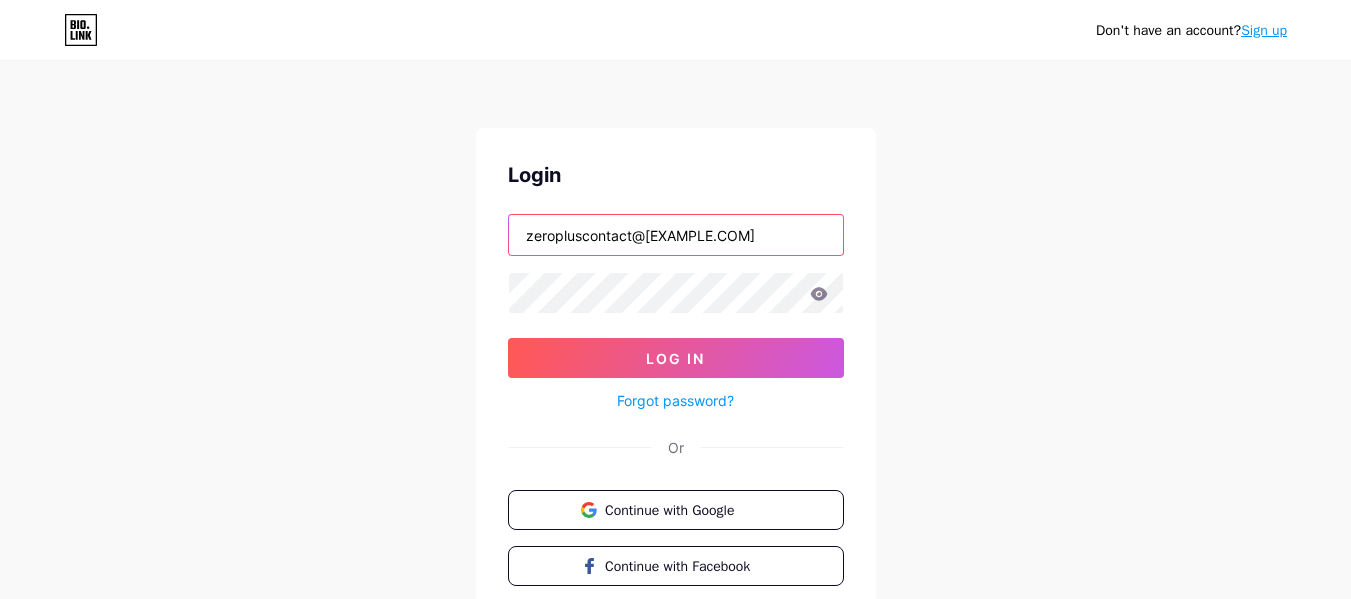 drag, startPoint x: 635, startPoint y: 238, endPoint x: 504, endPoint y: 228, distance: 131.38112 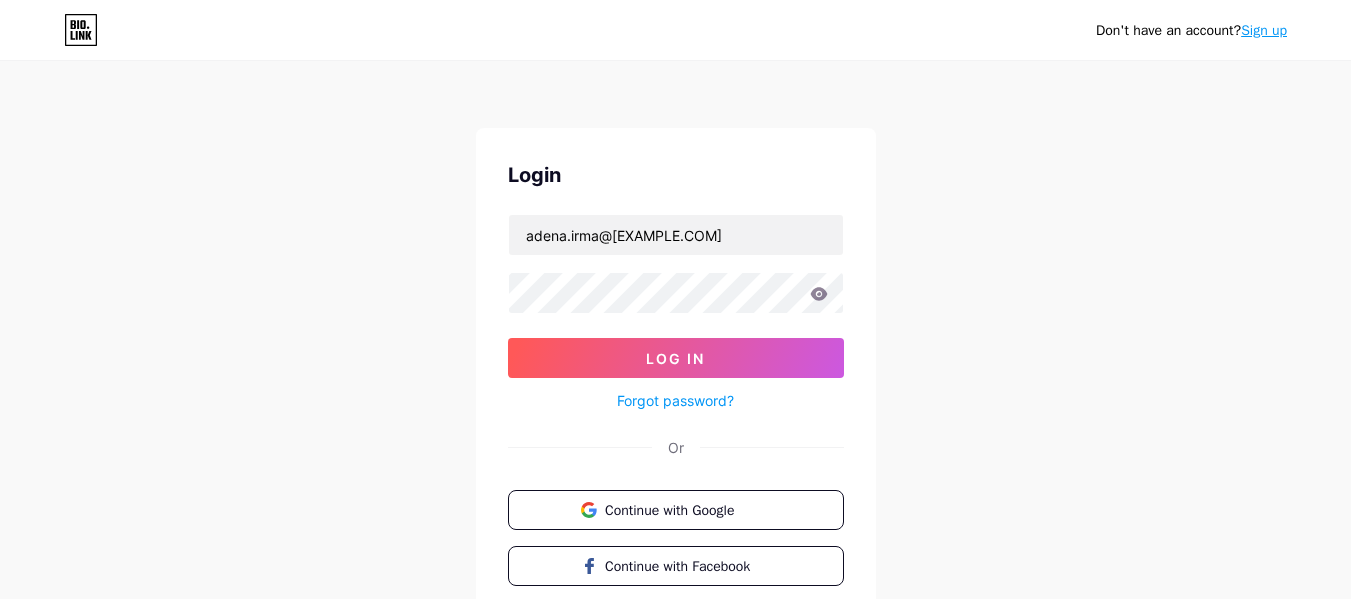 click 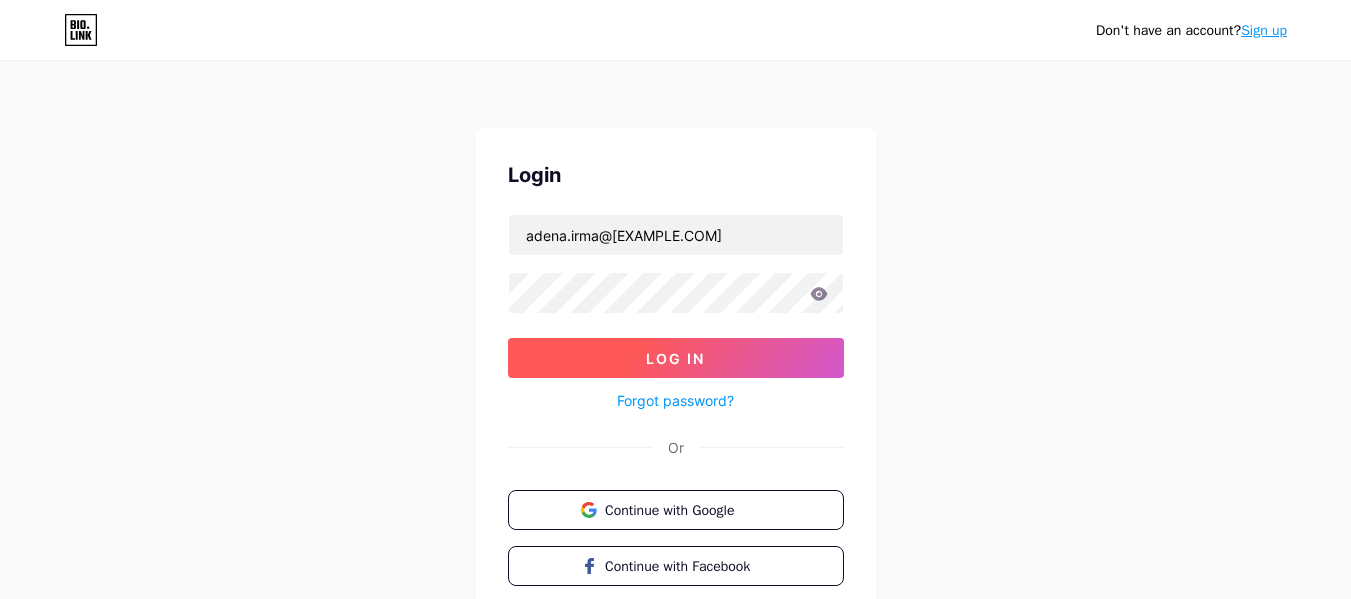 click on "Log In" at bounding box center [676, 358] 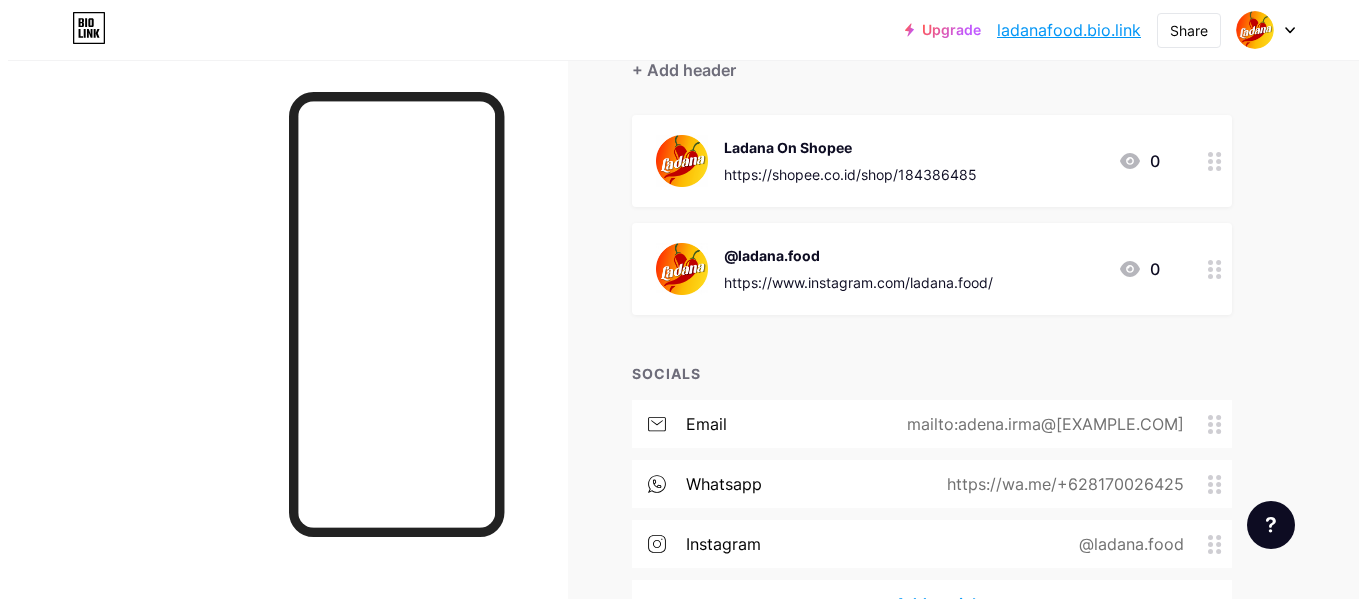 scroll, scrollTop: 100, scrollLeft: 0, axis: vertical 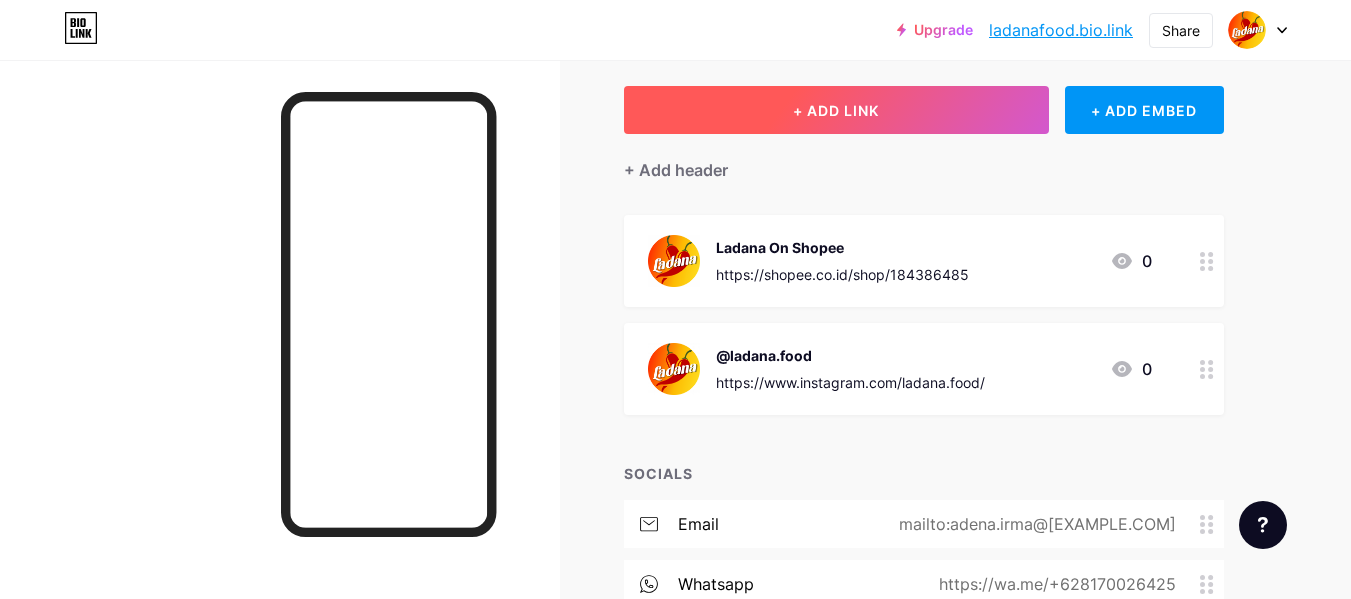 click on "+ ADD LINK" at bounding box center [836, 110] 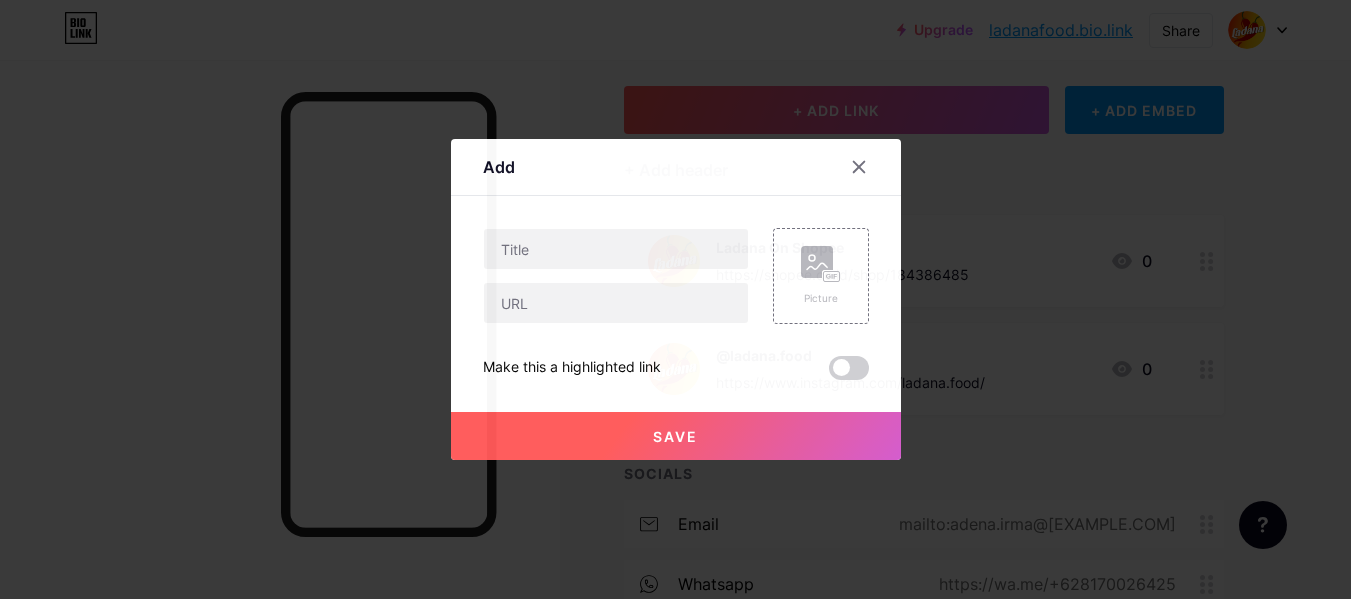 click at bounding box center [675, 299] 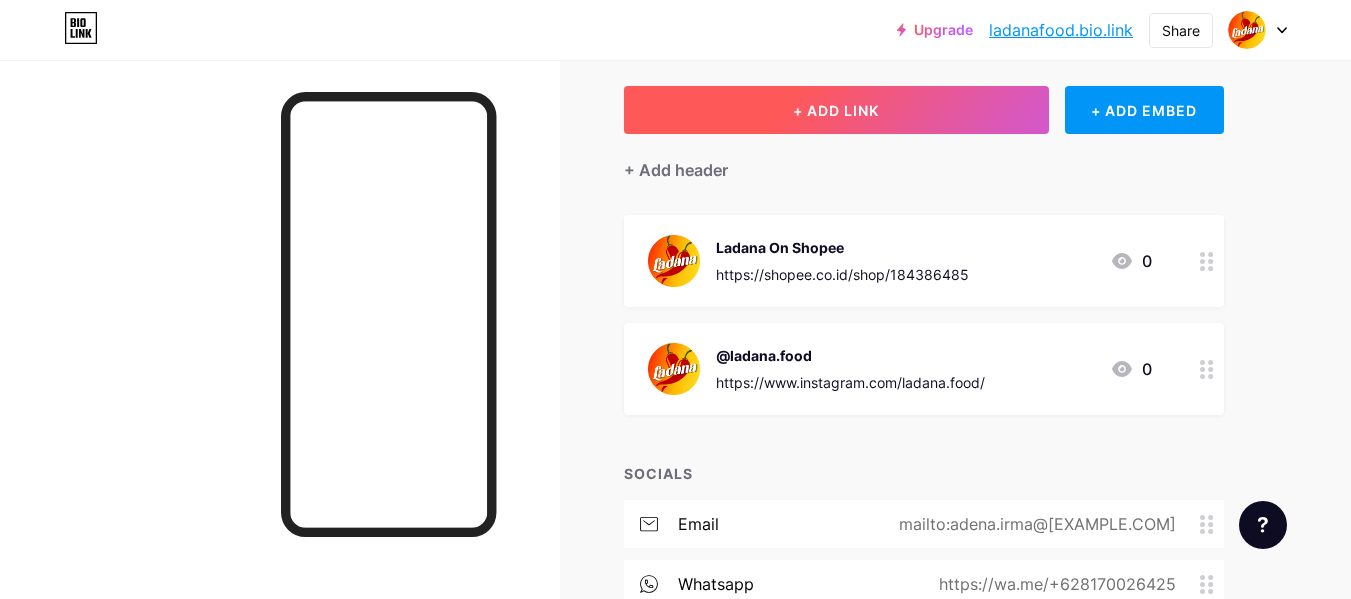 click on "+ ADD LINK" at bounding box center [836, 110] 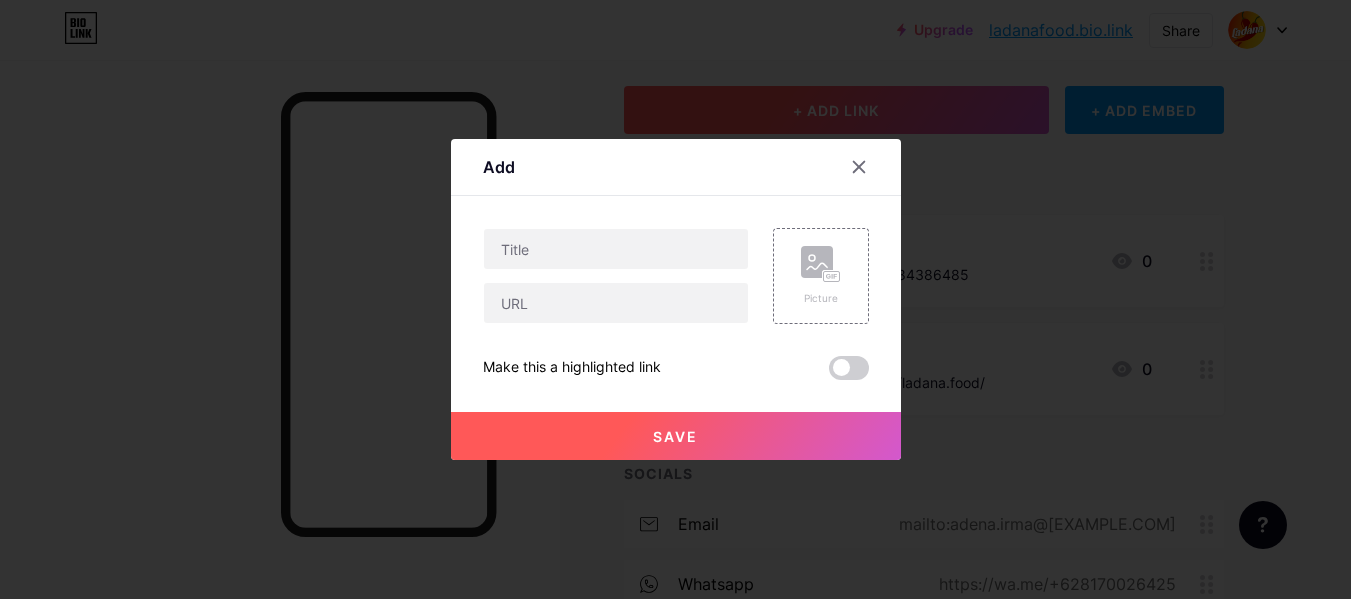 click at bounding box center (675, 299) 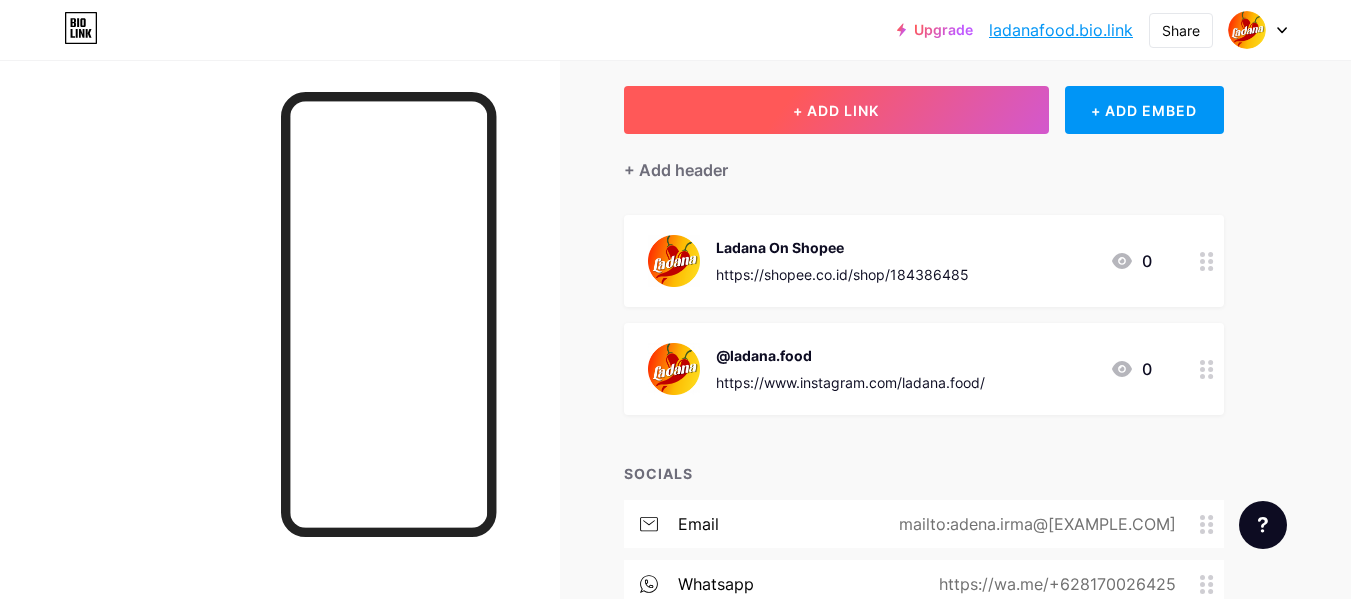 click on "+ ADD LINK" at bounding box center [836, 110] 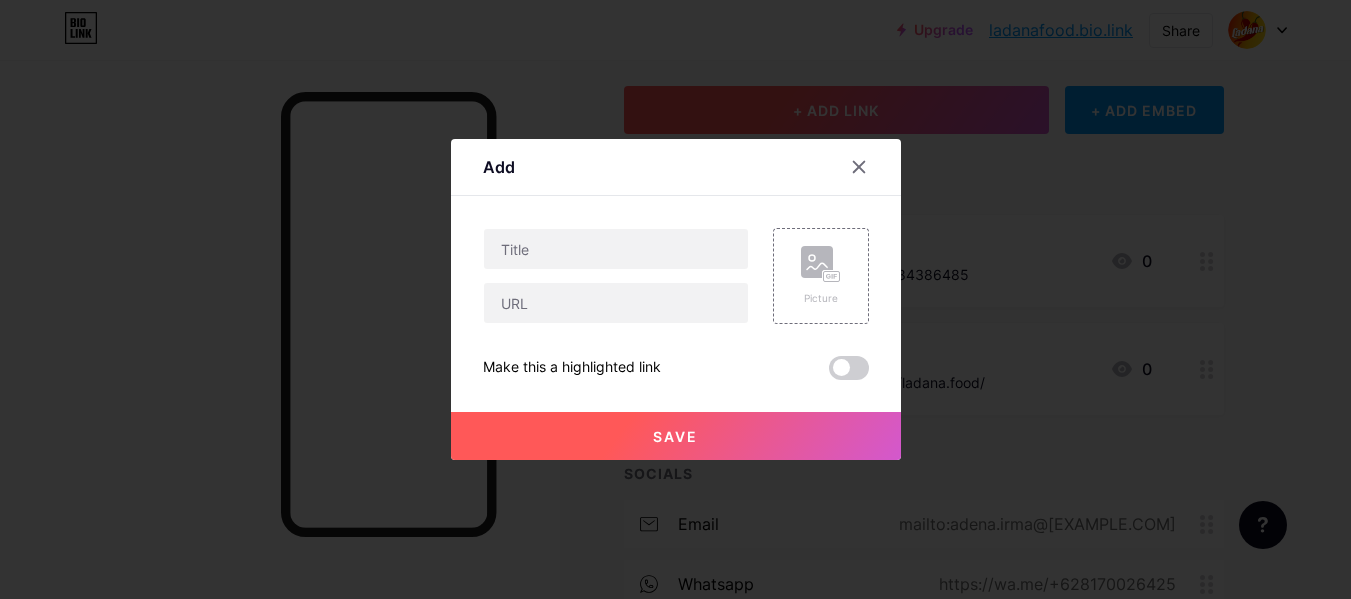 click at bounding box center (675, 299) 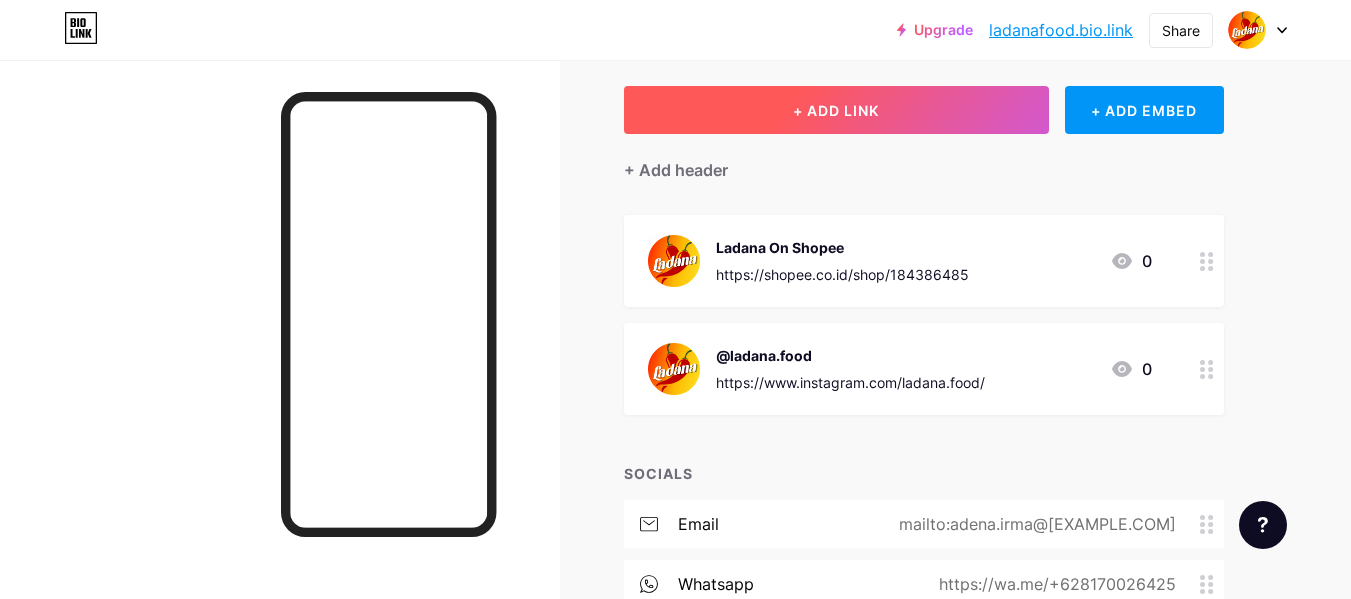click on "+ ADD LINK" at bounding box center (836, 110) 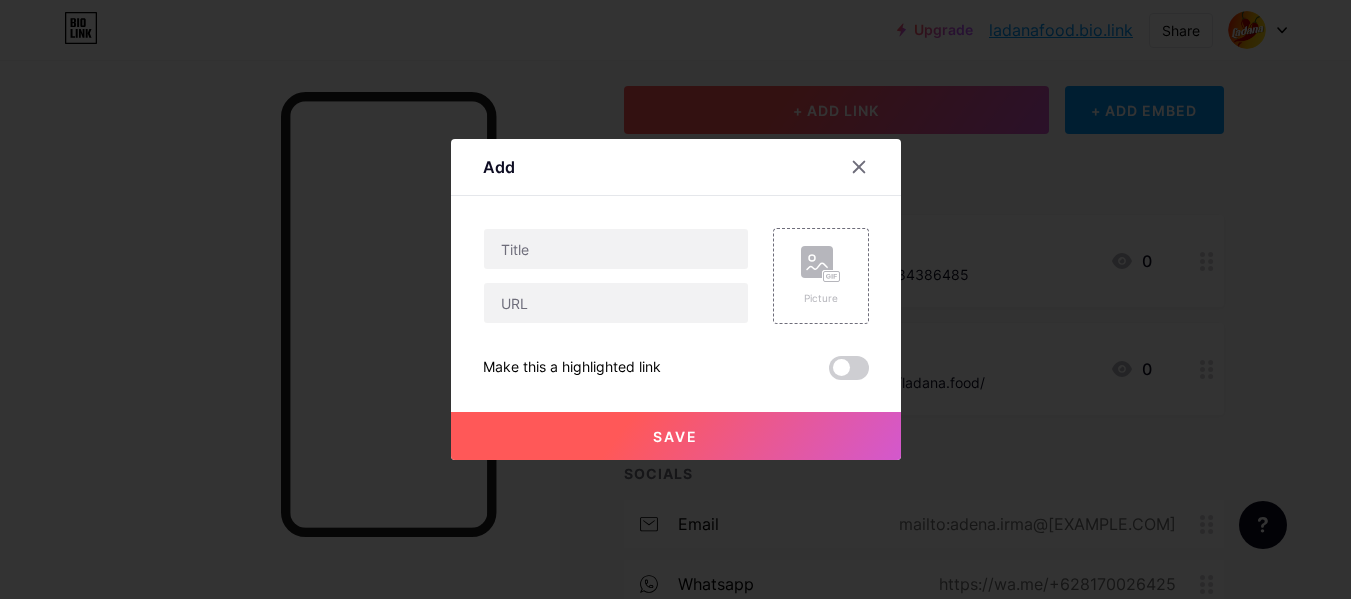 click at bounding box center [675, 299] 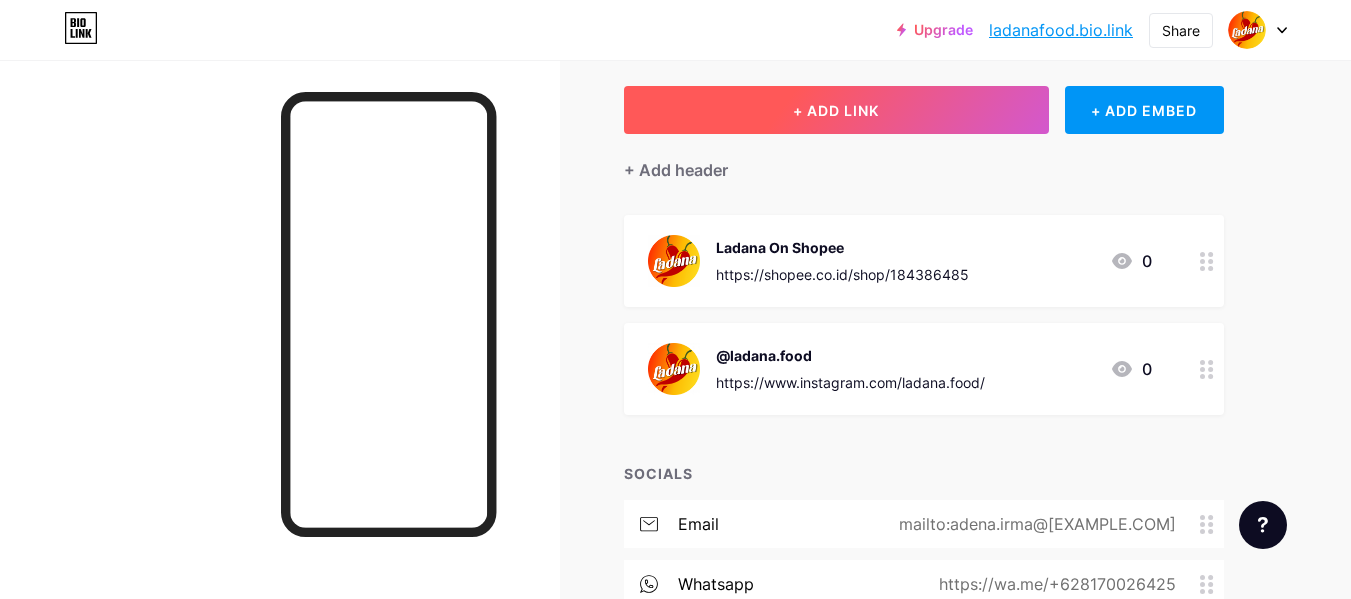 click on "+ ADD LINK" at bounding box center (836, 110) 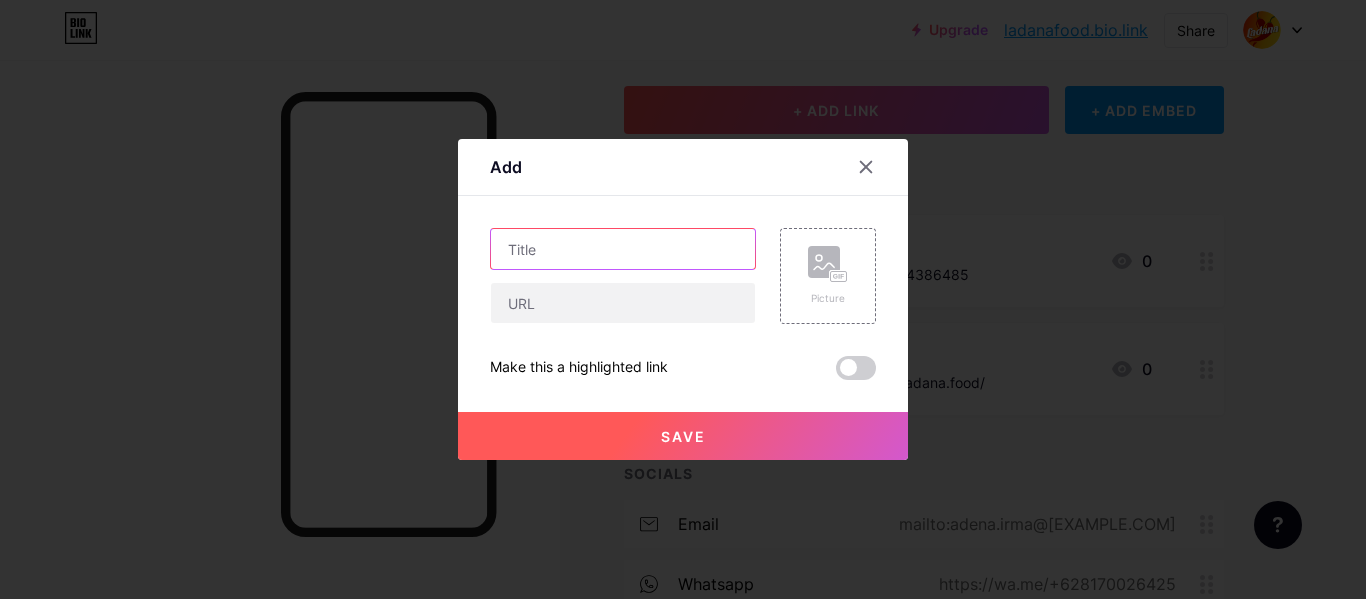 click at bounding box center [623, 249] 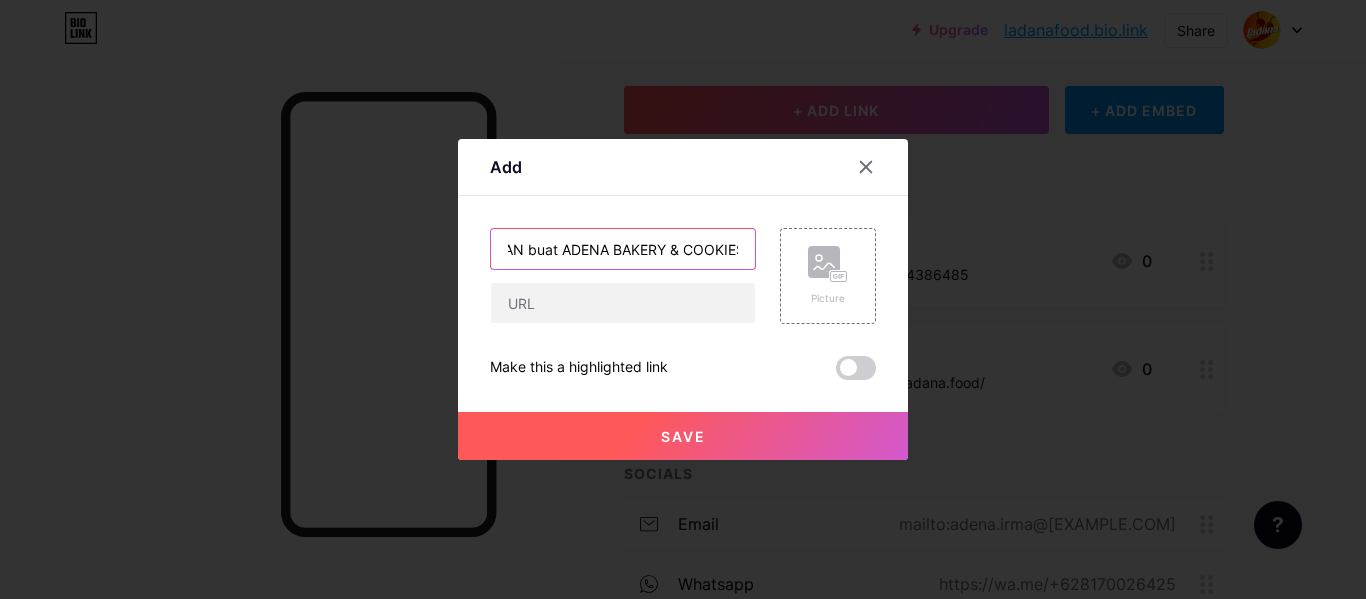 scroll, scrollTop: 0, scrollLeft: 102, axis: horizontal 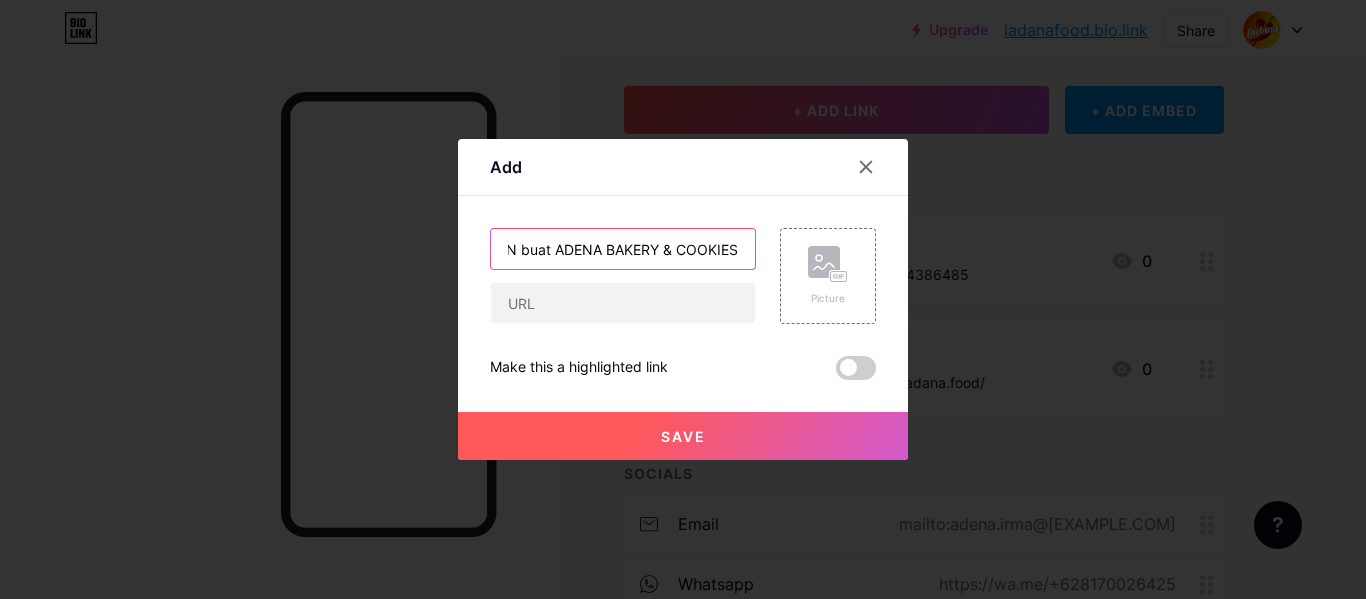 type on "KESAN & PESAN buat ADENA BAKERY & COOKIES" 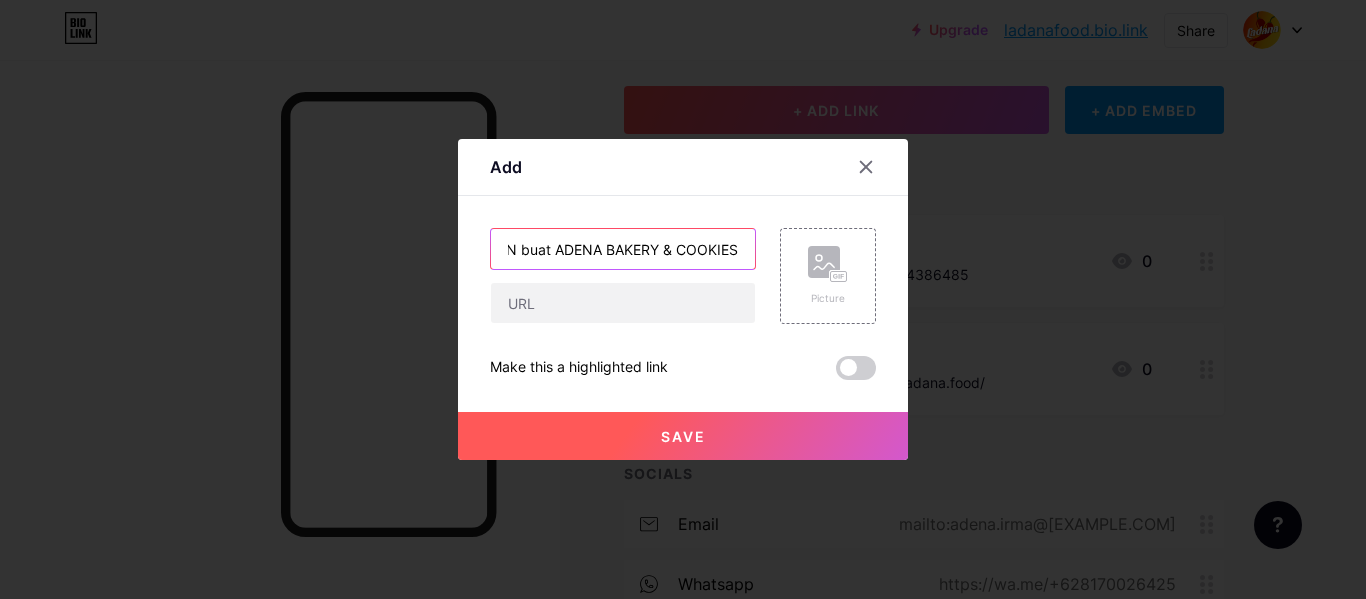 scroll, scrollTop: 0, scrollLeft: 0, axis: both 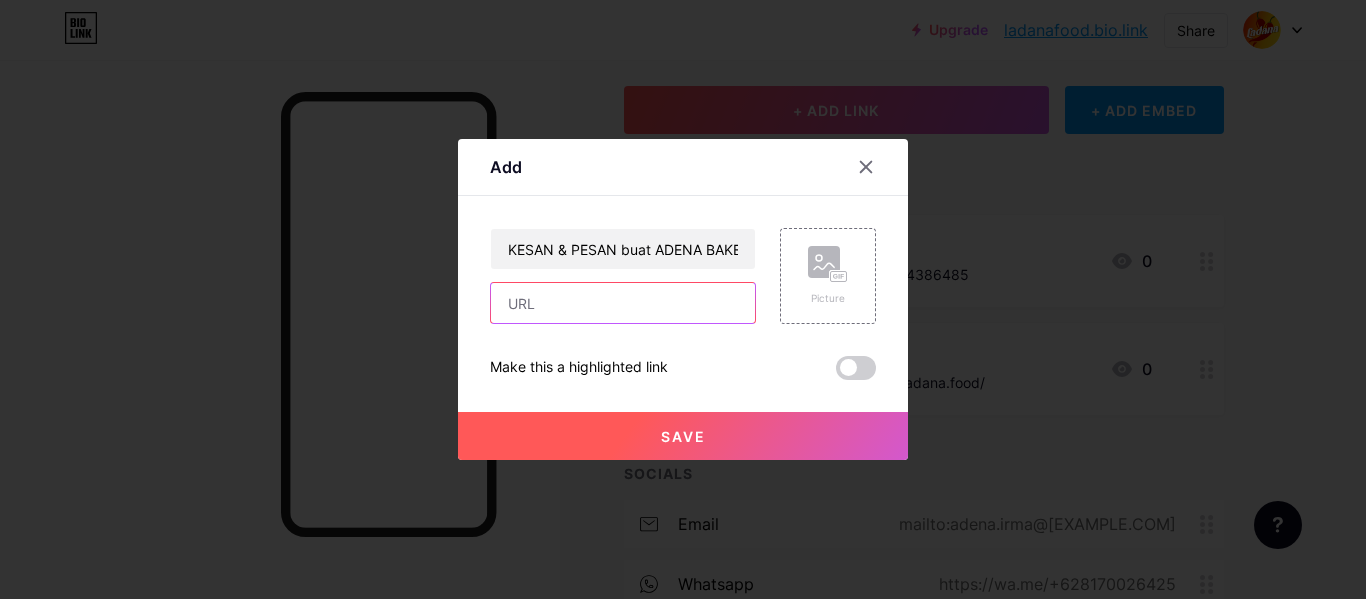 click at bounding box center [623, 303] 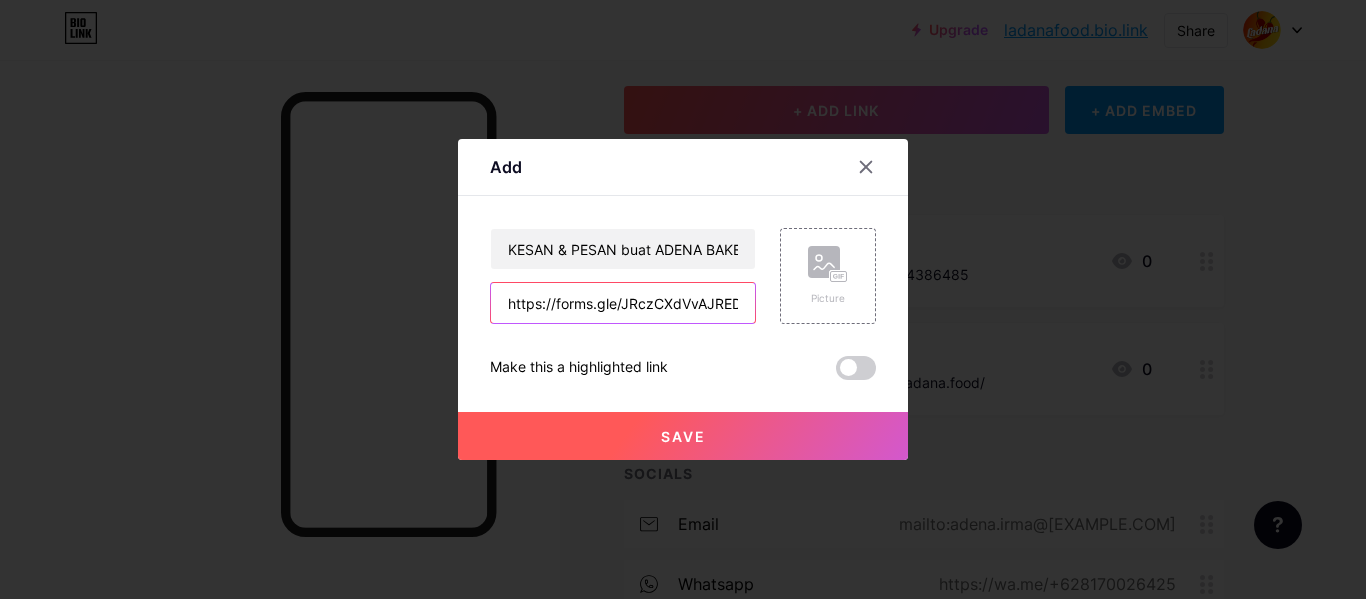 scroll, scrollTop: 0, scrollLeft: 29, axis: horizontal 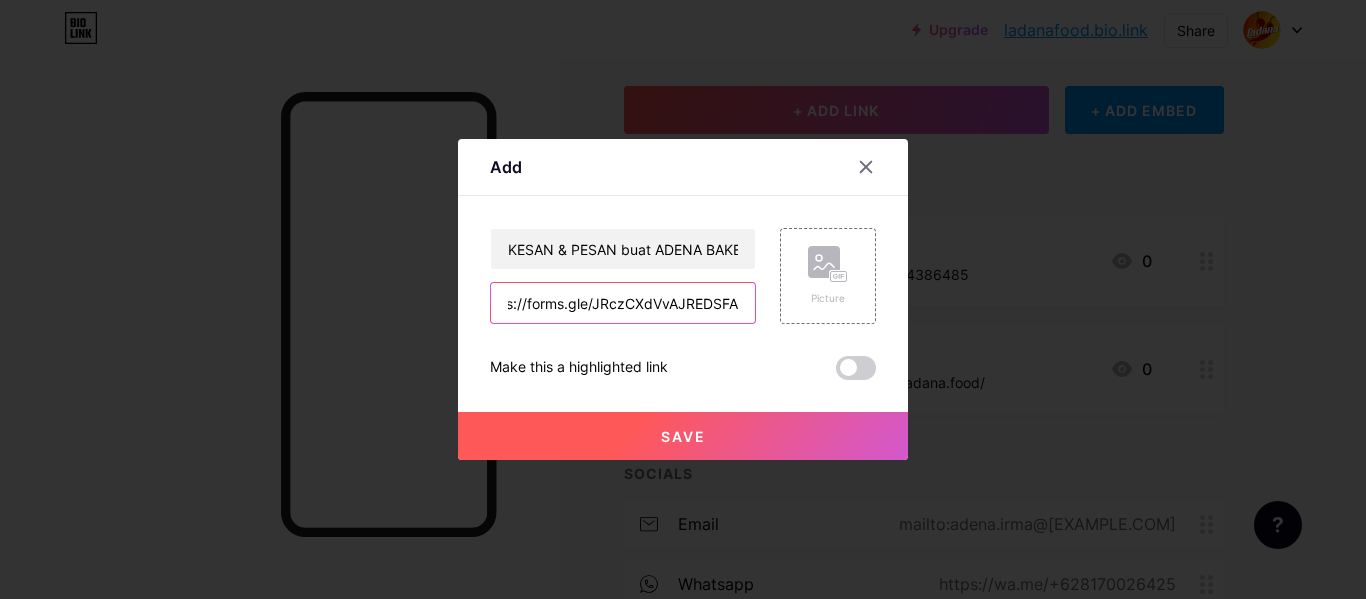 type on "https://forms.gle/JRczCXdVvAJREDSFA" 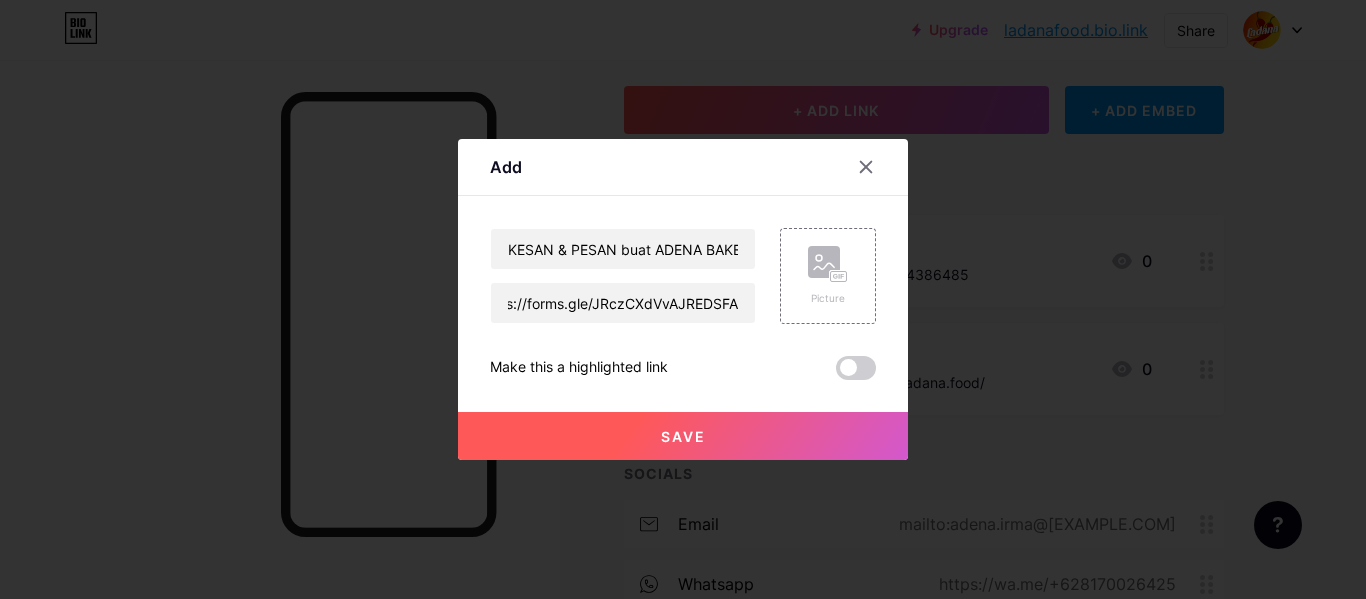 click at bounding box center (856, 368) 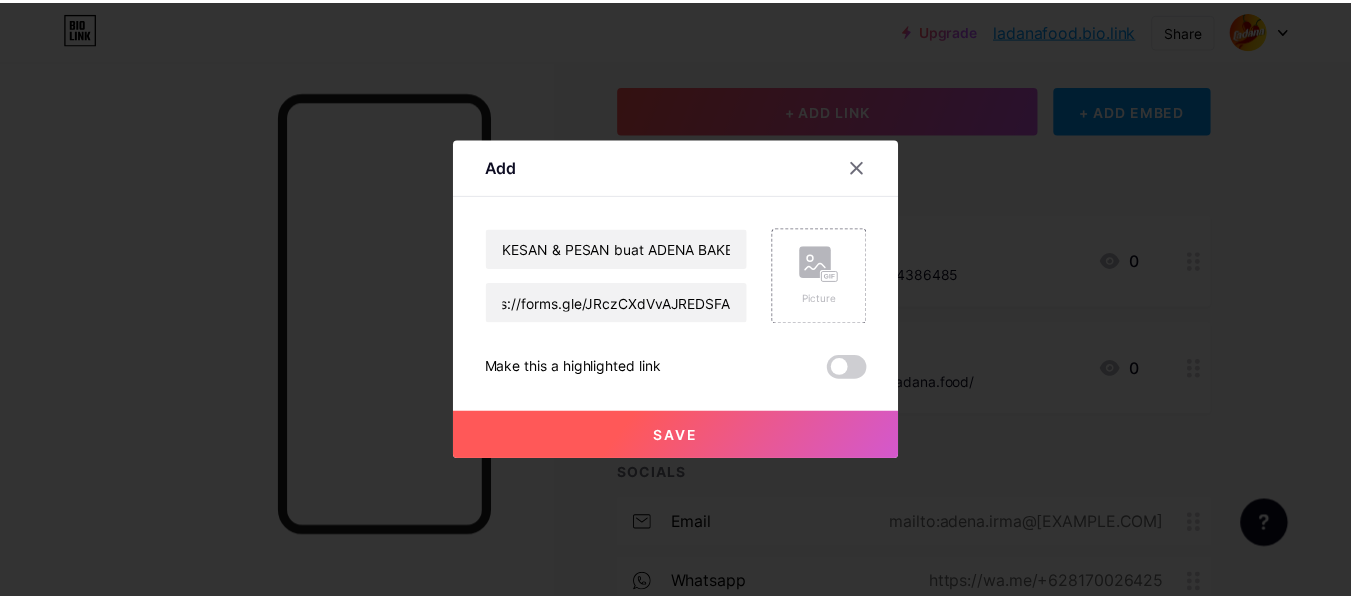 scroll, scrollTop: 0, scrollLeft: 0, axis: both 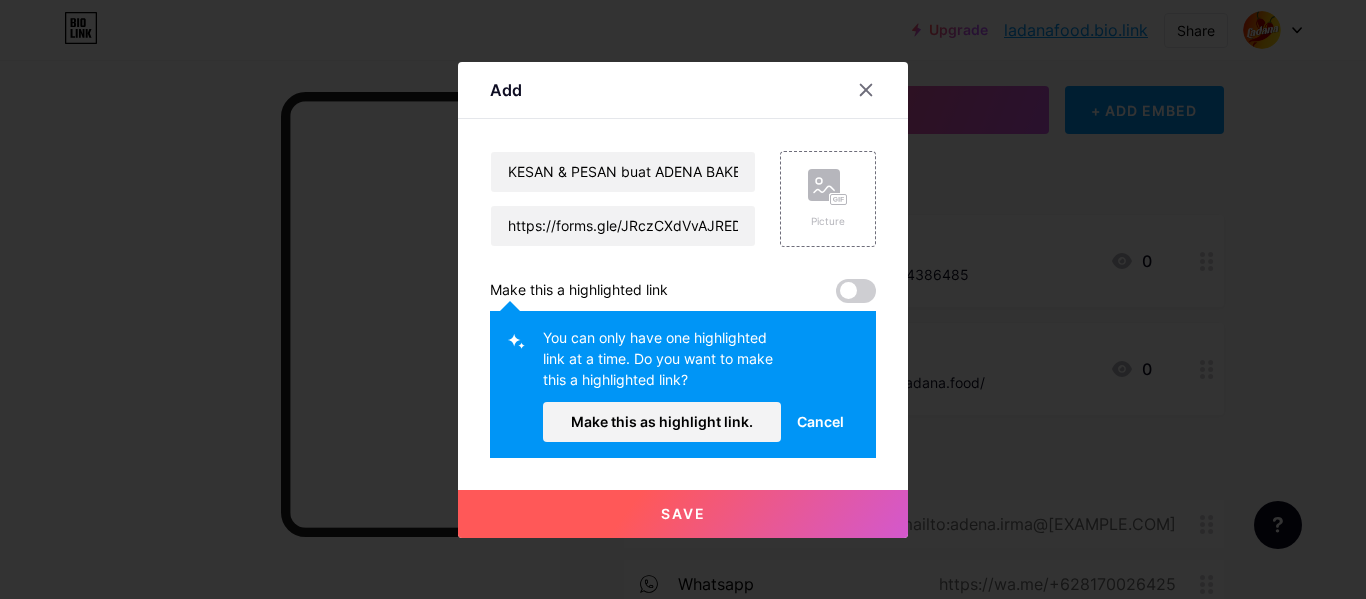 click at bounding box center [856, 291] 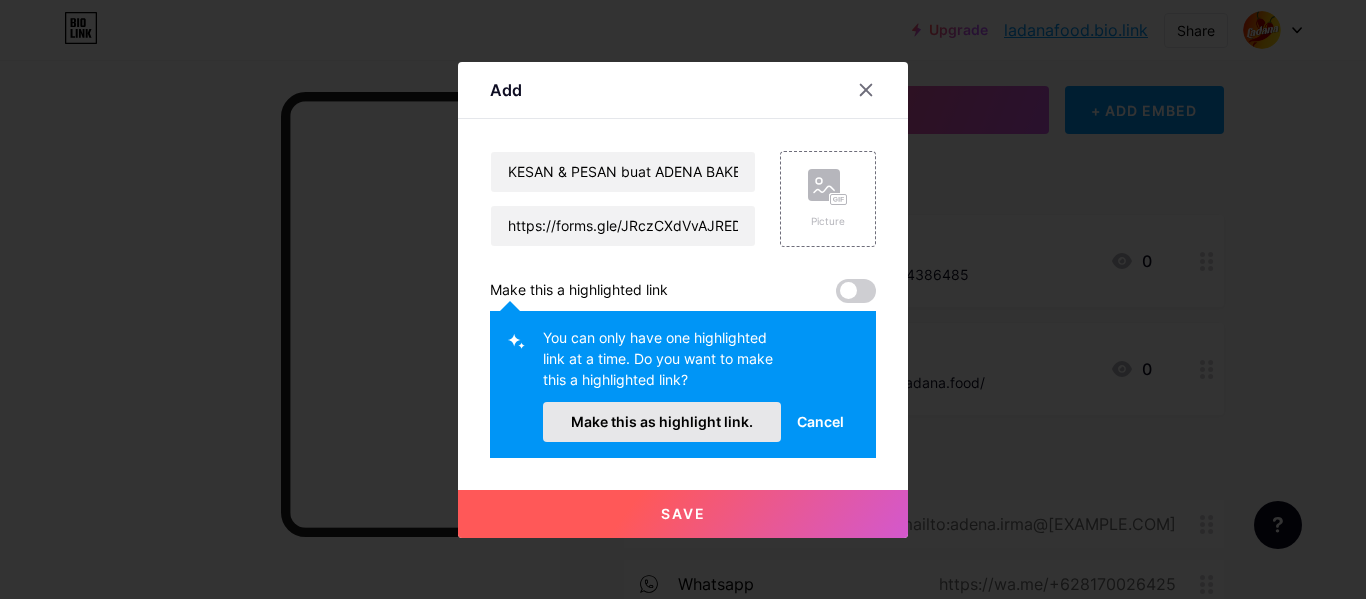 click on "Make this as highlight link." at bounding box center [662, 421] 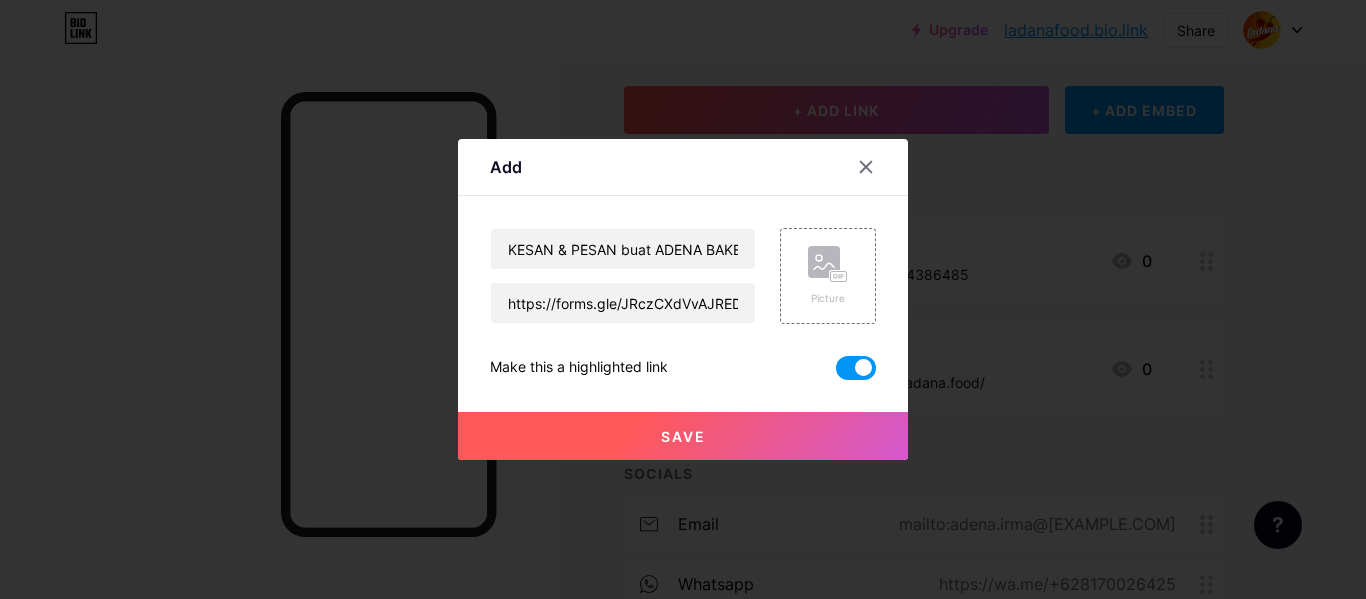 click on "Save" at bounding box center (683, 436) 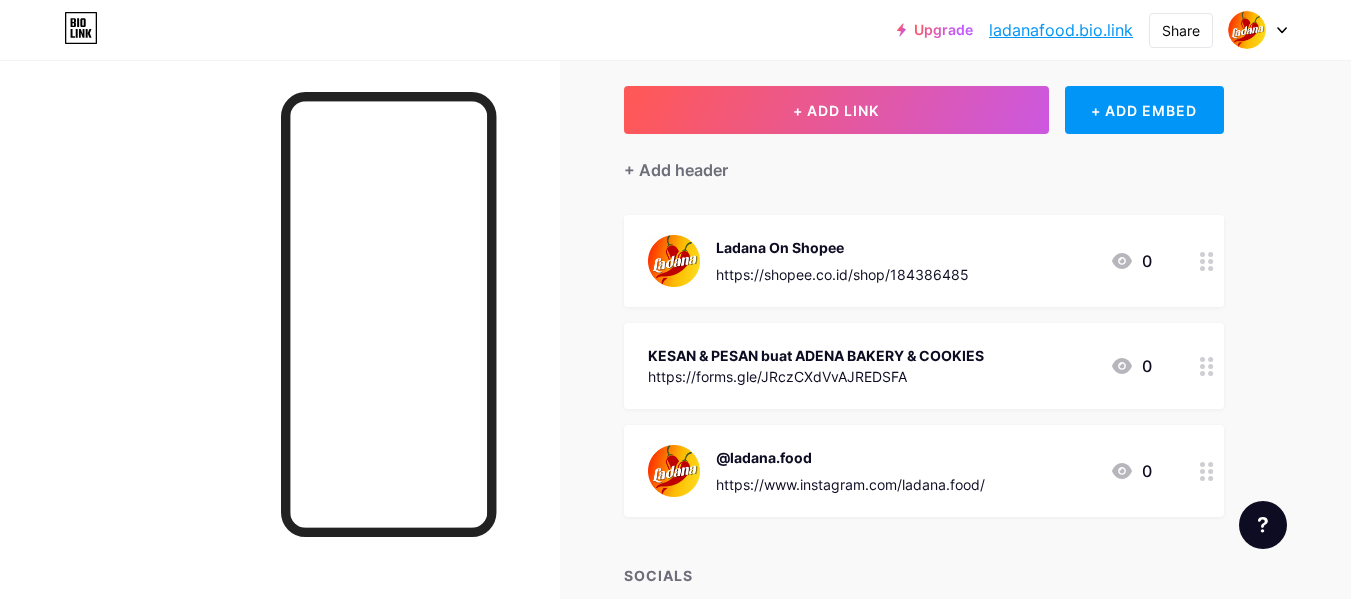 drag, startPoint x: 963, startPoint y: 368, endPoint x: 974, endPoint y: 229, distance: 139.43457 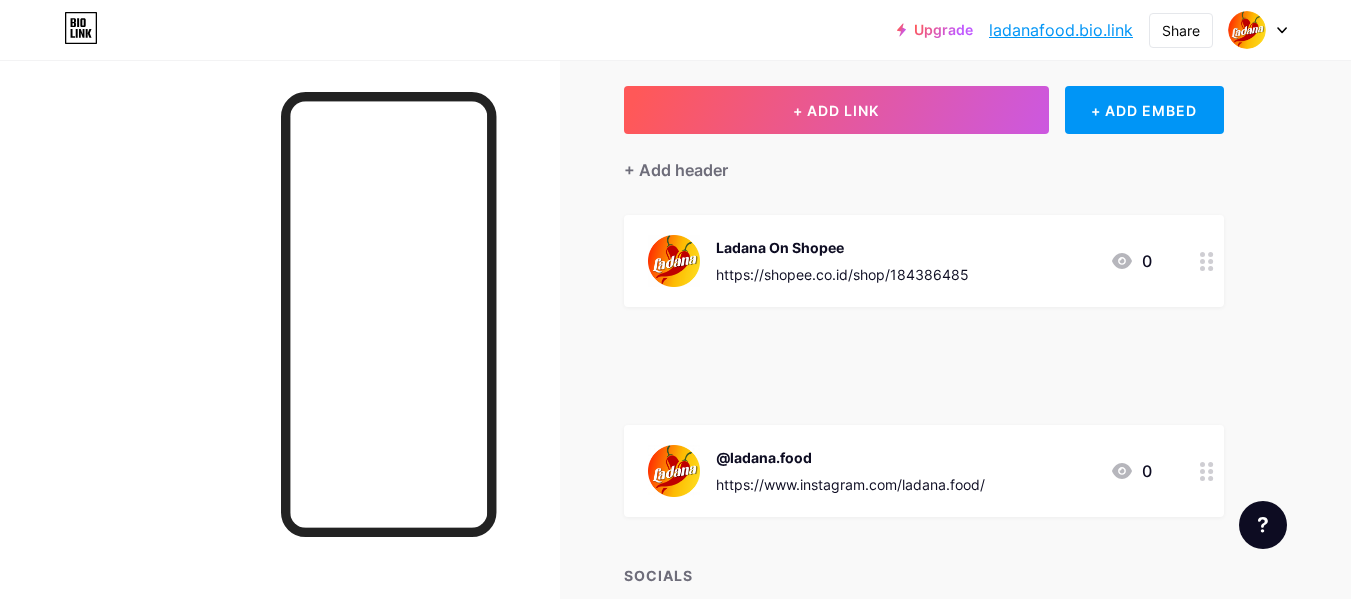 type 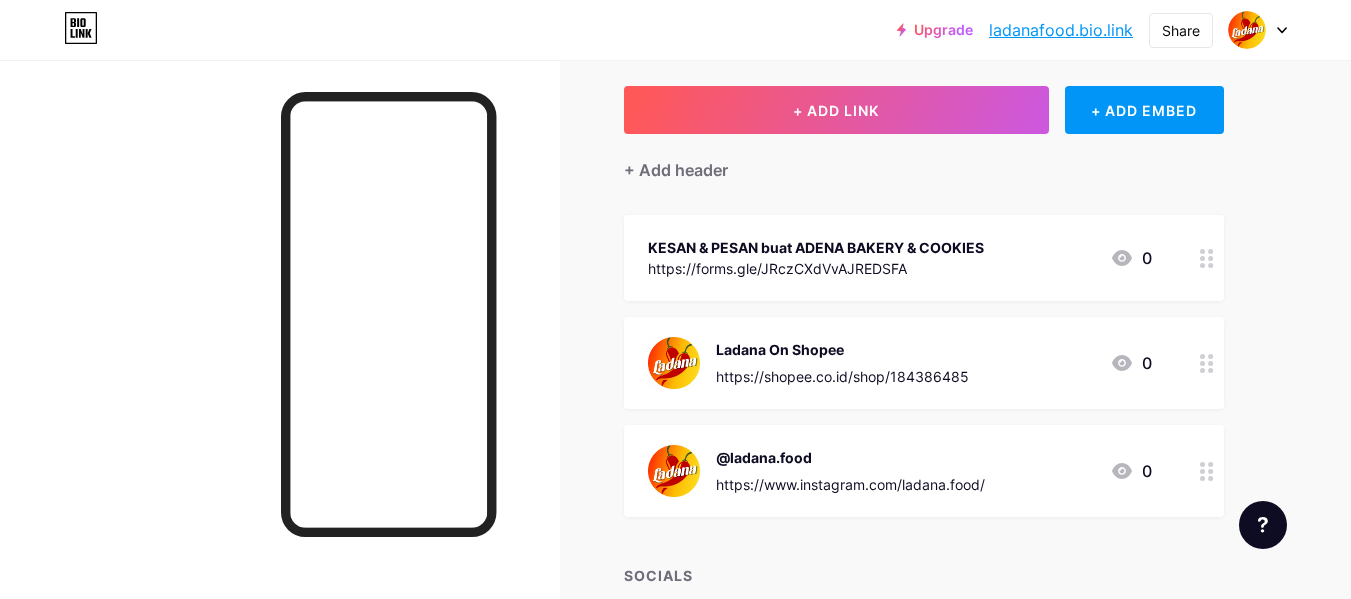 click 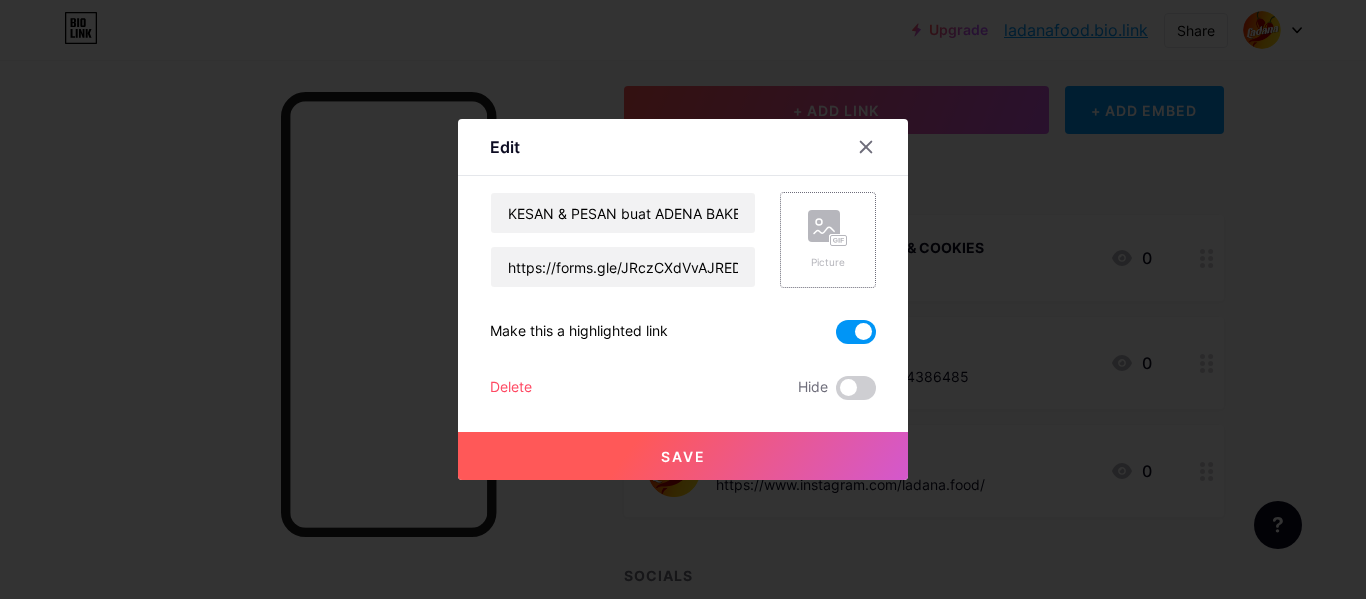 click 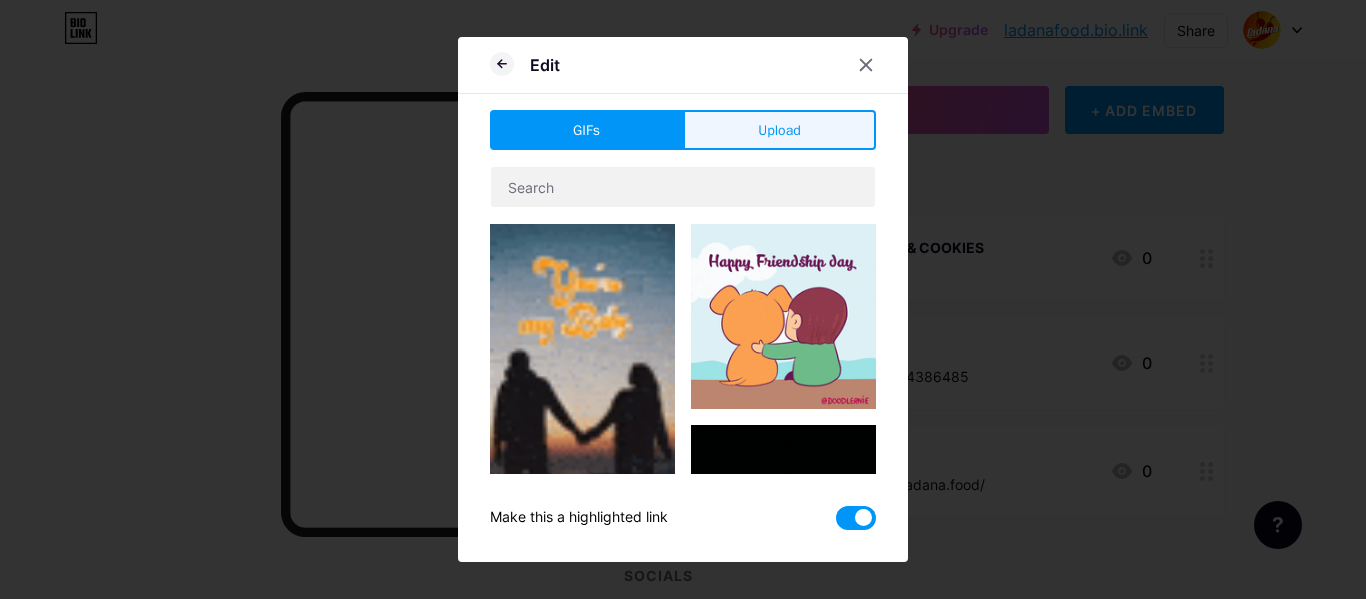 click on "Upload" at bounding box center (779, 130) 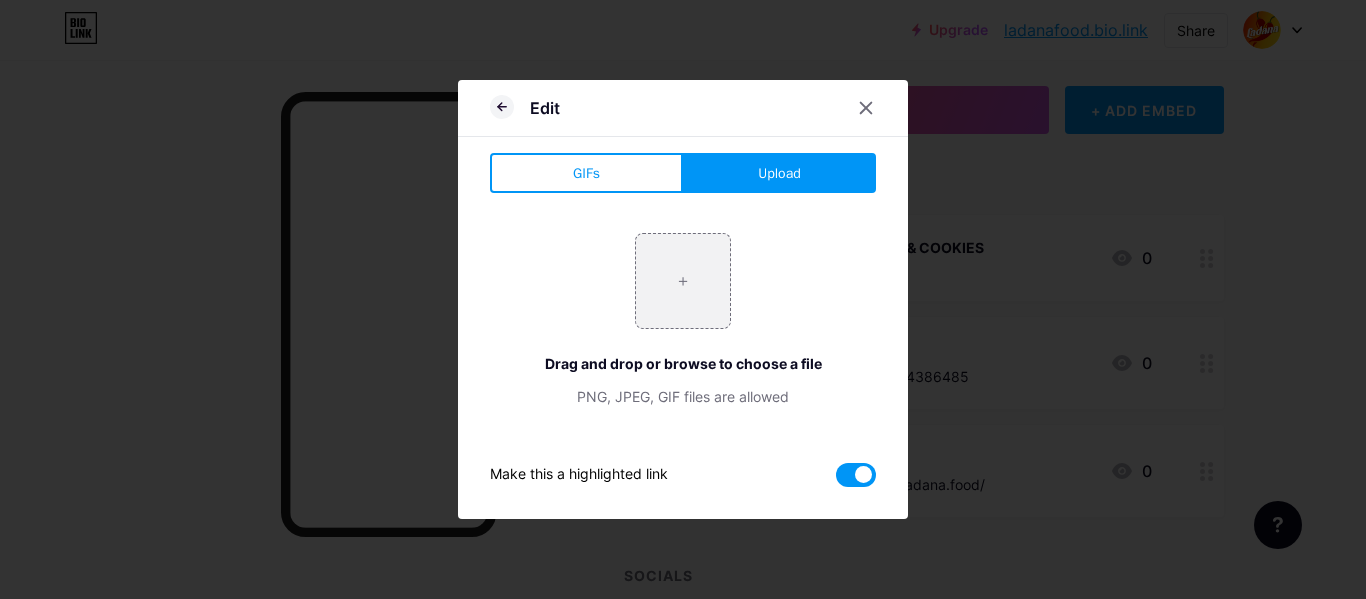 click on "Edit" at bounding box center [683, 113] 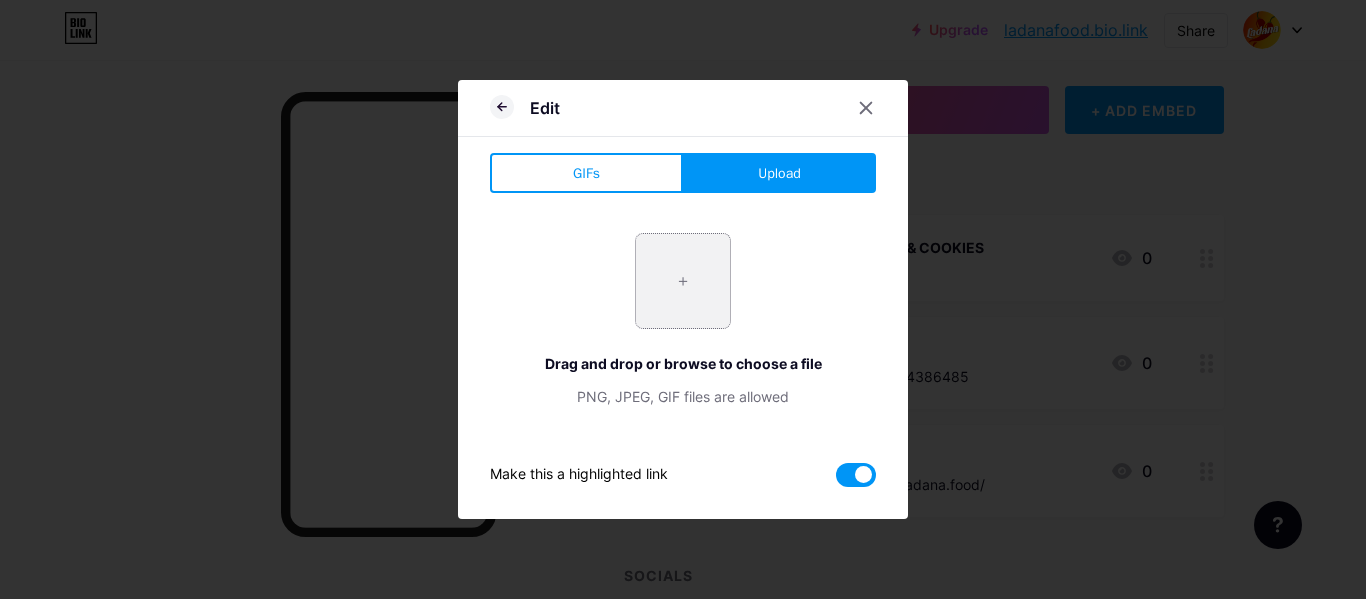 click at bounding box center (683, 281) 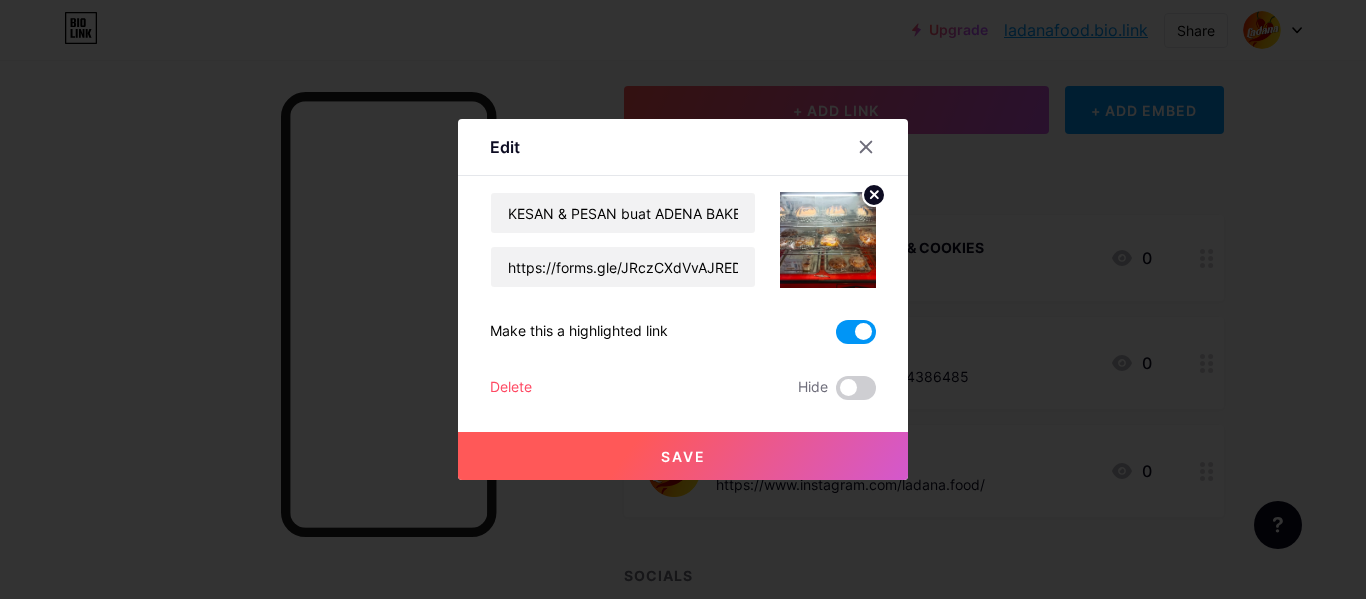 click on "Save" at bounding box center (683, 456) 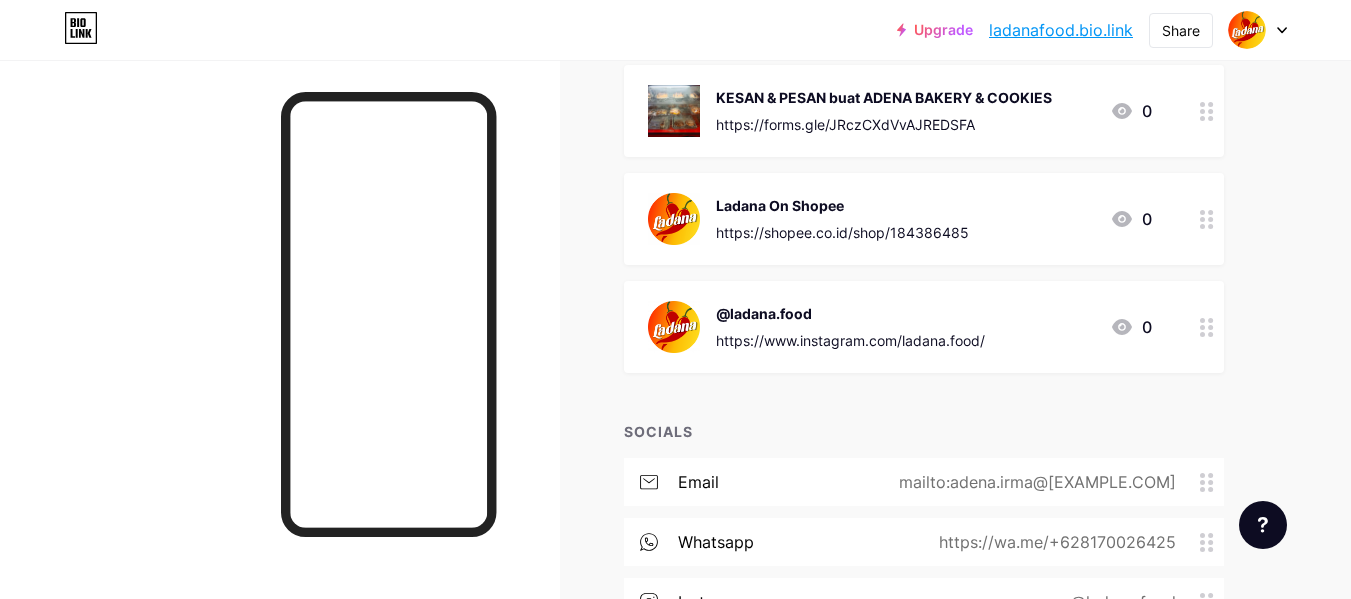 scroll, scrollTop: 300, scrollLeft: 0, axis: vertical 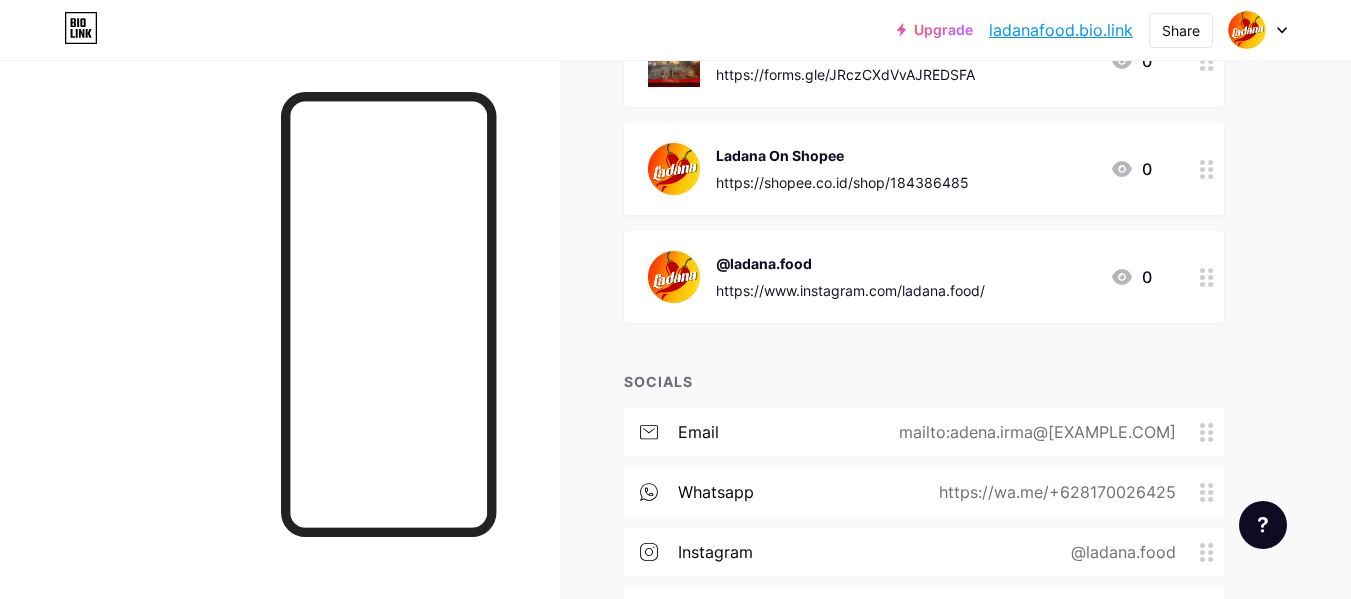 click at bounding box center (1207, 169) 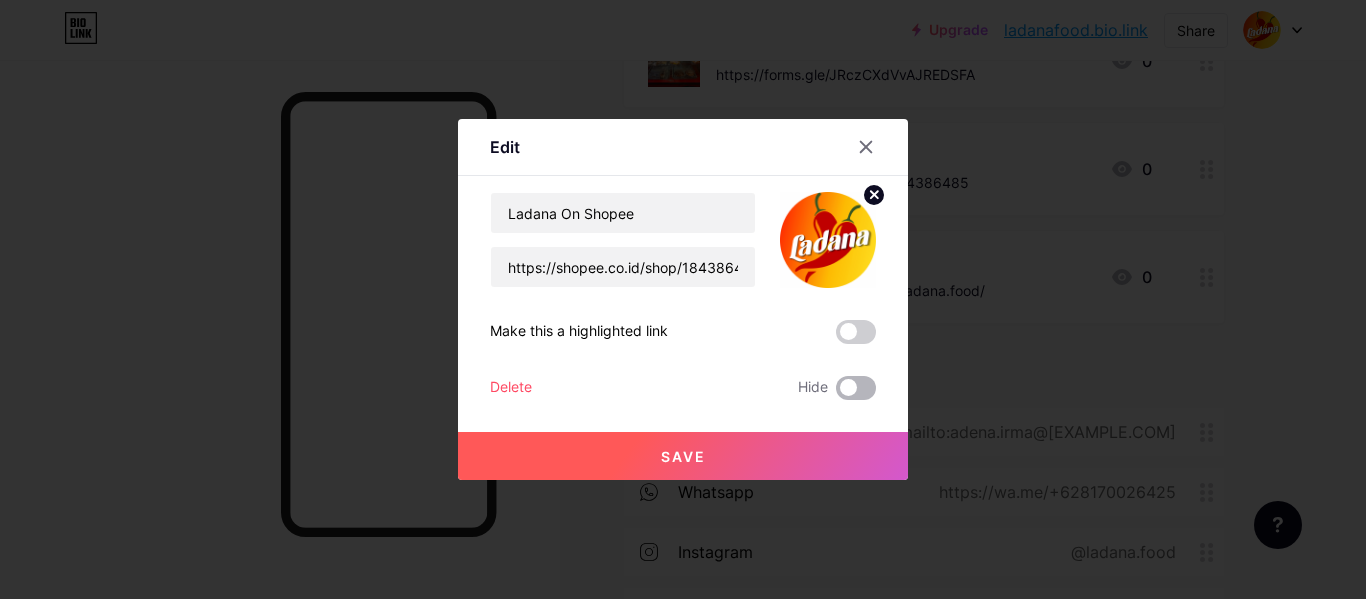 click at bounding box center [856, 388] 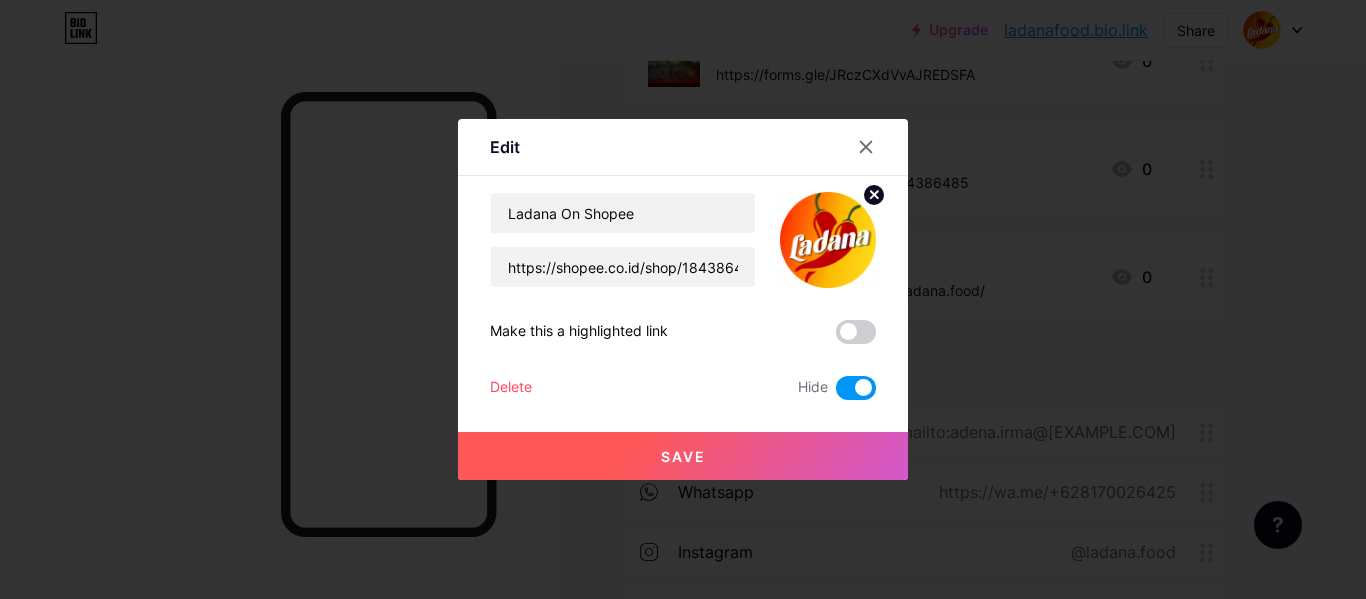 click on "Save" at bounding box center [683, 456] 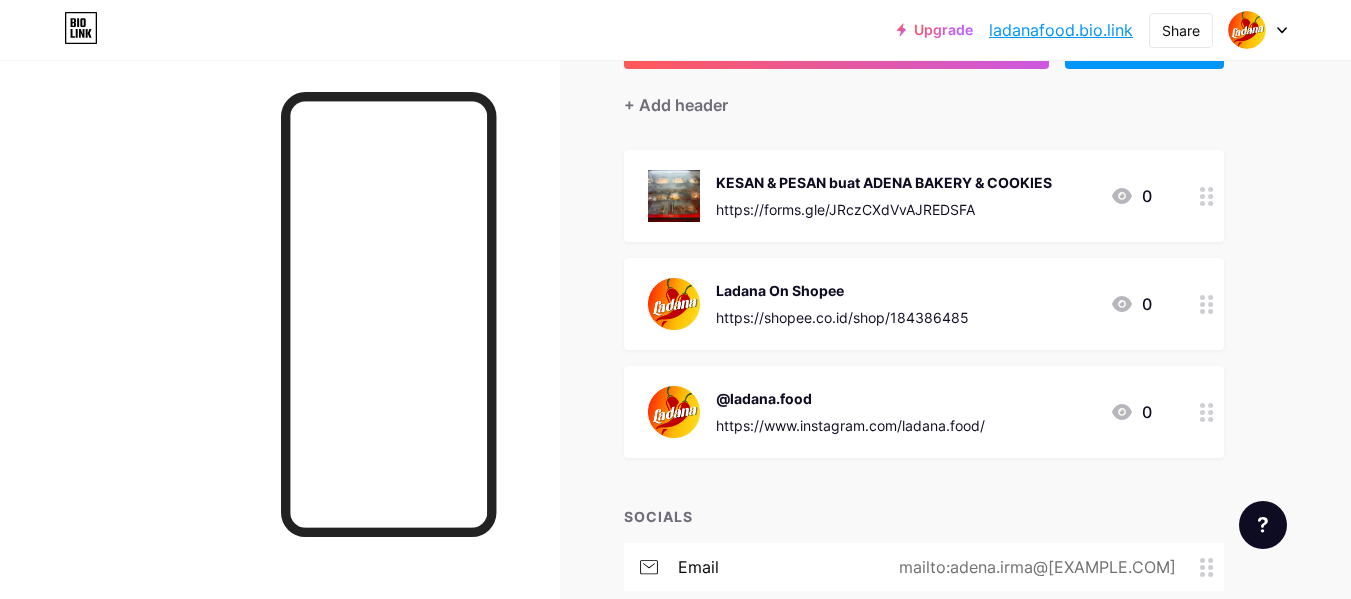 scroll, scrollTop: 200, scrollLeft: 0, axis: vertical 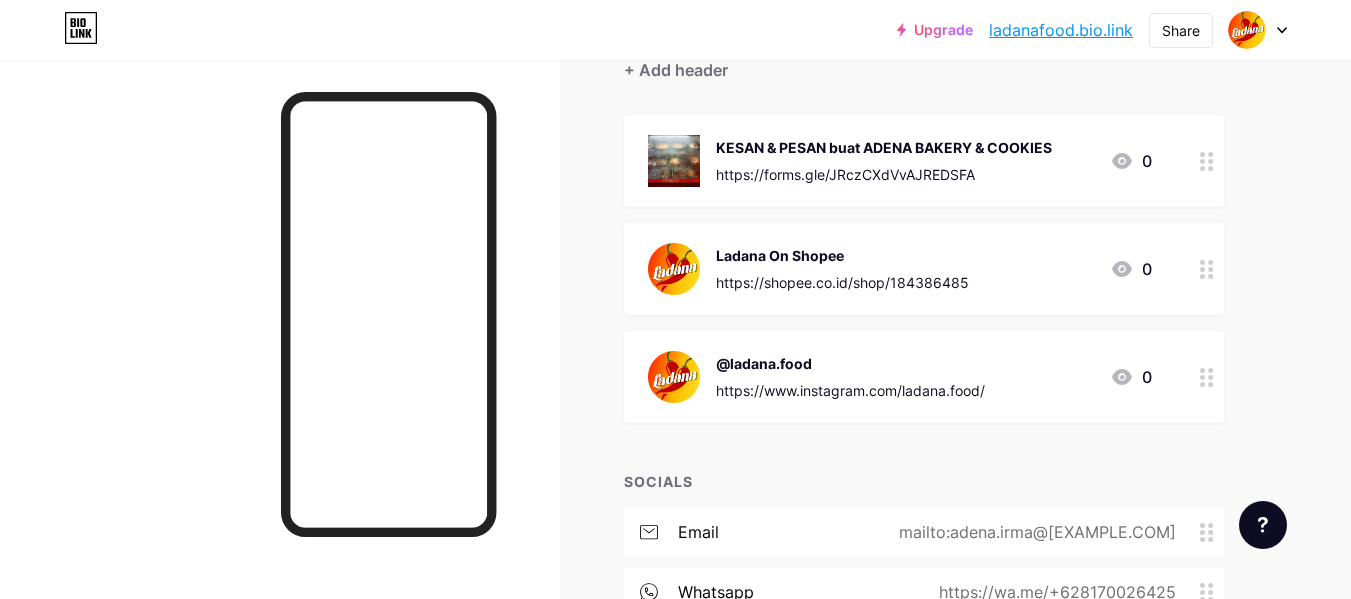 click at bounding box center (1207, 377) 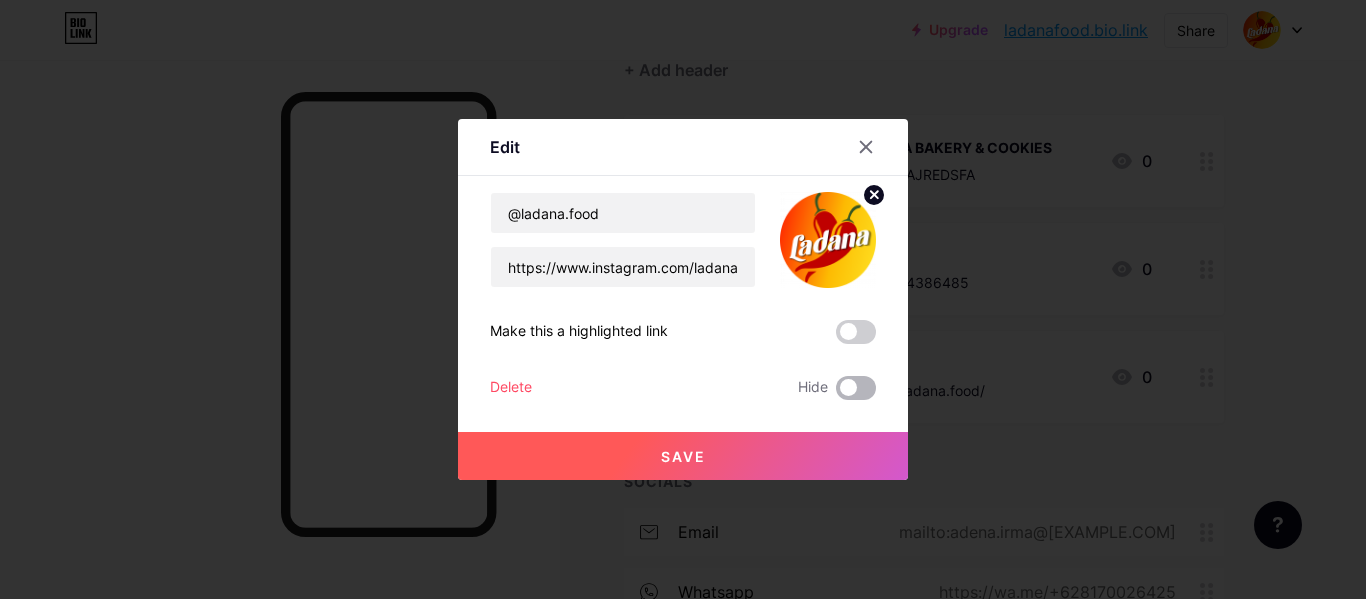click at bounding box center [856, 388] 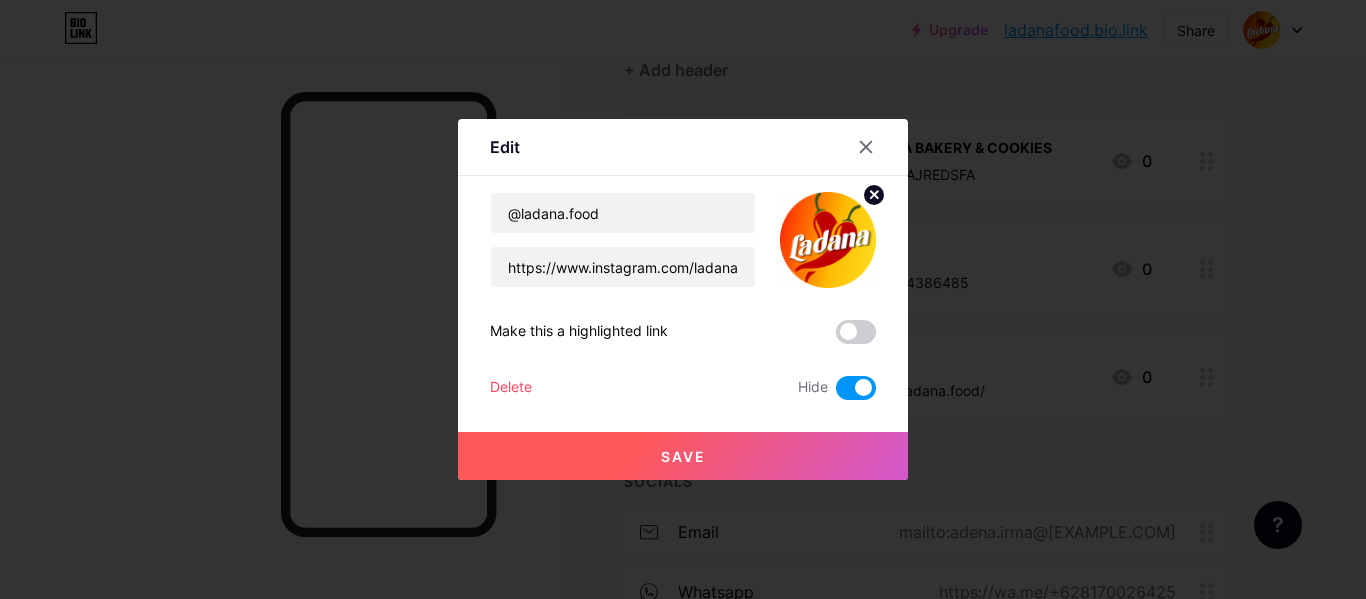 click on "Save" at bounding box center [683, 456] 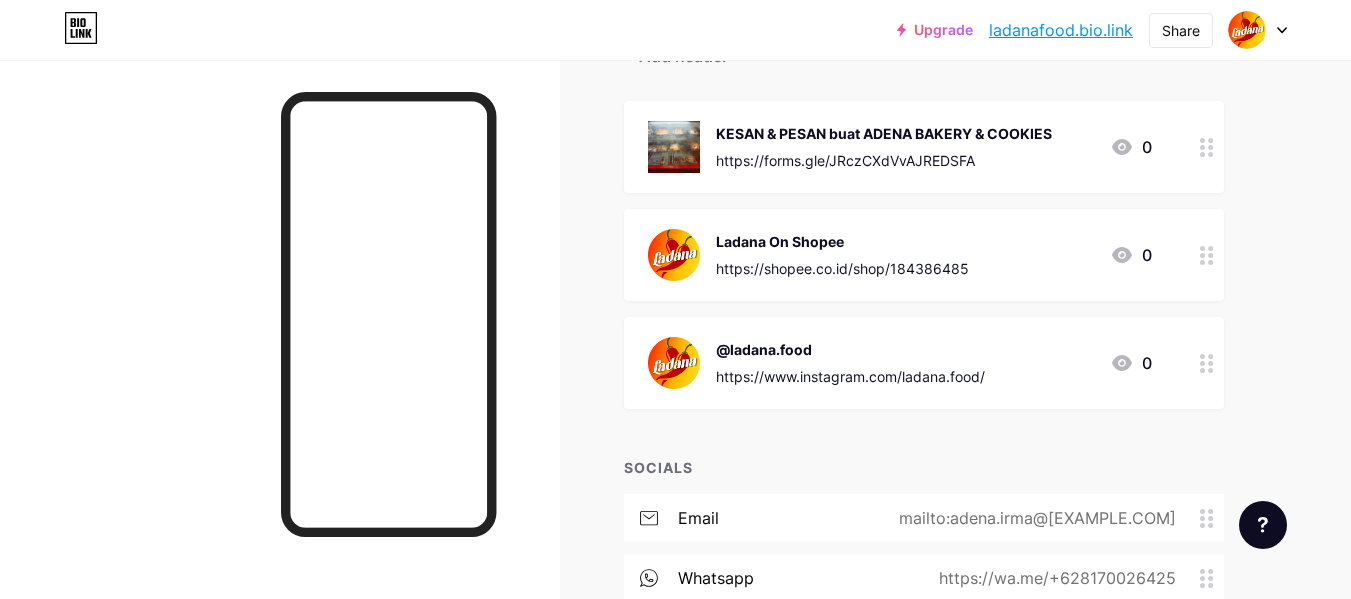 scroll, scrollTop: 100, scrollLeft: 0, axis: vertical 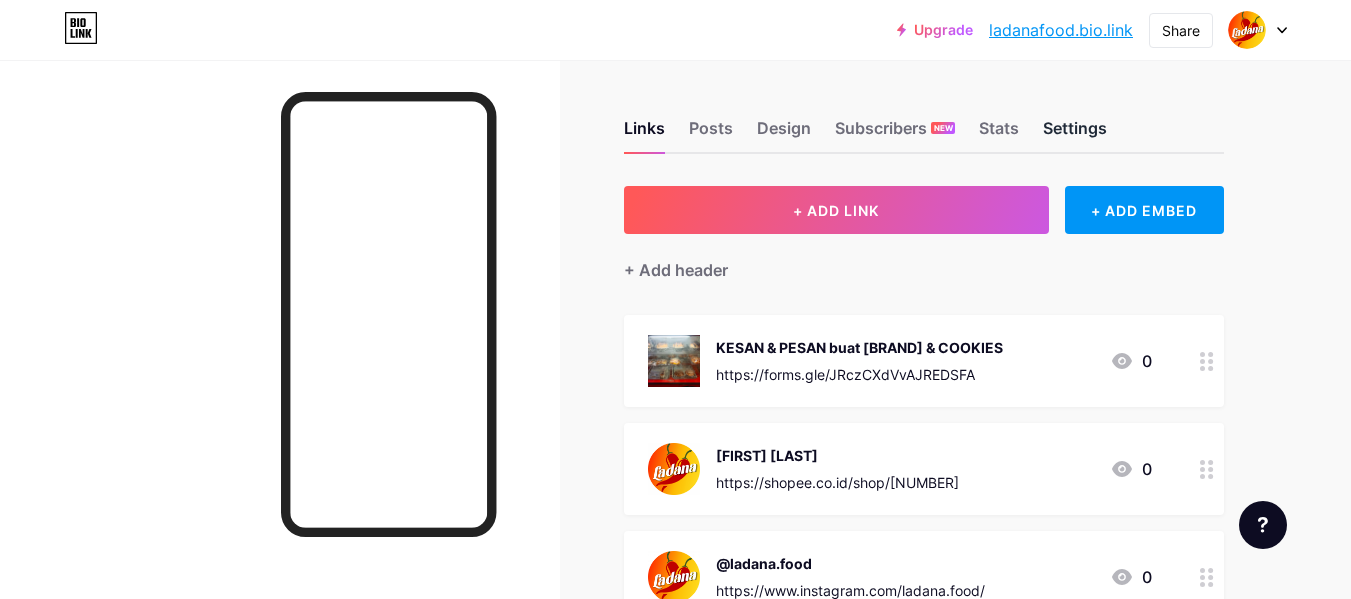 click on "Settings" at bounding box center [1075, 134] 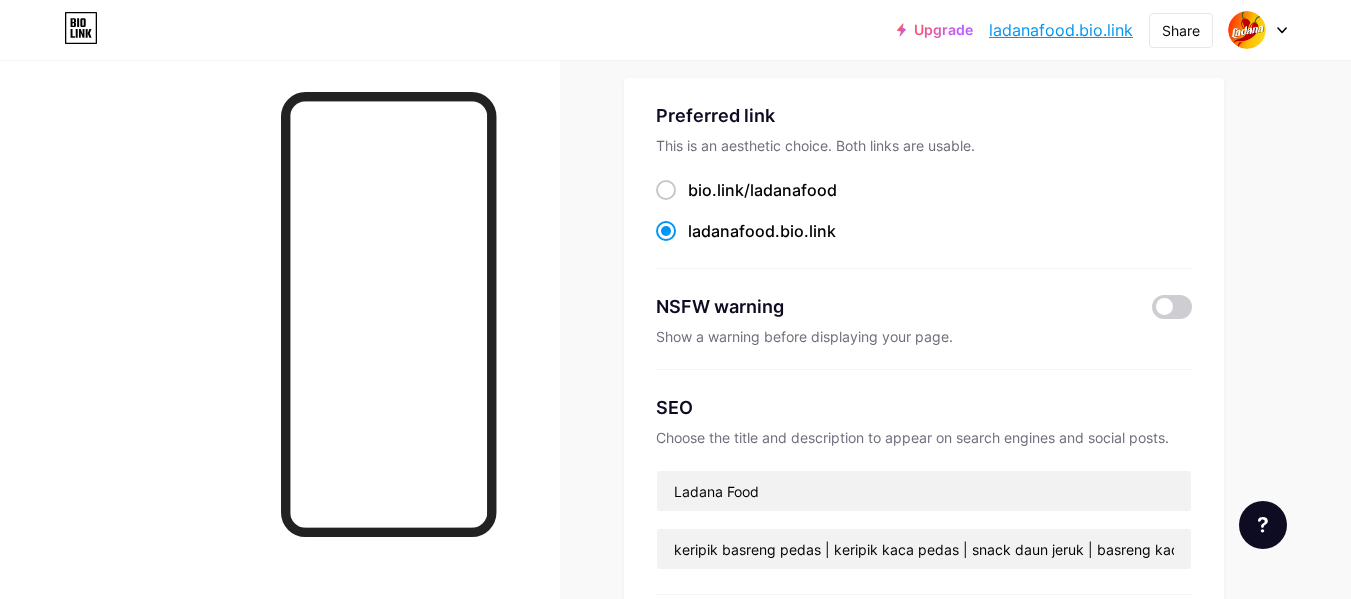 scroll, scrollTop: 0, scrollLeft: 0, axis: both 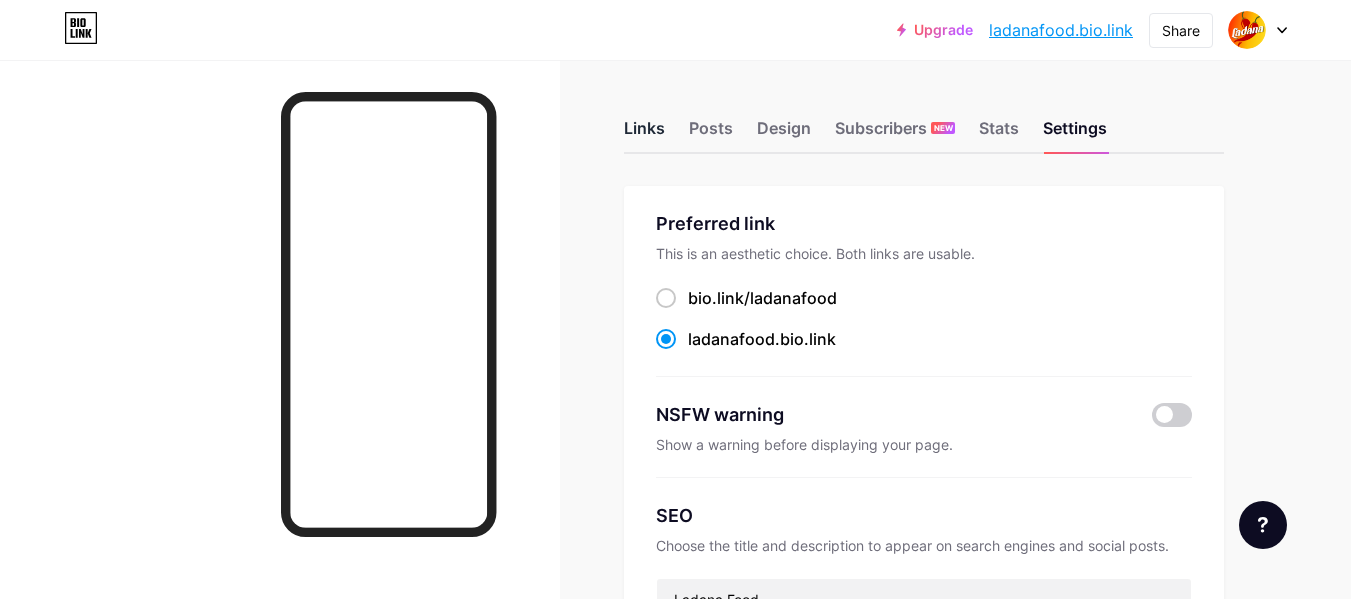click on "Links" at bounding box center (644, 134) 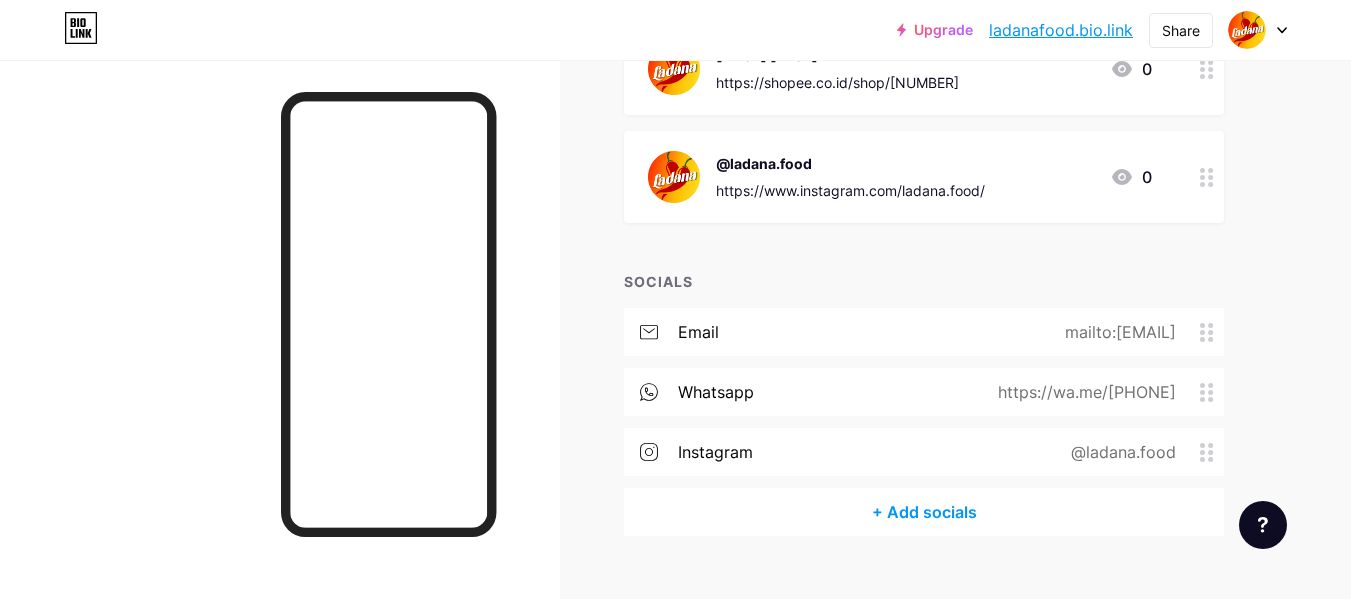 scroll, scrollTop: 100, scrollLeft: 0, axis: vertical 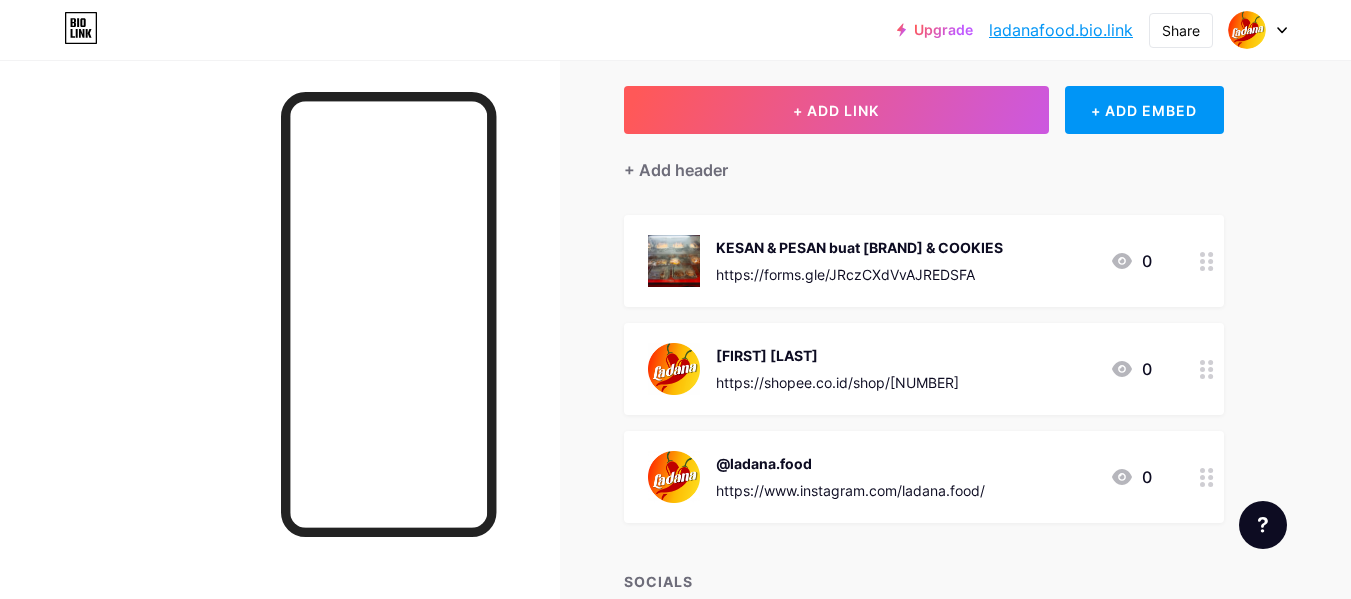 click at bounding box center [1207, 369] 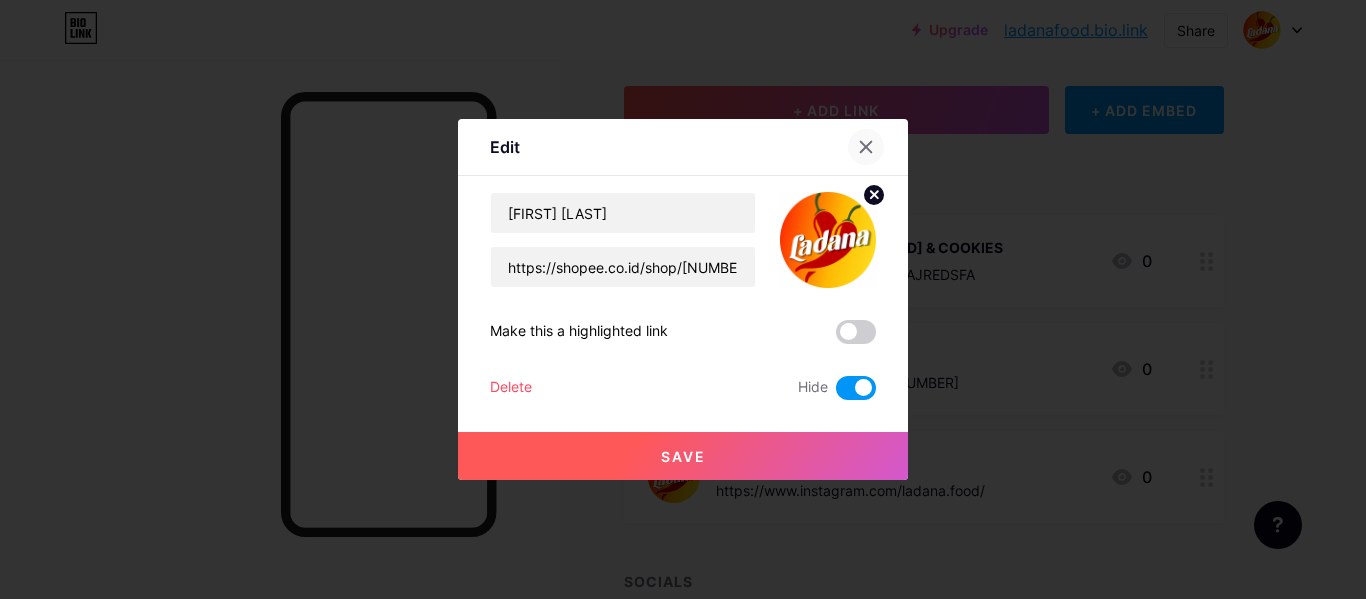 click 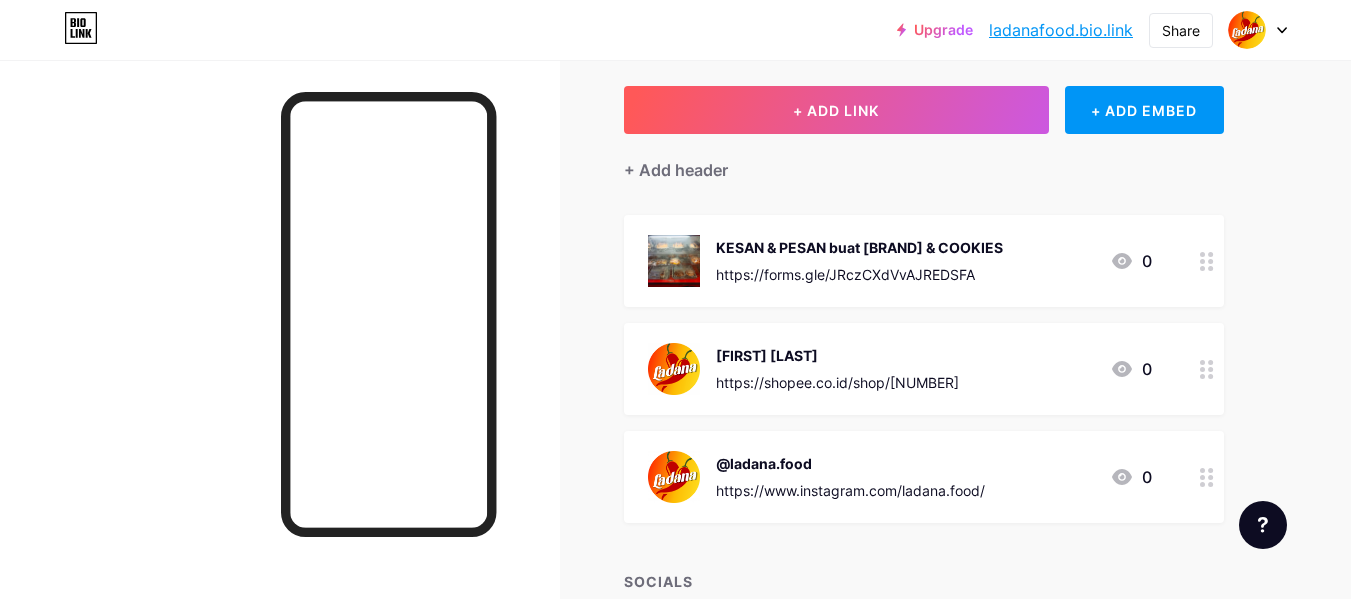 click 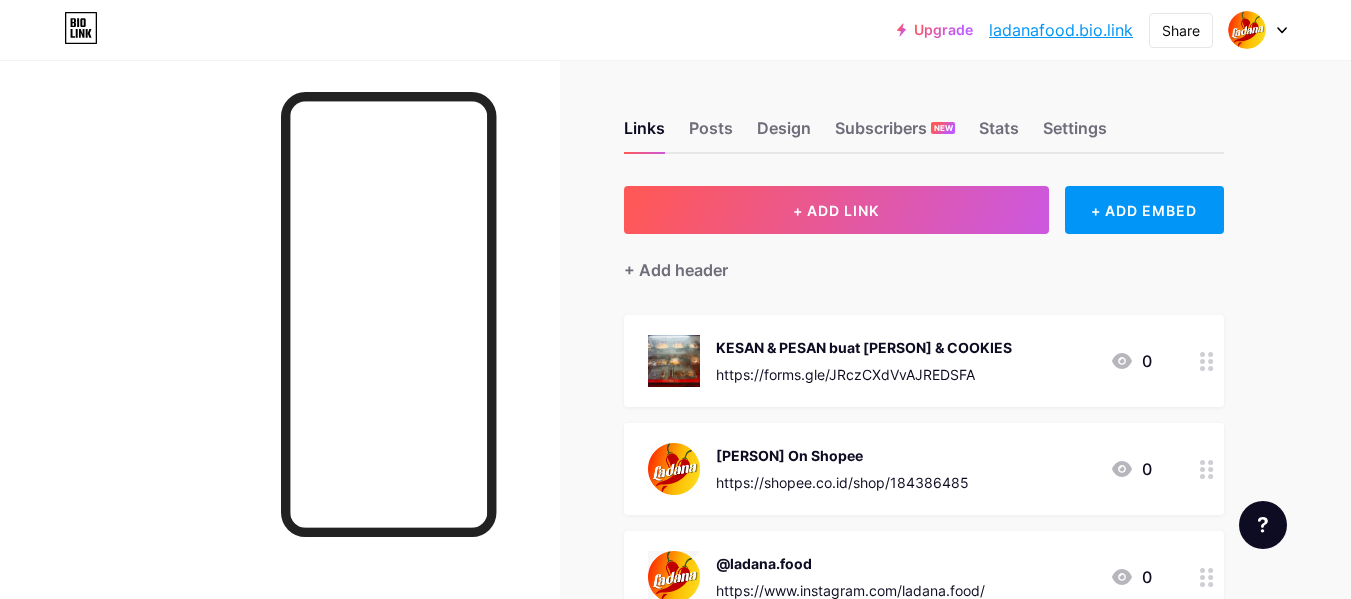 scroll, scrollTop: 0, scrollLeft: 0, axis: both 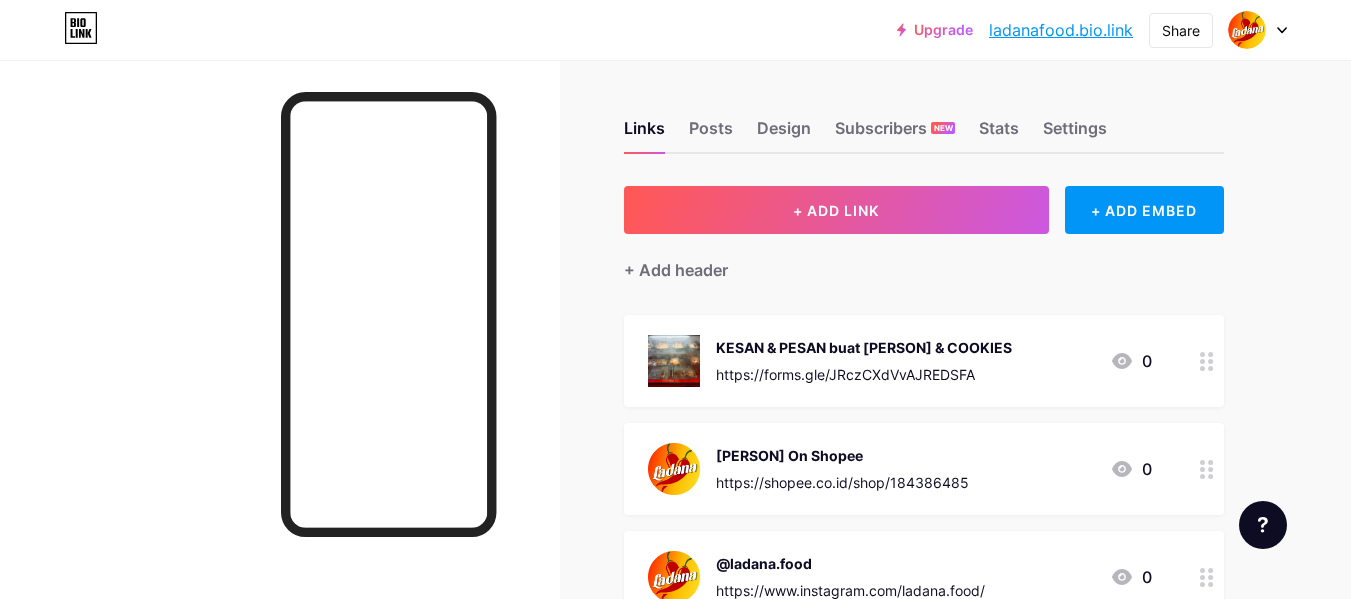 click on "ladanafood.bio.link" at bounding box center (1061, 30) 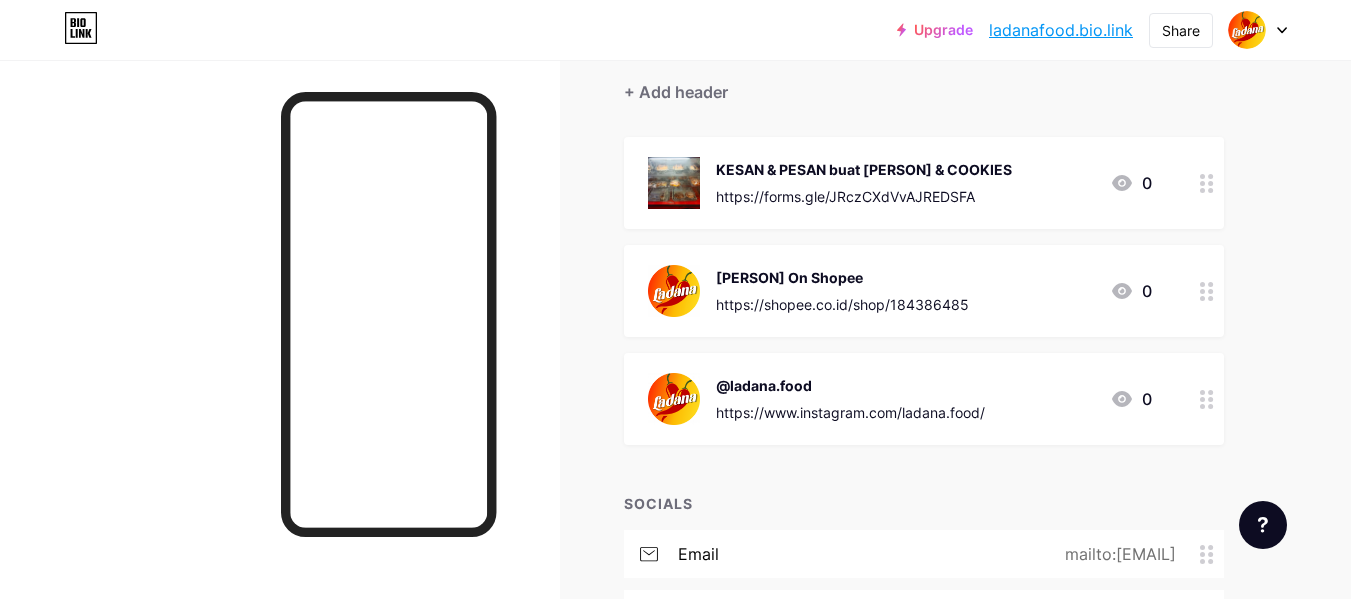 scroll, scrollTop: 0, scrollLeft: 0, axis: both 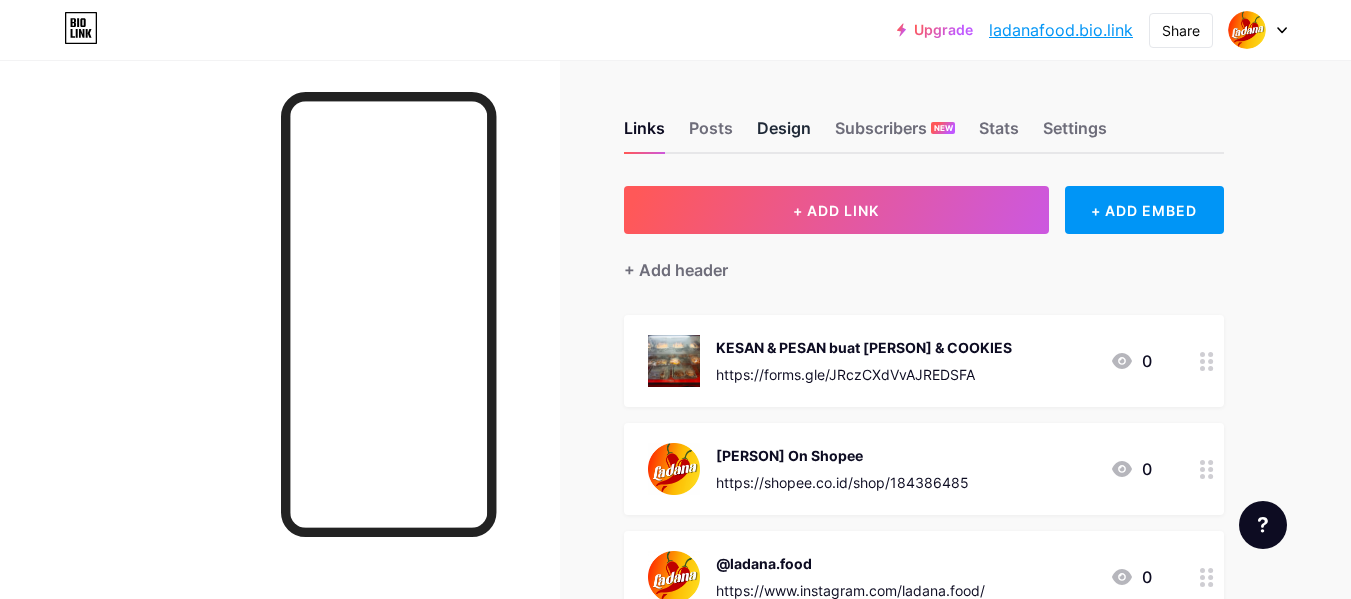 click on "Design" at bounding box center (784, 134) 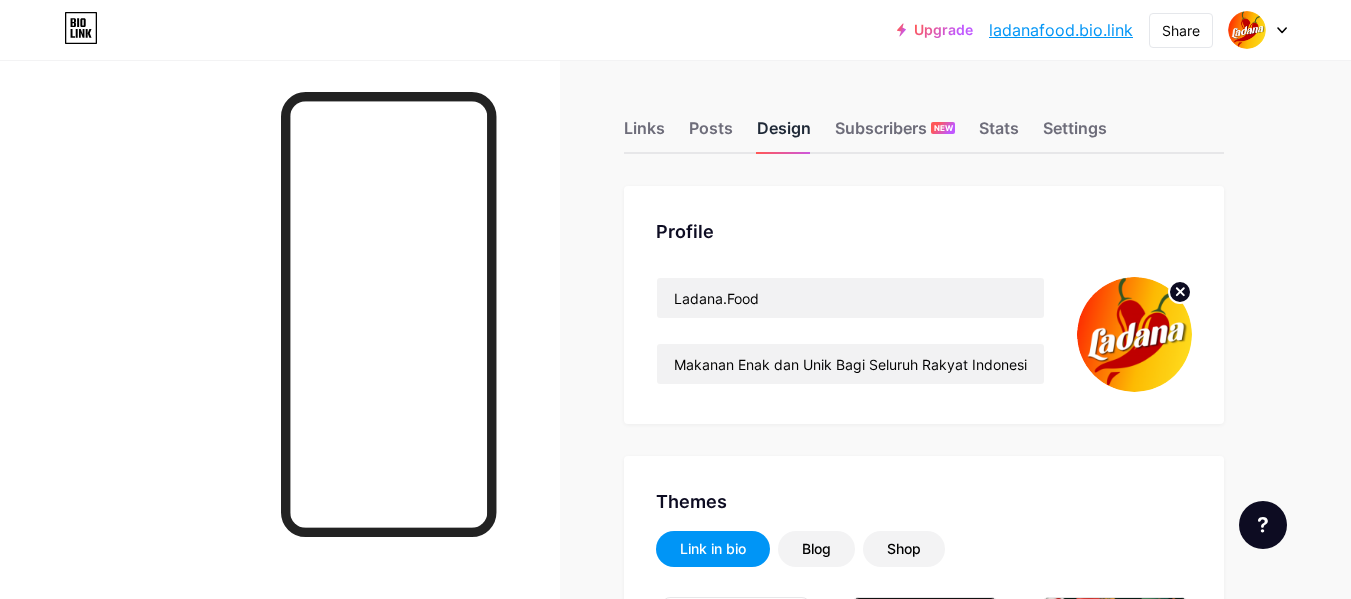 type on "#ffffff" 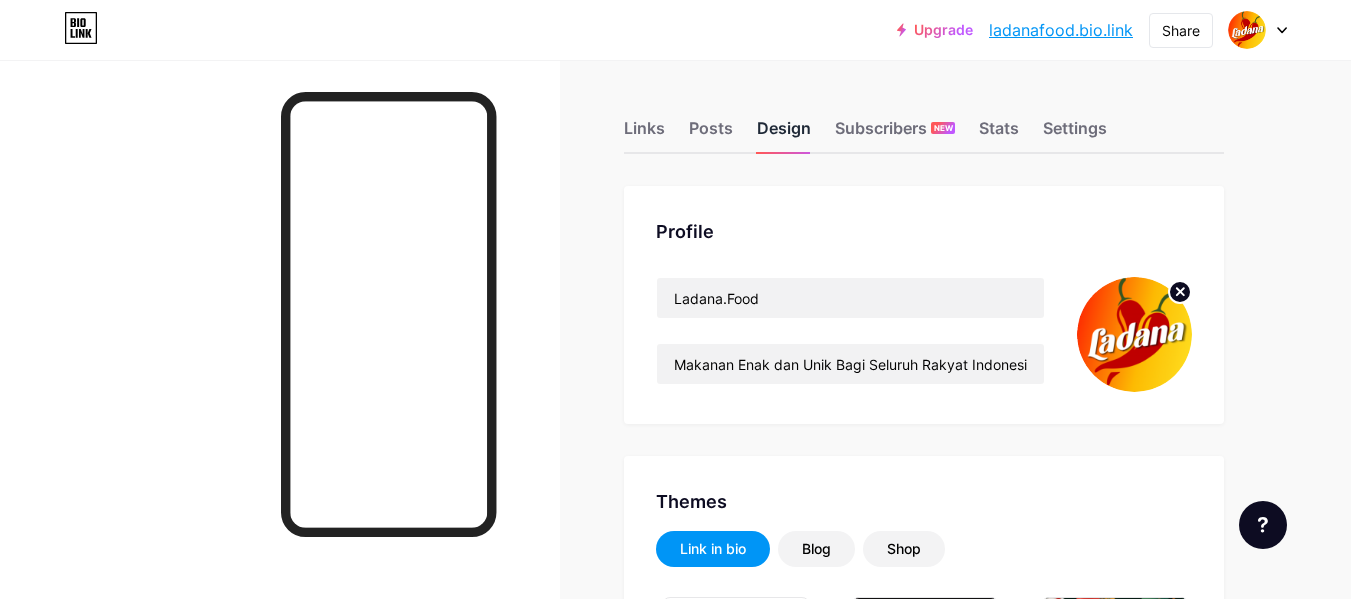 type on "#000000" 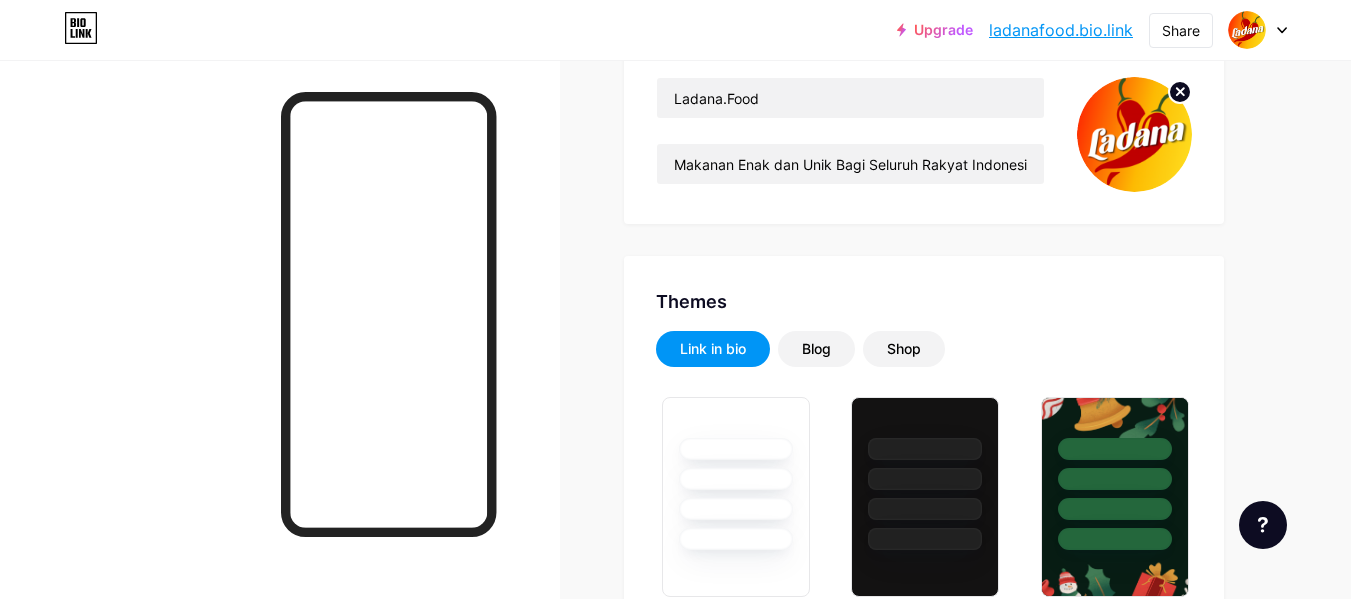 scroll, scrollTop: 600, scrollLeft: 0, axis: vertical 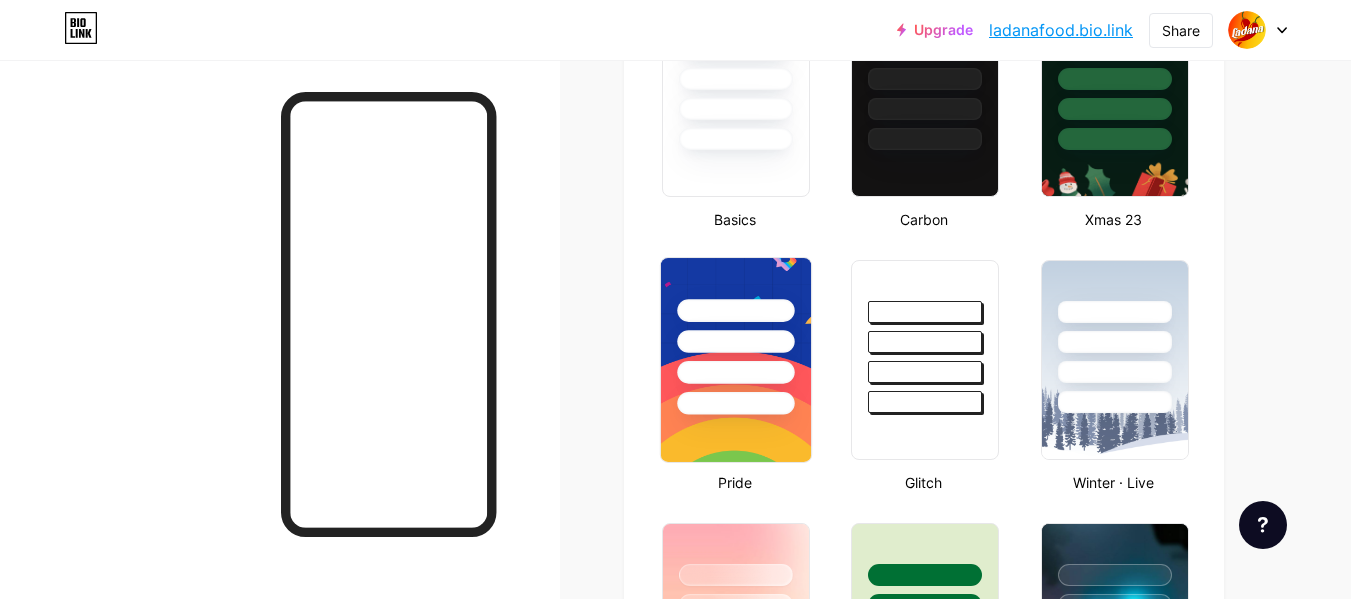 click at bounding box center [736, 360] 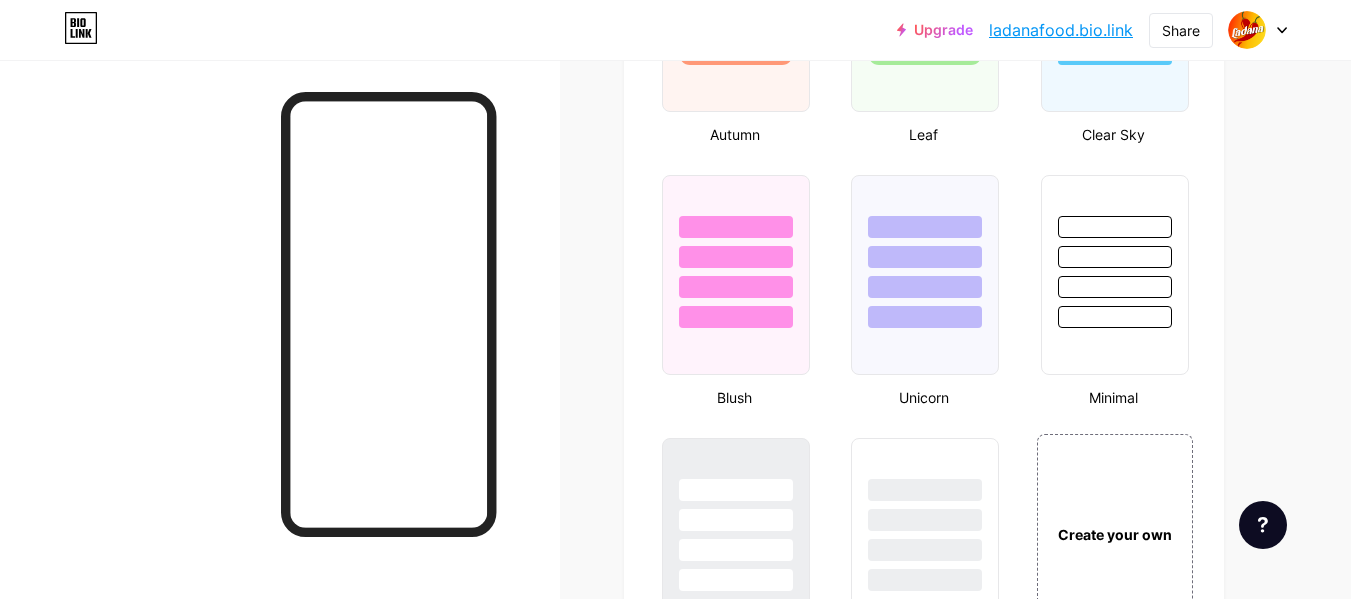 scroll, scrollTop: 2500, scrollLeft: 0, axis: vertical 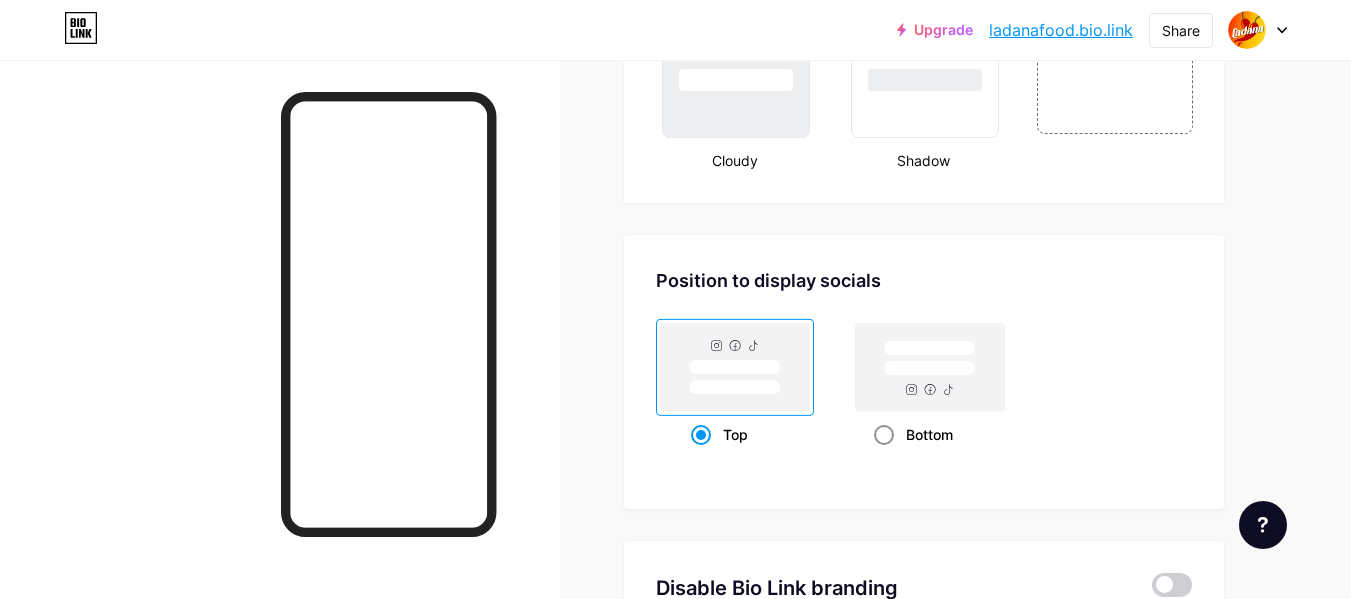 click at bounding box center (884, 435) 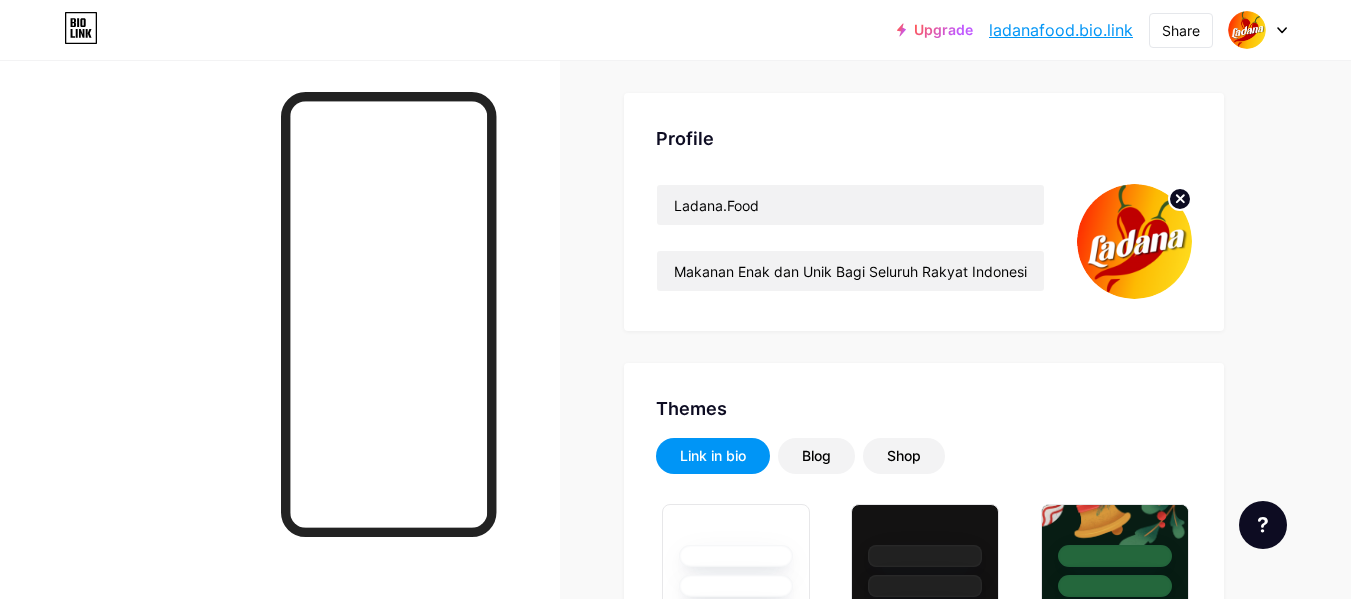 scroll, scrollTop: 0, scrollLeft: 0, axis: both 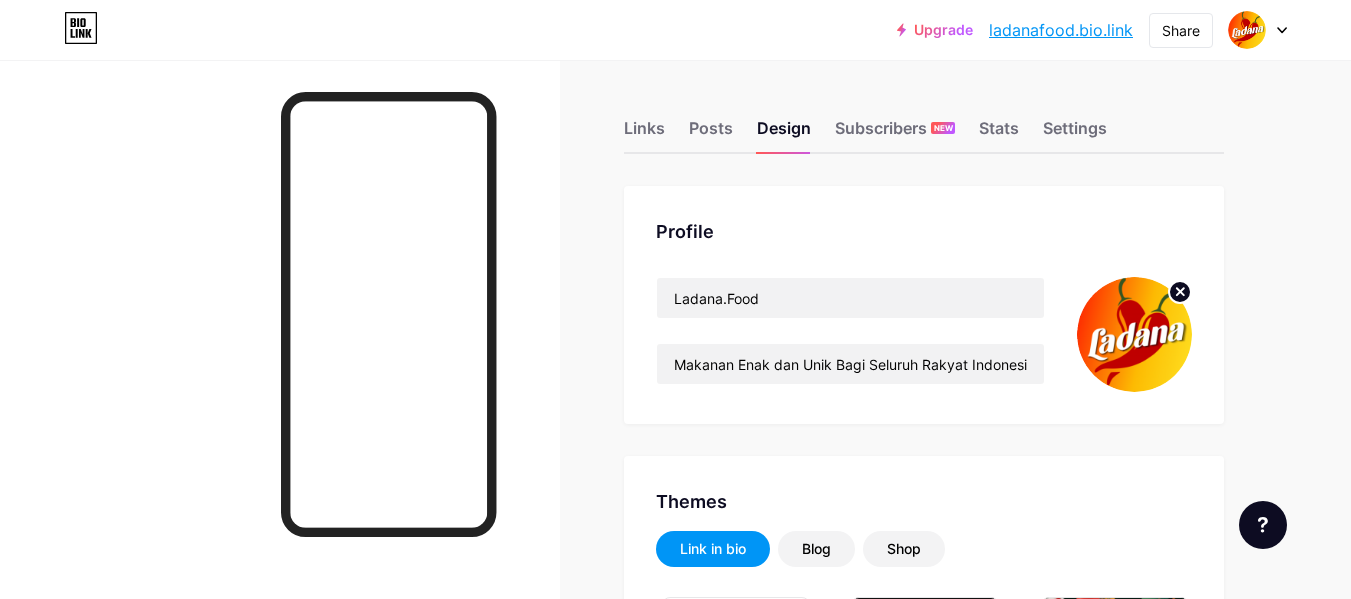 click 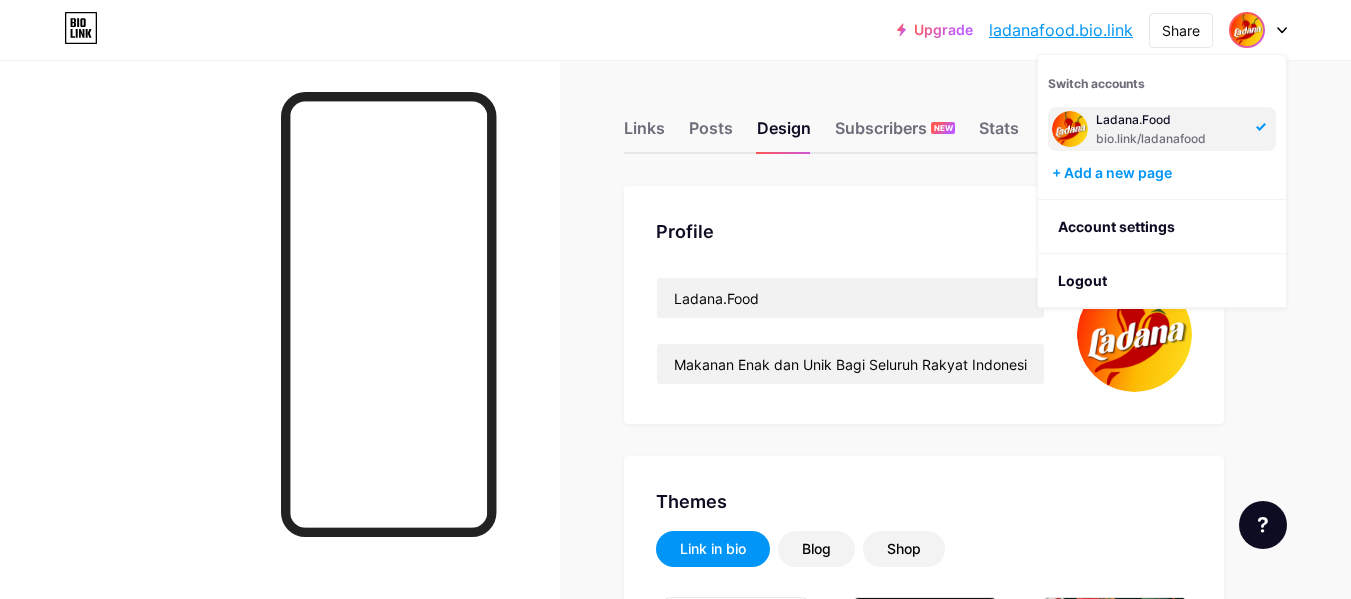 click on "Upgrade   ladanafood.bio....   ladanafood.bio.link   Share               Switch accounts     Ladana.Food   bio.link/ladanafood       + Add a new page        Account settings   Logout   Link Copied
Links
Posts
Design
Subscribers
NEW
Stats
Settings     Profile   Ladana.Food     Makanan Enak dan Unik Bagi Seluruh Rakyat Indonesia.                   Themes   Link in bio   Blog   Shop       Basics       Carbon       Xmas 23       Pride       Glitch       Winter · Live       Glassy · Live       Chameleon · Live       Rainy Night · Live       Neon · Live       Summer       Retro       Strawberry · Live       Desert       Sunny       Autumn       Leaf       Clear Sky       Blush       Unicorn       Minimal       Cloudy       Shadow     Create your own           Changes saved       Position to display socials                 Top                     Bottom
Changes saved" at bounding box center (675, 1698) 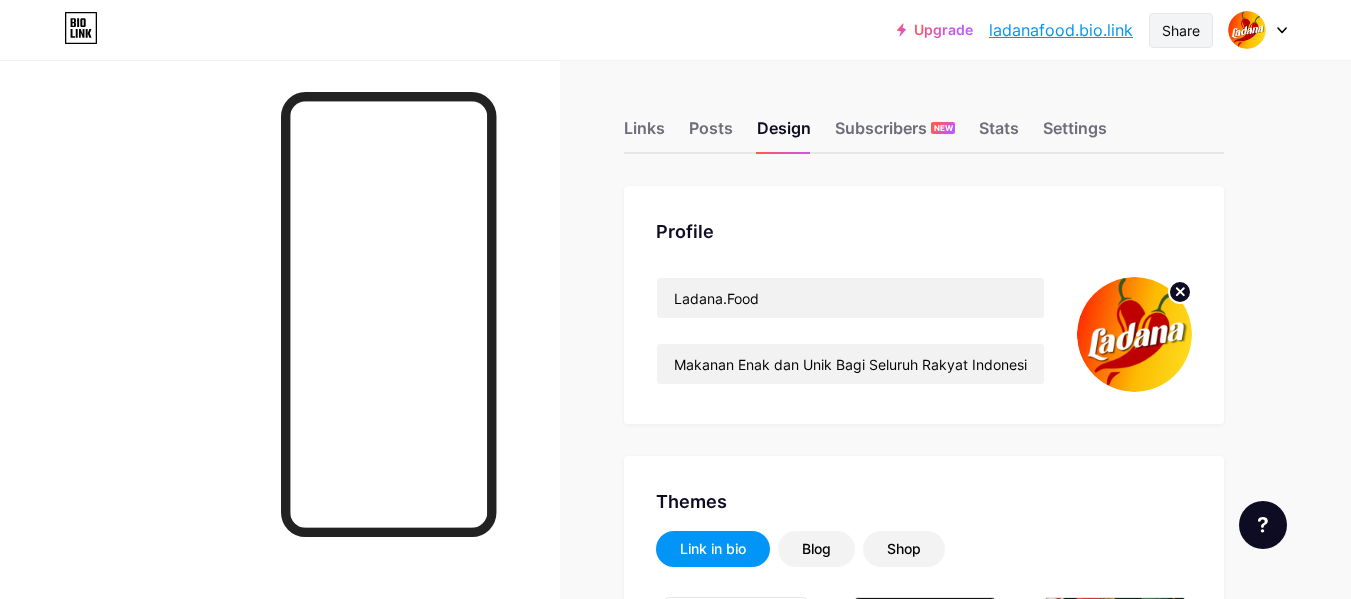 click on "Share" at bounding box center (1181, 30) 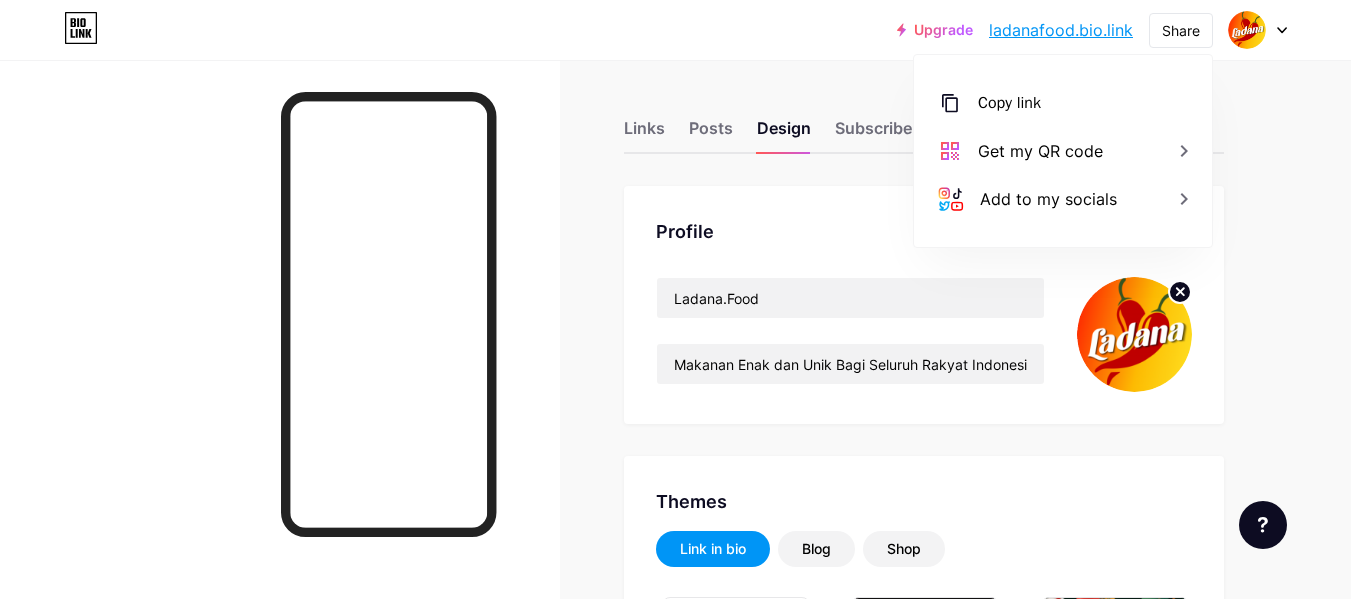 click on "Links
Posts
Design
Subscribers
NEW
Stats
Settings     Profile   Ladana.Food     Makanan Enak dan Unik Bagi Seluruh Rakyat Indonesia.                   Themes   Link in bio   Blog   Shop       Basics       Carbon       Xmas 23       Pride       Glitch       Winter · Live       Glassy · Live       Chameleon · Live       Rainy Night · Live       Neon · Live       Summer       Retro       Strawberry · Live       Desert       Sunny       Autumn       Leaf       Clear Sky       Blush       Unicorn       Minimal       Cloudy       Shadow     Create your own           Changes saved       Position to display socials                 Top                     Bottom
Disable Bio Link branding
Will hide the Bio Link branding from homepage     Display Share button
Enables social sharing options on your page including a QR code.   Changes saved           Feature requests" at bounding box center [654, 1728] 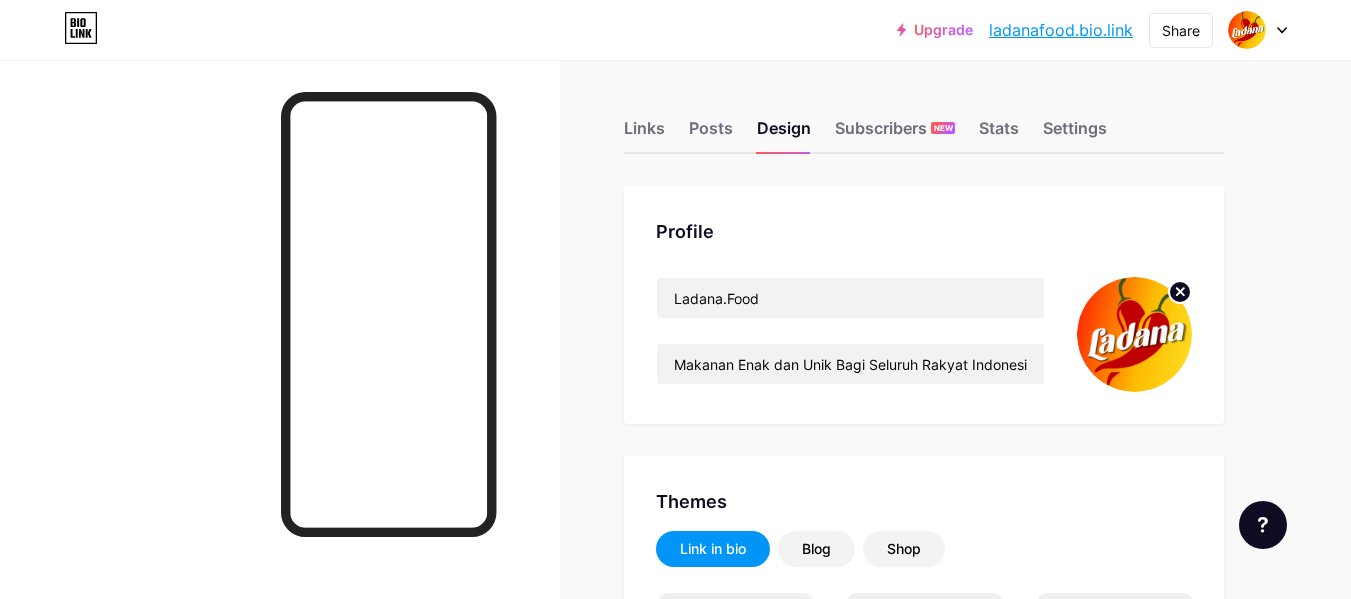 scroll, scrollTop: 0, scrollLeft: 0, axis: both 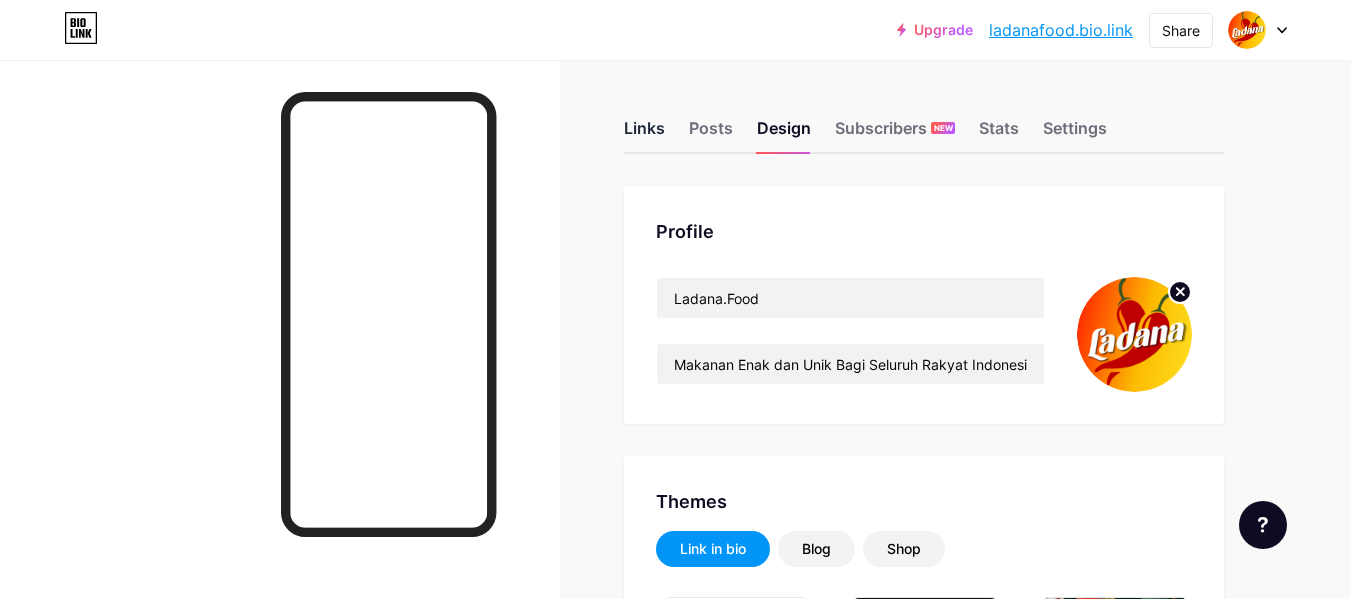 click on "Links" at bounding box center [644, 134] 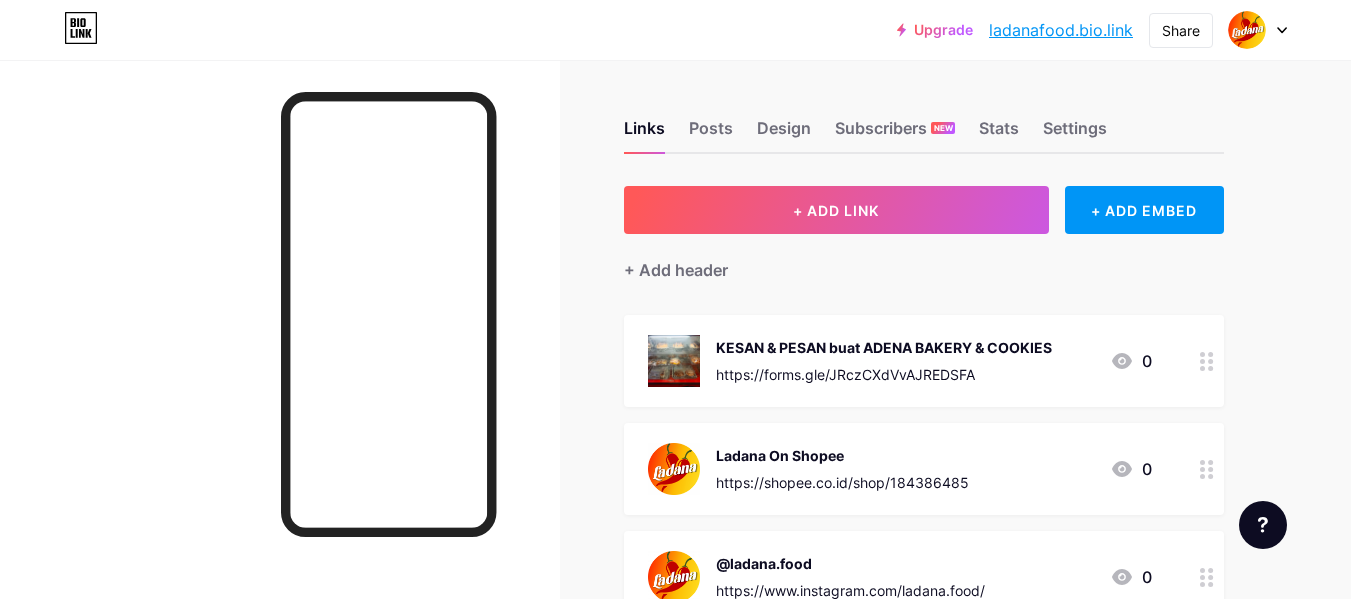 scroll, scrollTop: 200, scrollLeft: 0, axis: vertical 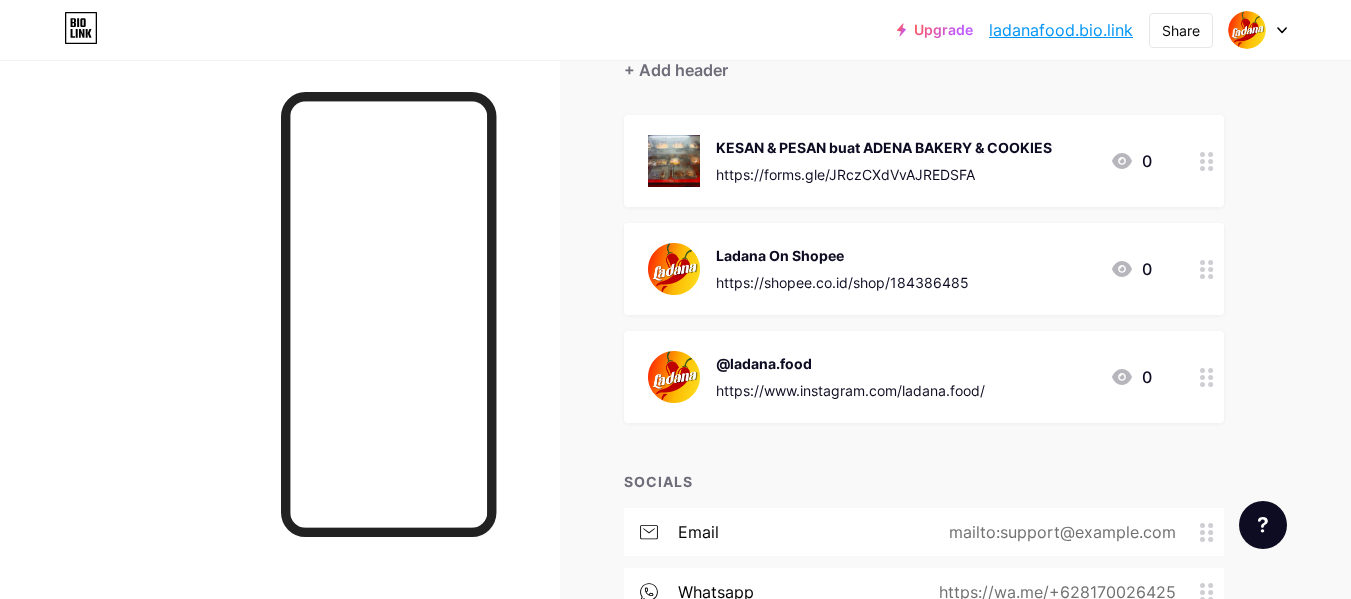 click 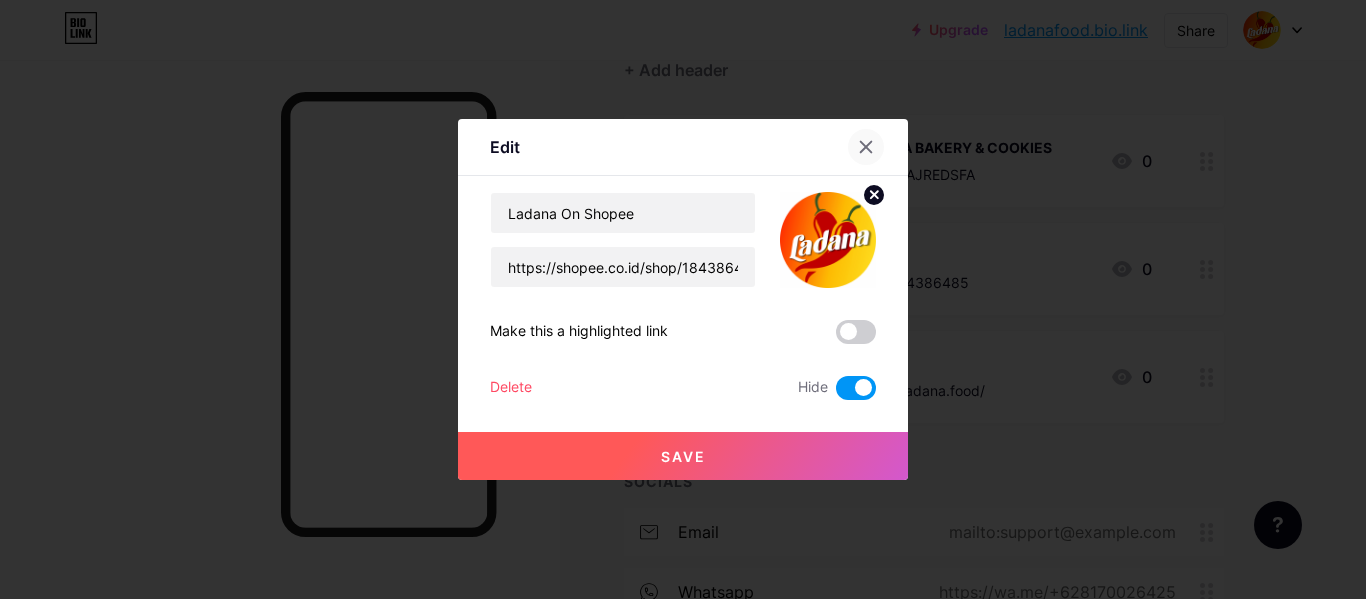 click 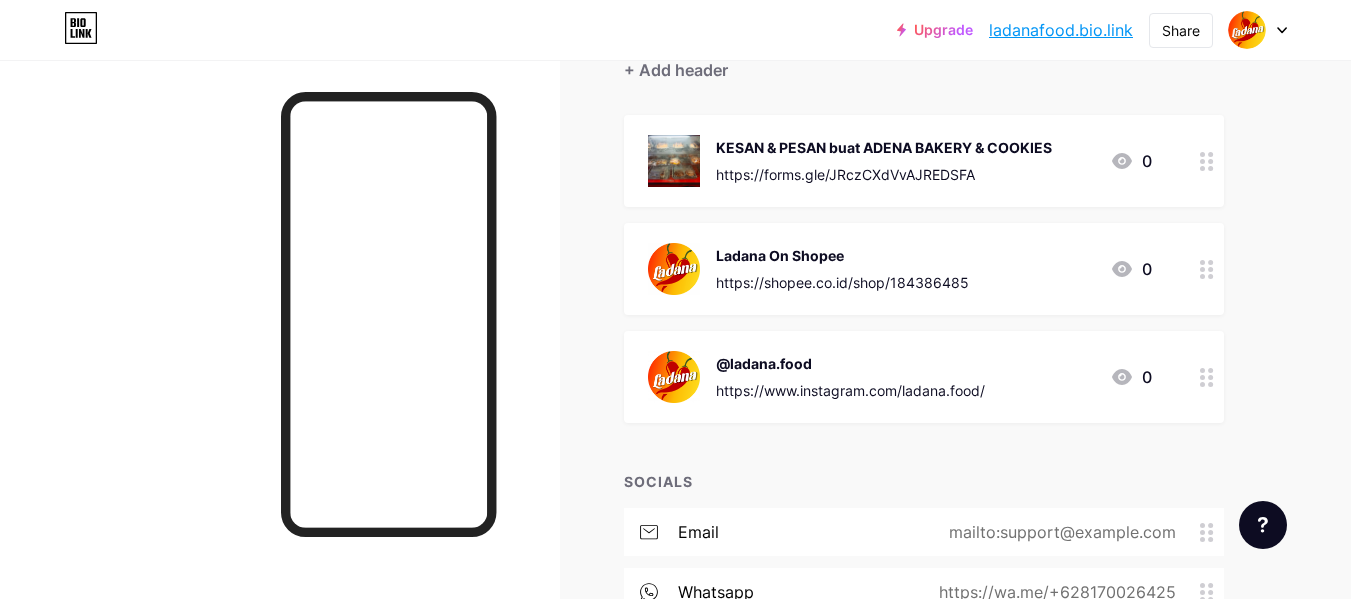 click 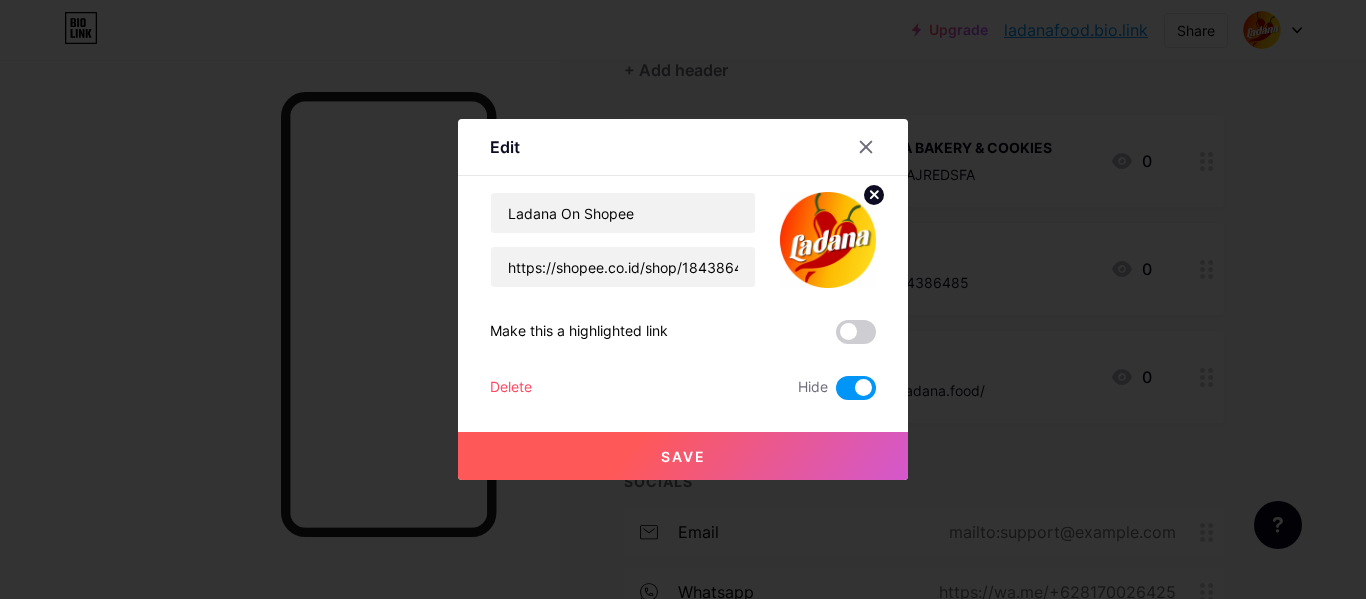 click at bounding box center [683, 299] 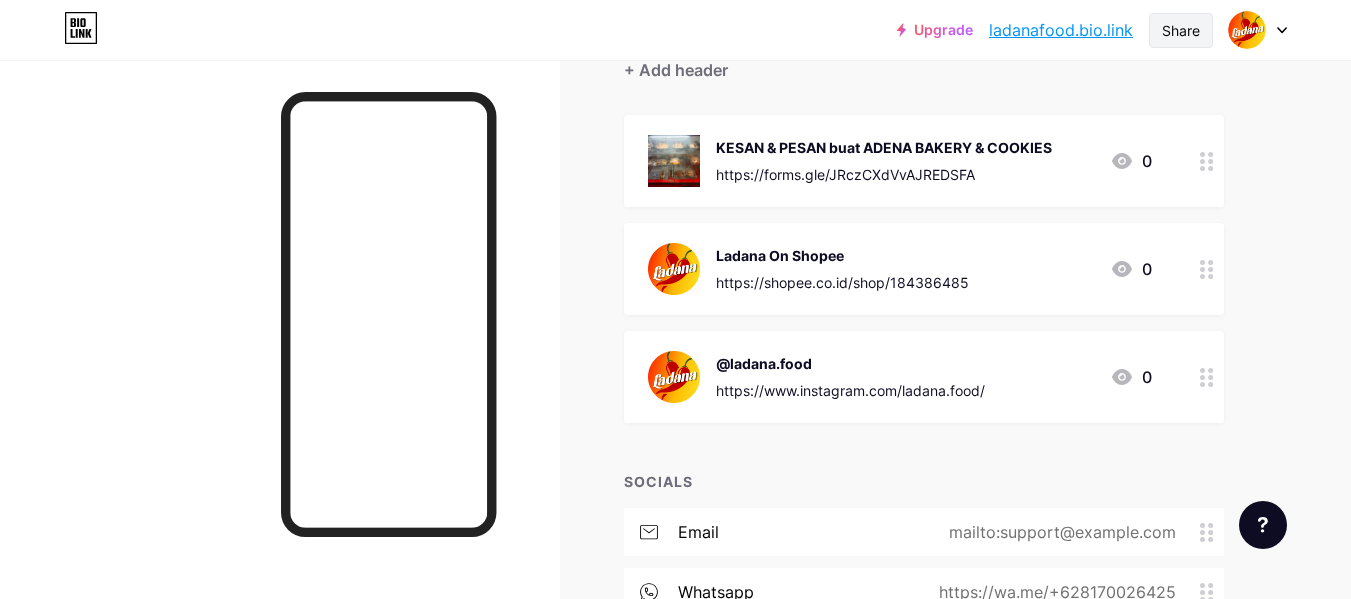 click on "Share" at bounding box center (1181, 30) 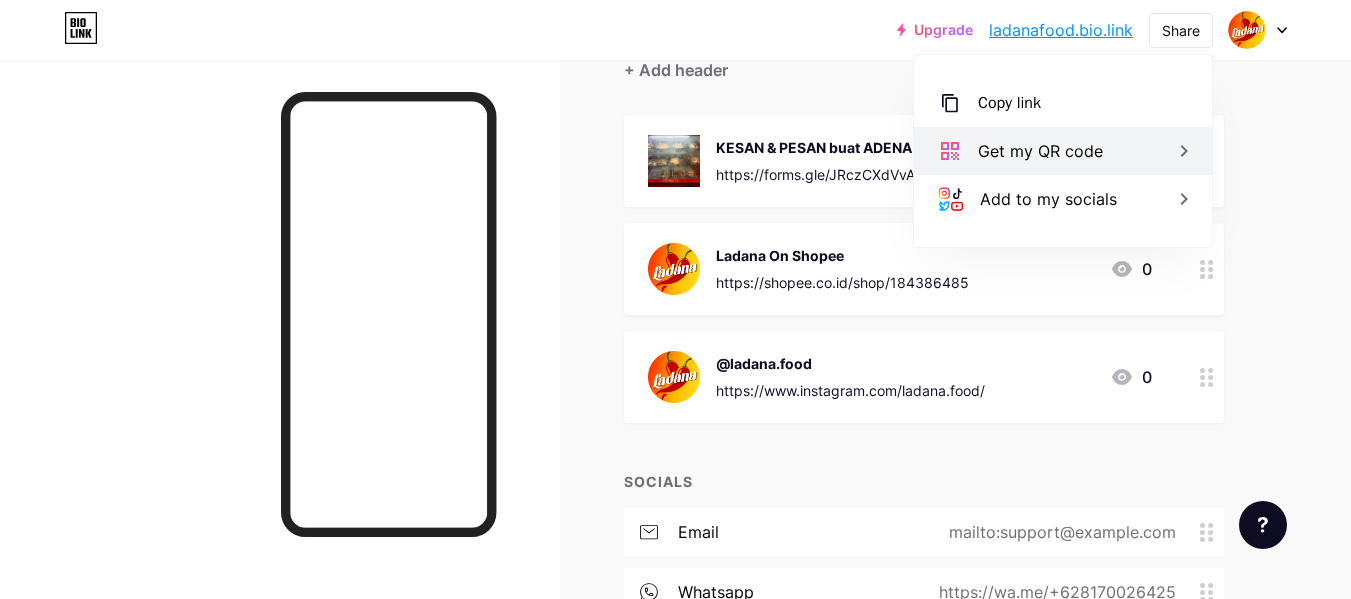 click on "Get my QR code" at bounding box center (1040, 151) 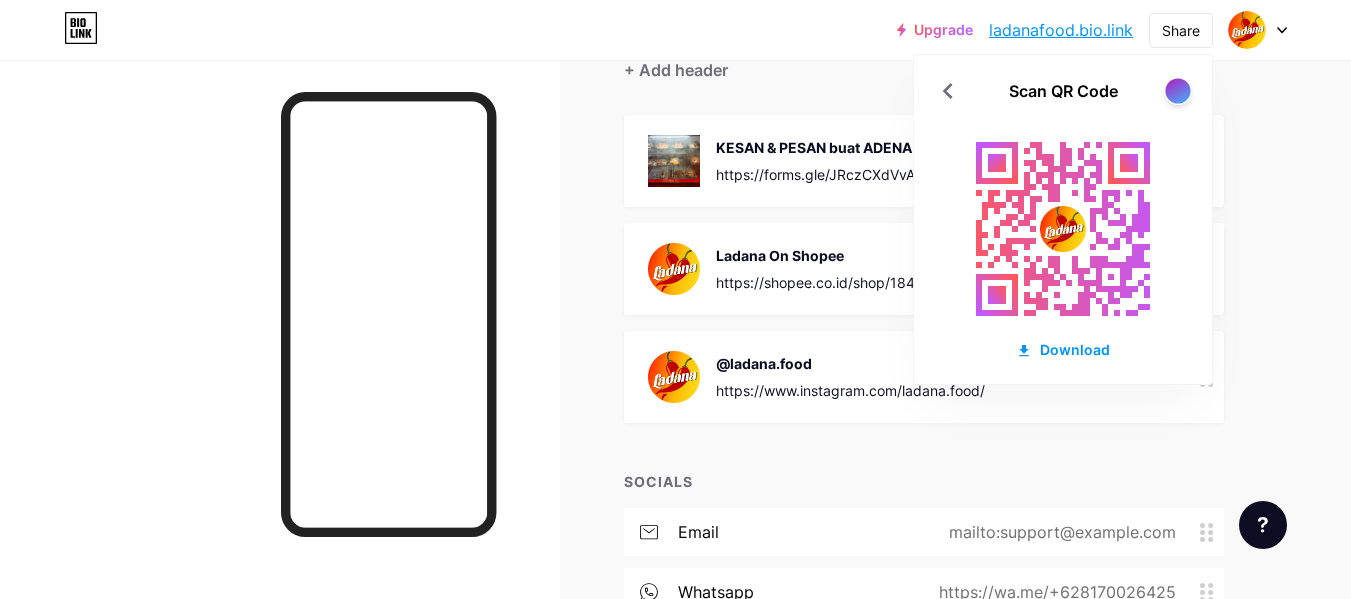 click at bounding box center [1177, 90] 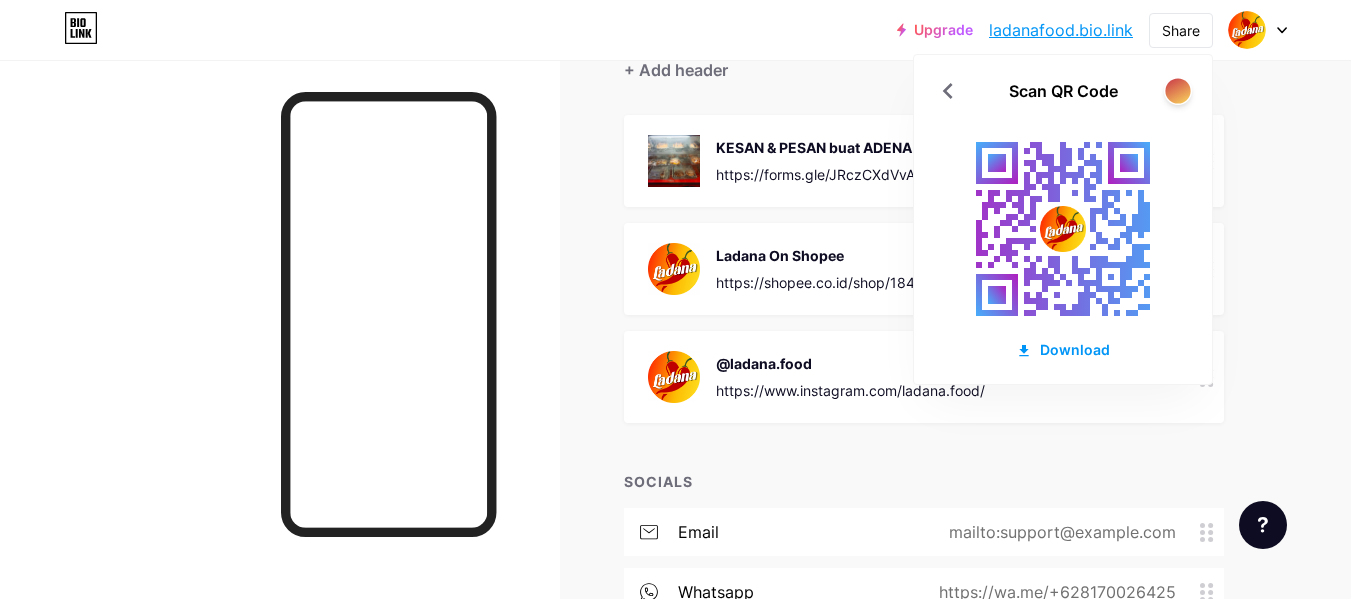 click at bounding box center (1177, 90) 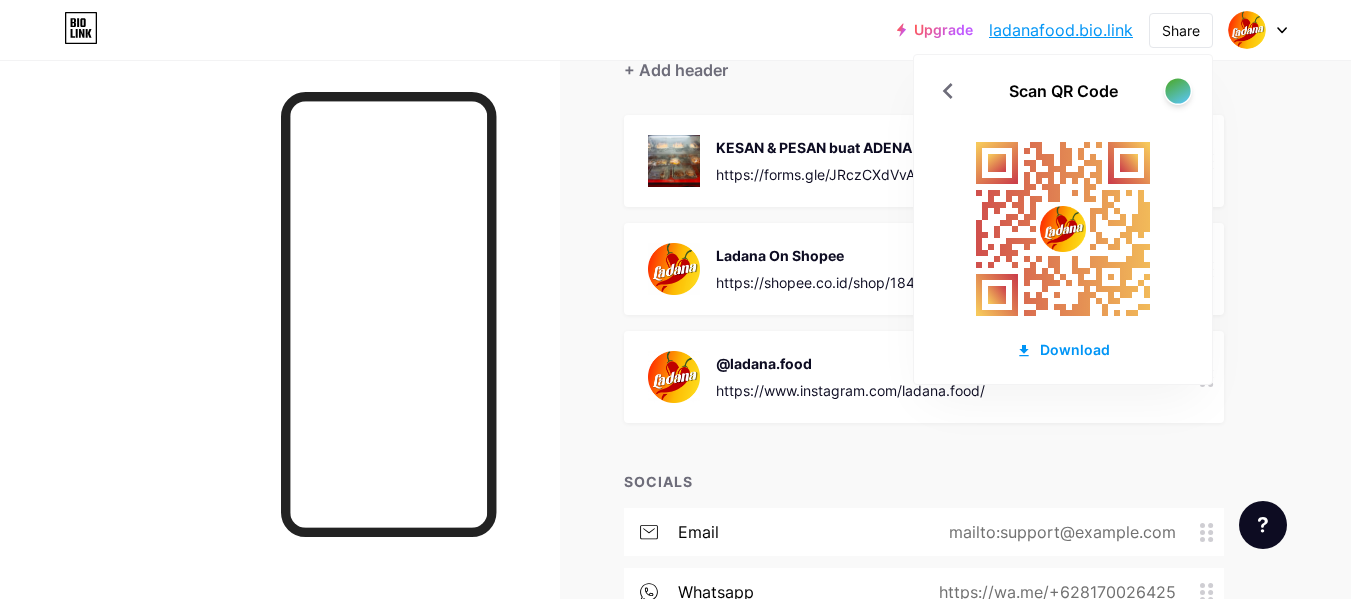 click at bounding box center (1177, 90) 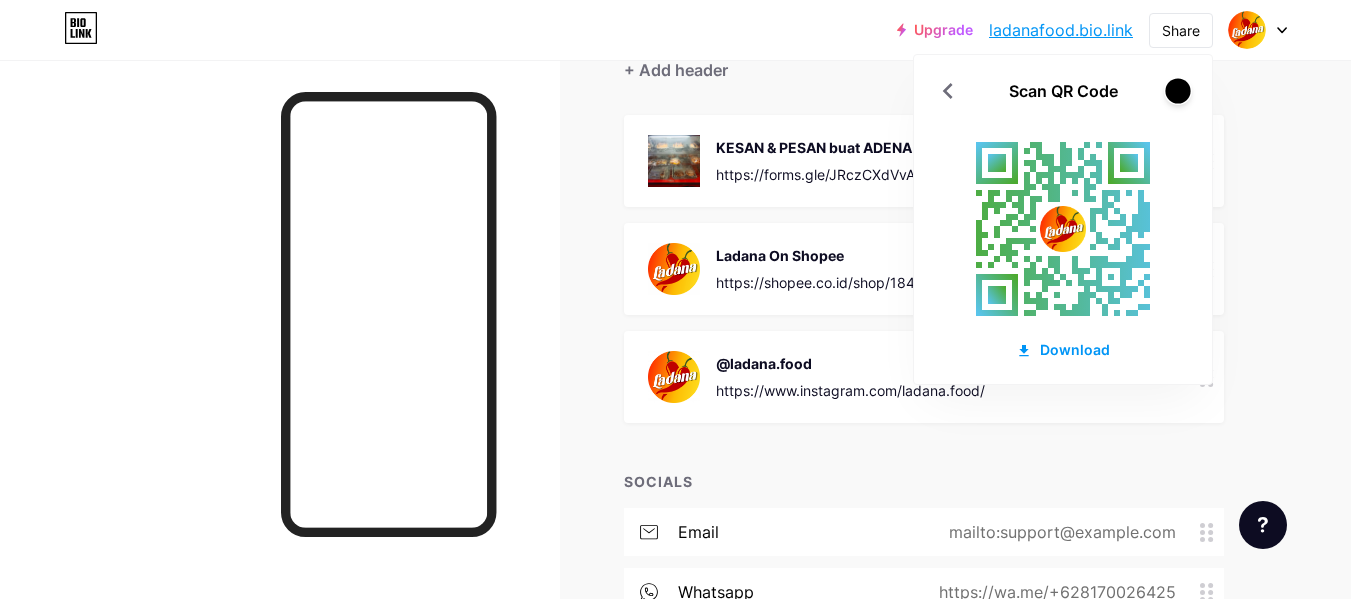 click at bounding box center [1177, 90] 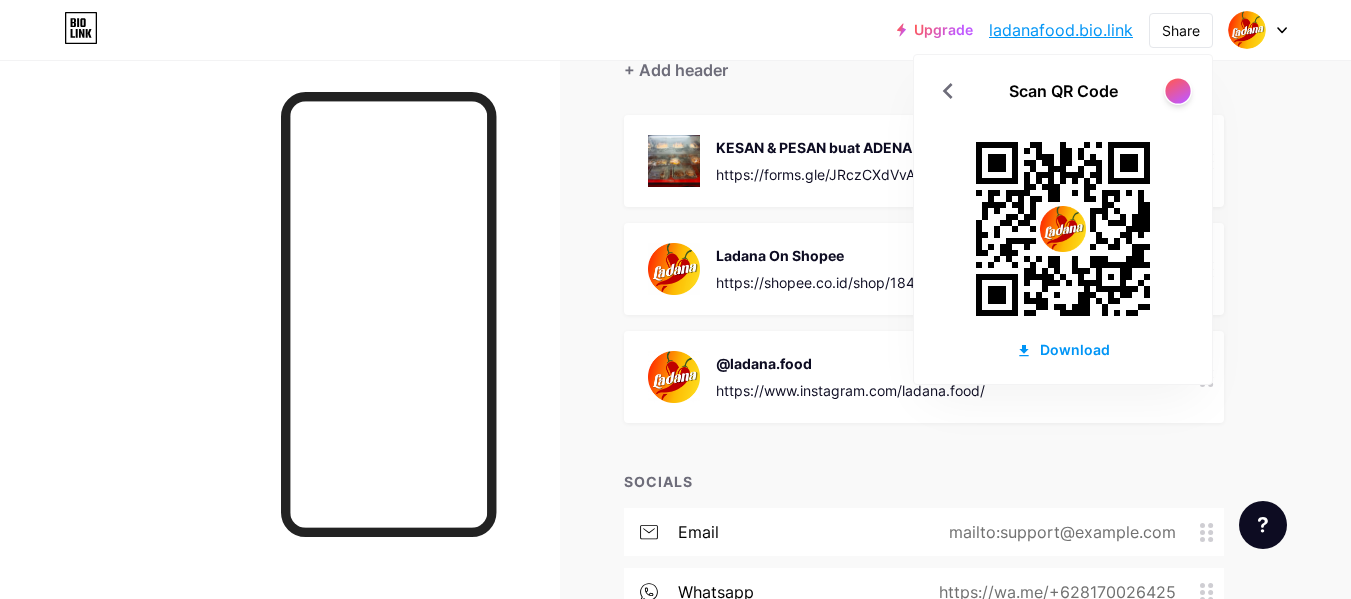 click at bounding box center (1177, 90) 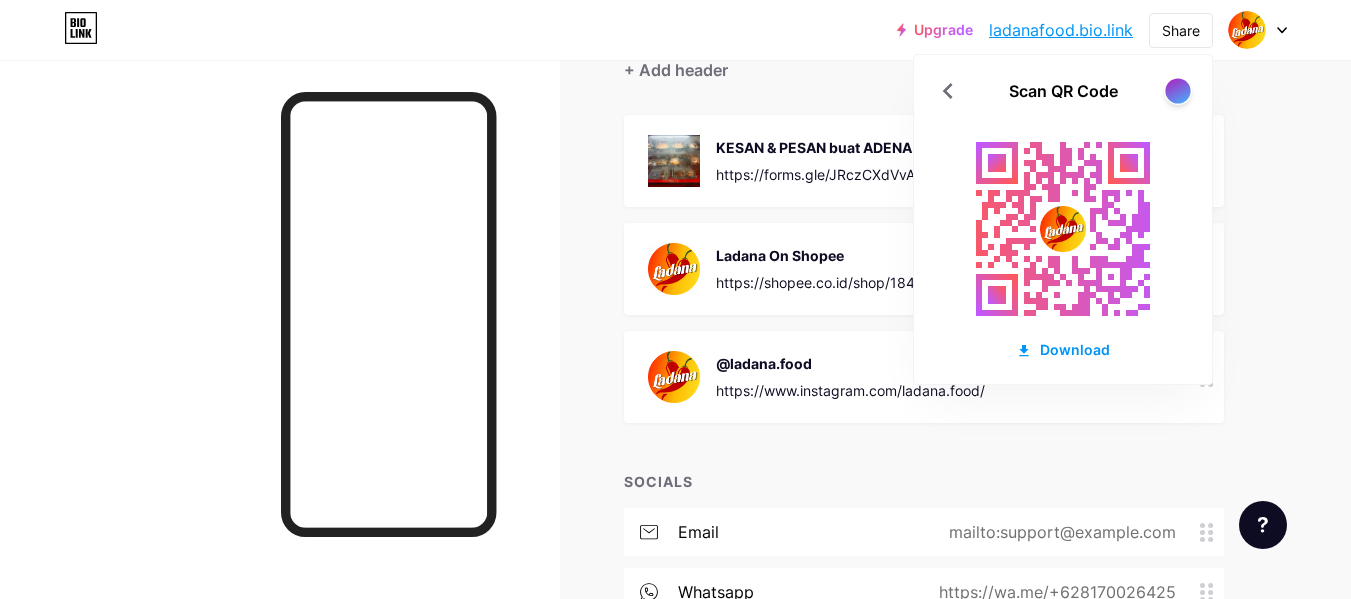 click at bounding box center [1177, 90] 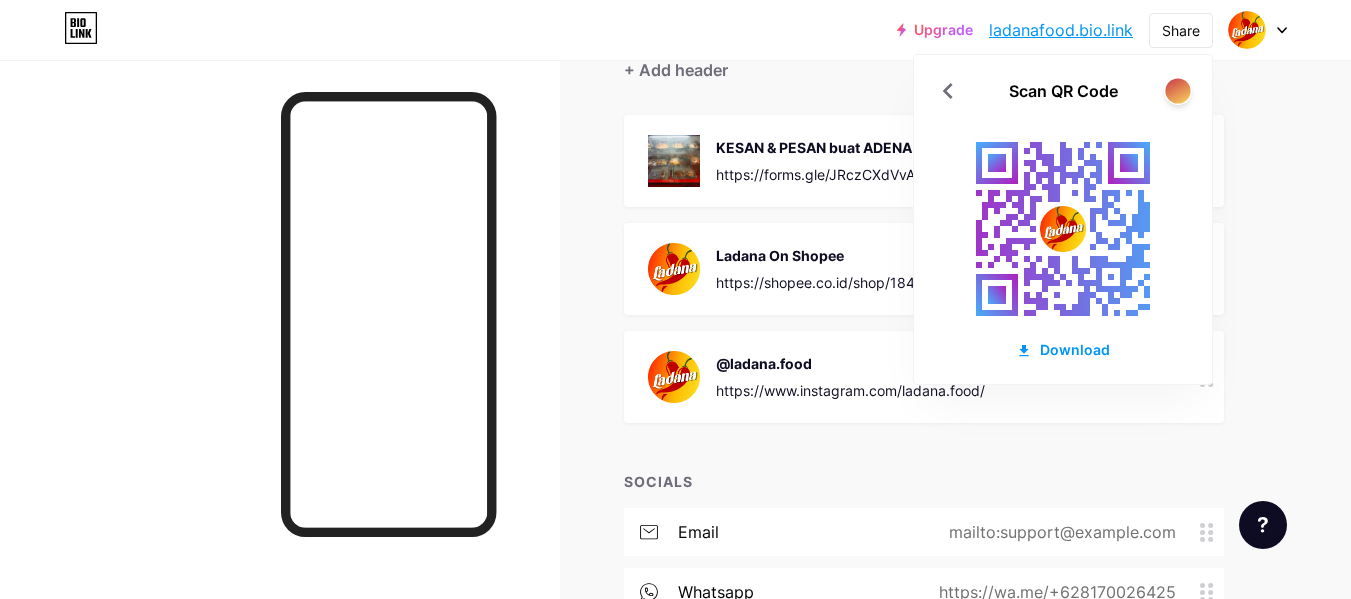 click at bounding box center (1177, 90) 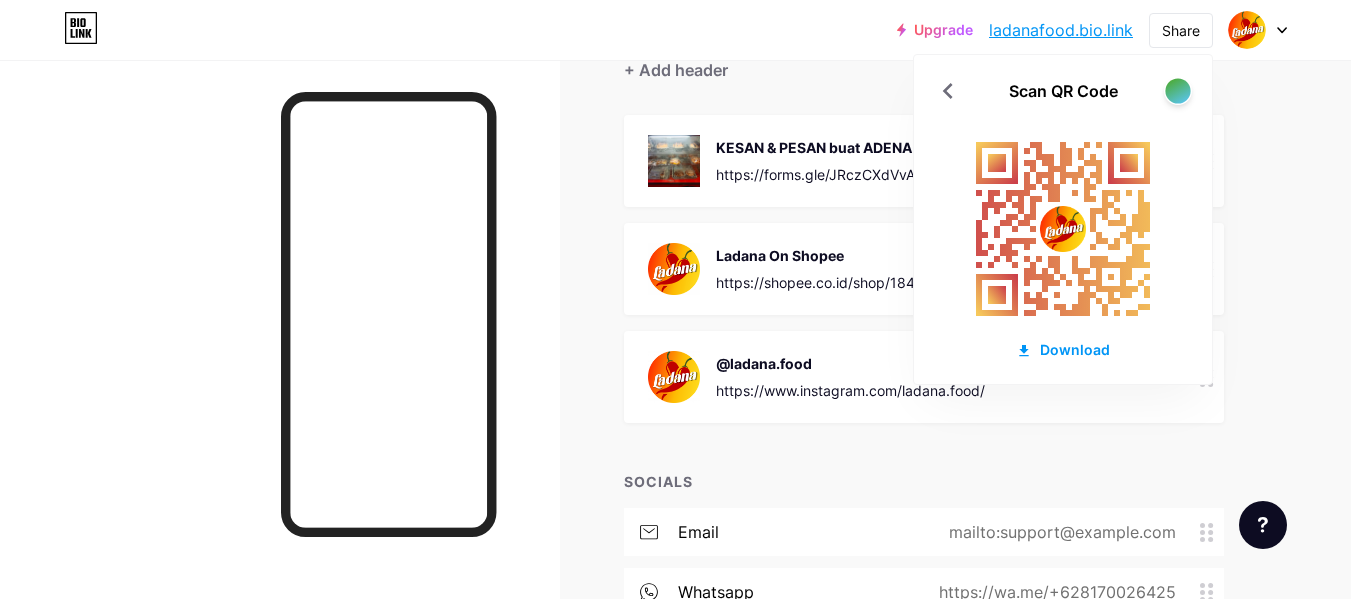 click at bounding box center (1177, 90) 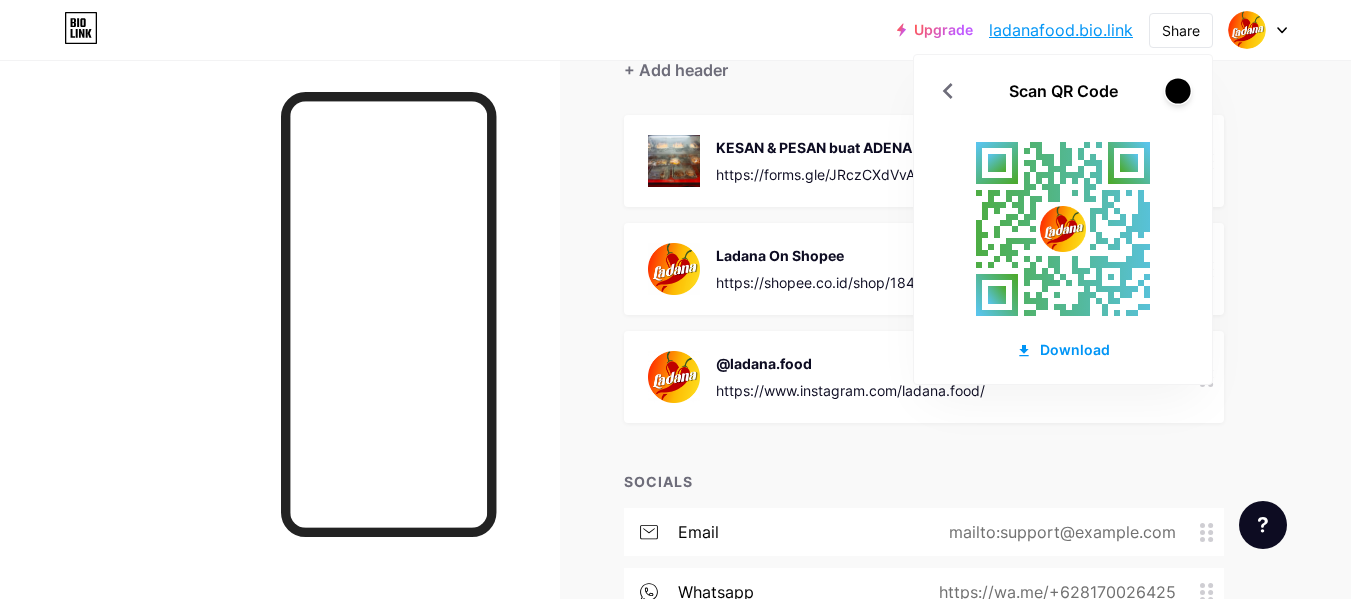 click at bounding box center [1177, 90] 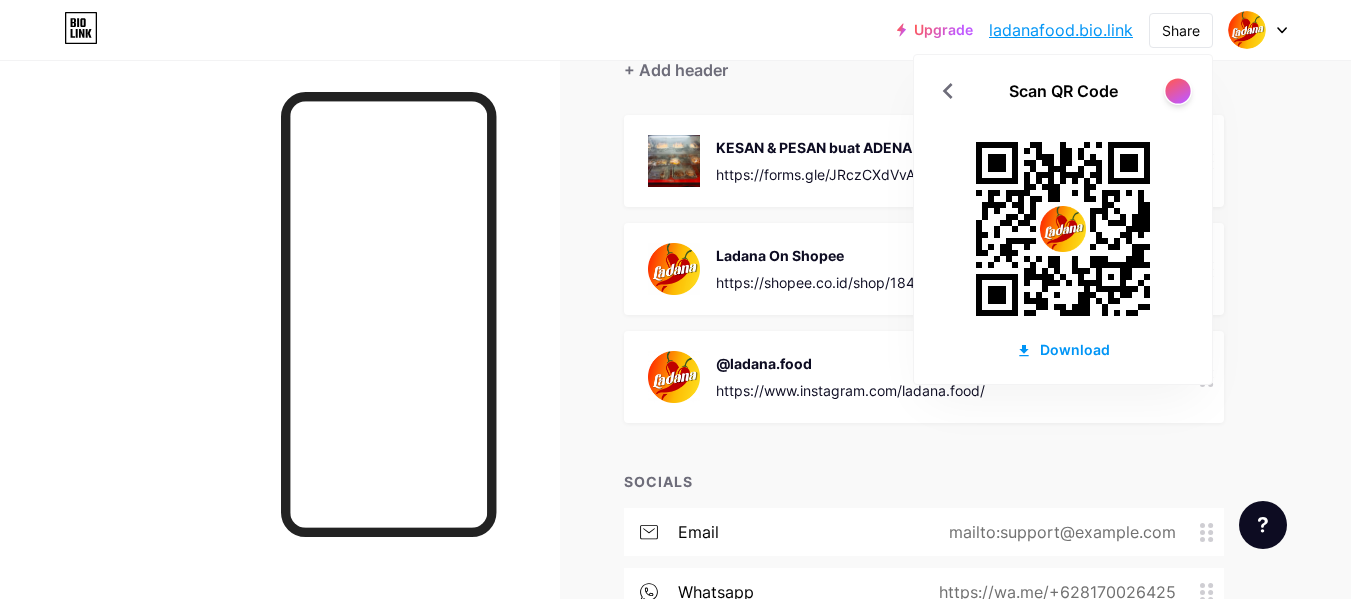 click at bounding box center (1177, 90) 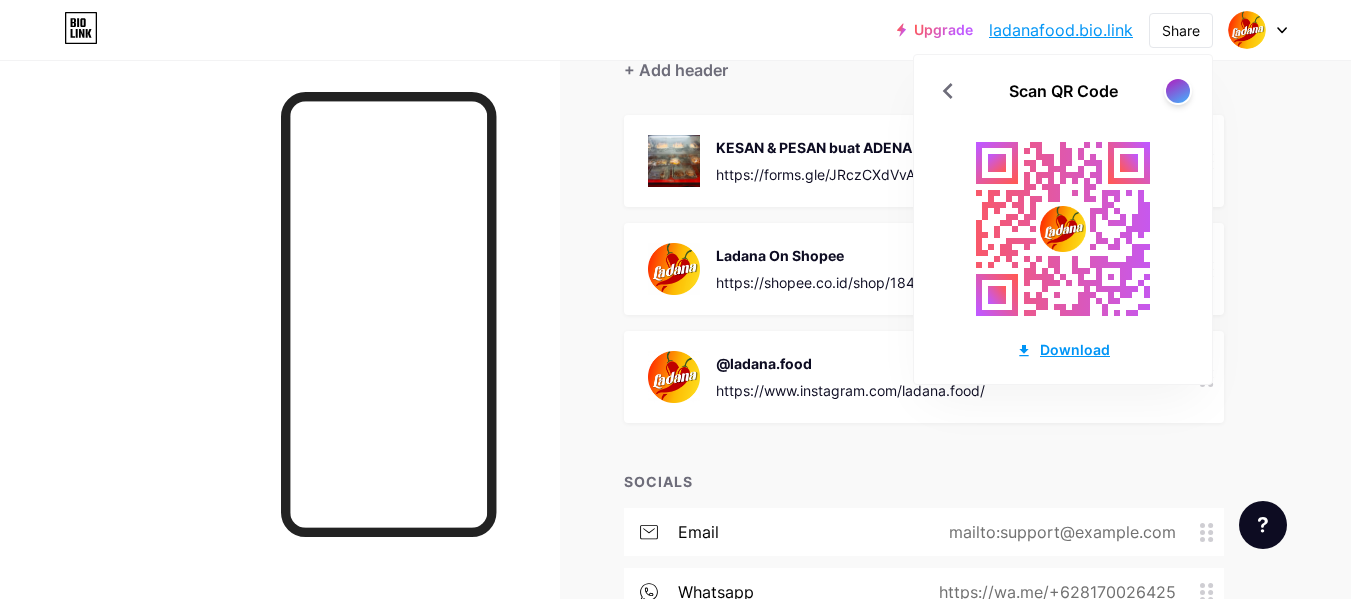 click on "Download" at bounding box center [1063, 349] 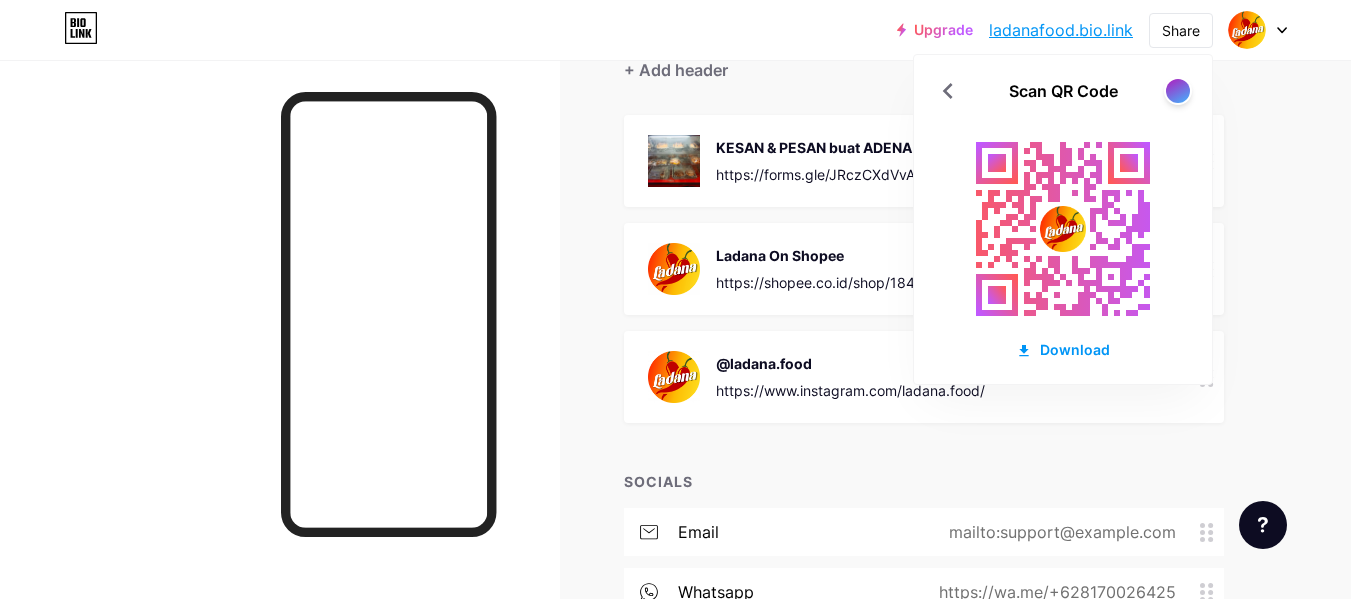 click on "Upgrade   ladanafood.bio....   ladanafood.bio.link   Share       Scan QR Code
Download               Switch accounts     Ladana.Food   bio.link/ladanafood       + Add a new page        Account settings   Logout   Link Copied
Links
Posts
Design
Subscribers
NEW
Stats
Settings       + ADD LINK     + ADD EMBED
+ Add header
KESAN & PESAN buat ADENA BAKERY & COOKIES
https://forms.gle/JRczCXdVvAJREDSFA
0
Ladana On Shopee
https://shopee.co.id/shop/184386485
0
@ladana.food
https://www.instagram.com/ladana.food/
0
SOCIALS
email
mailto:adena.irma@gmail.com
whatsapp" at bounding box center (675, 318) 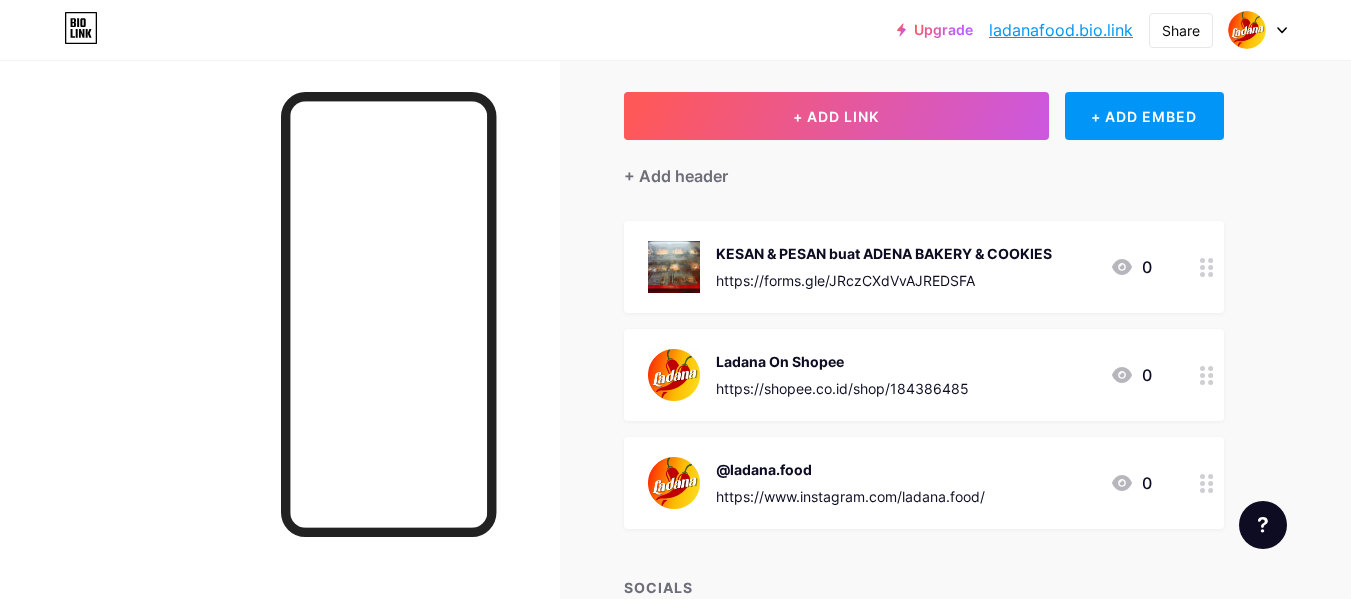 scroll, scrollTop: 0, scrollLeft: 0, axis: both 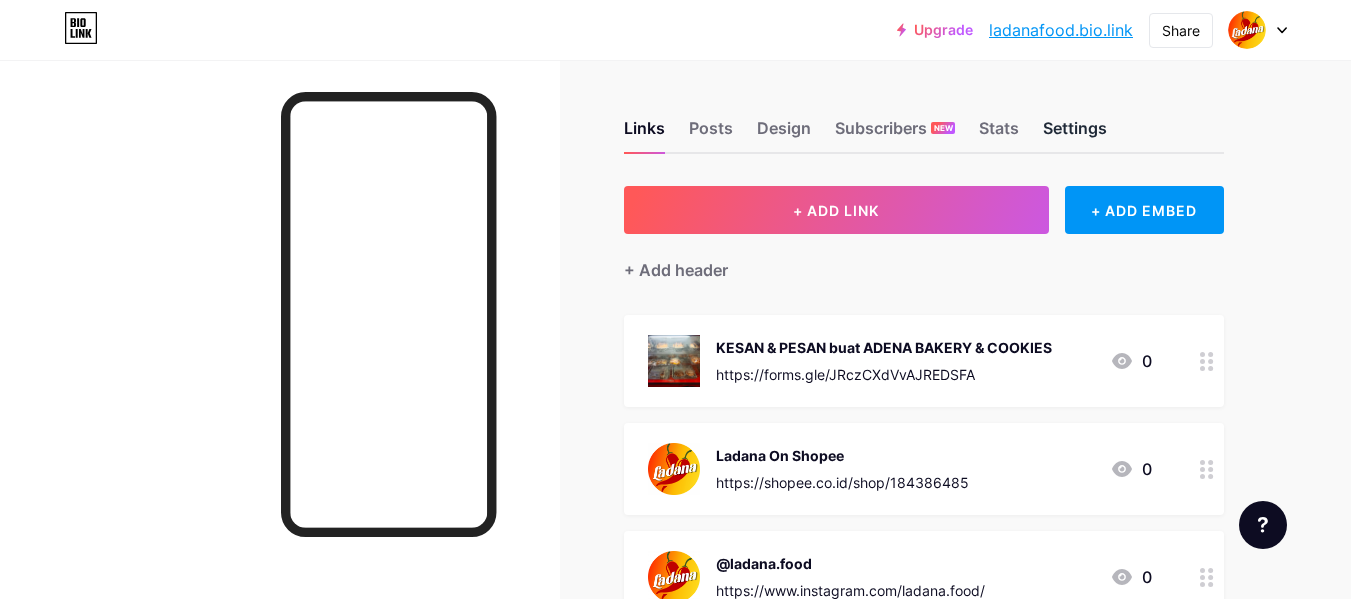 click on "Settings" at bounding box center (1075, 134) 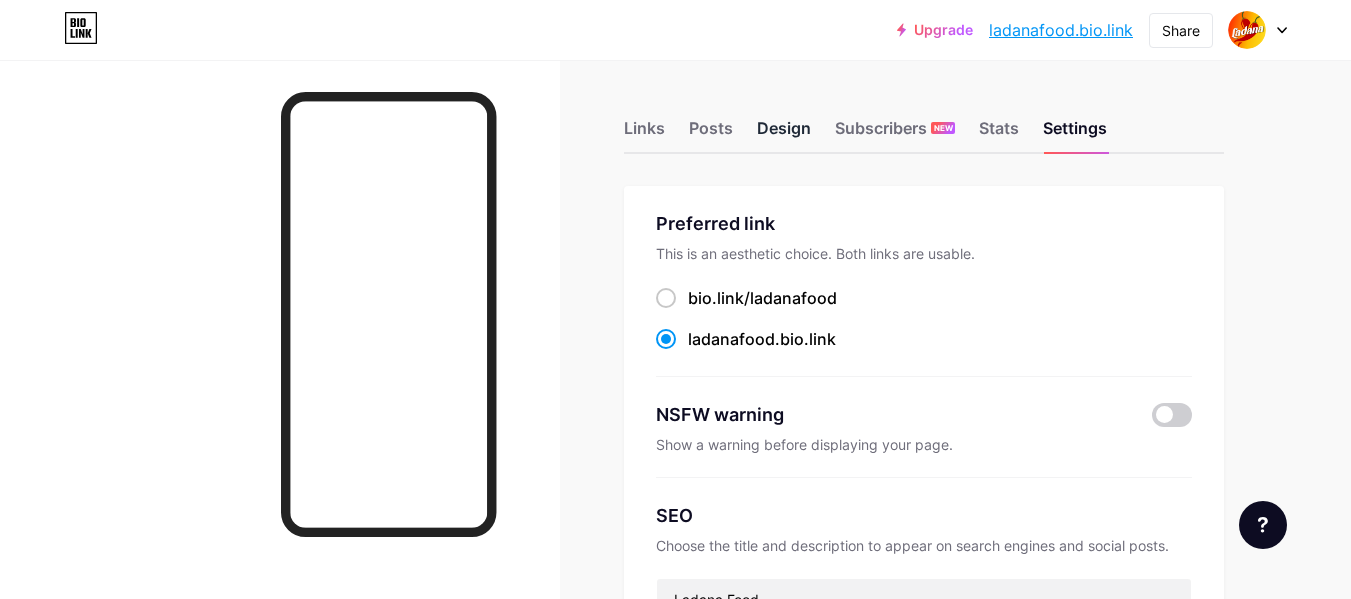 click on "Design" at bounding box center [784, 134] 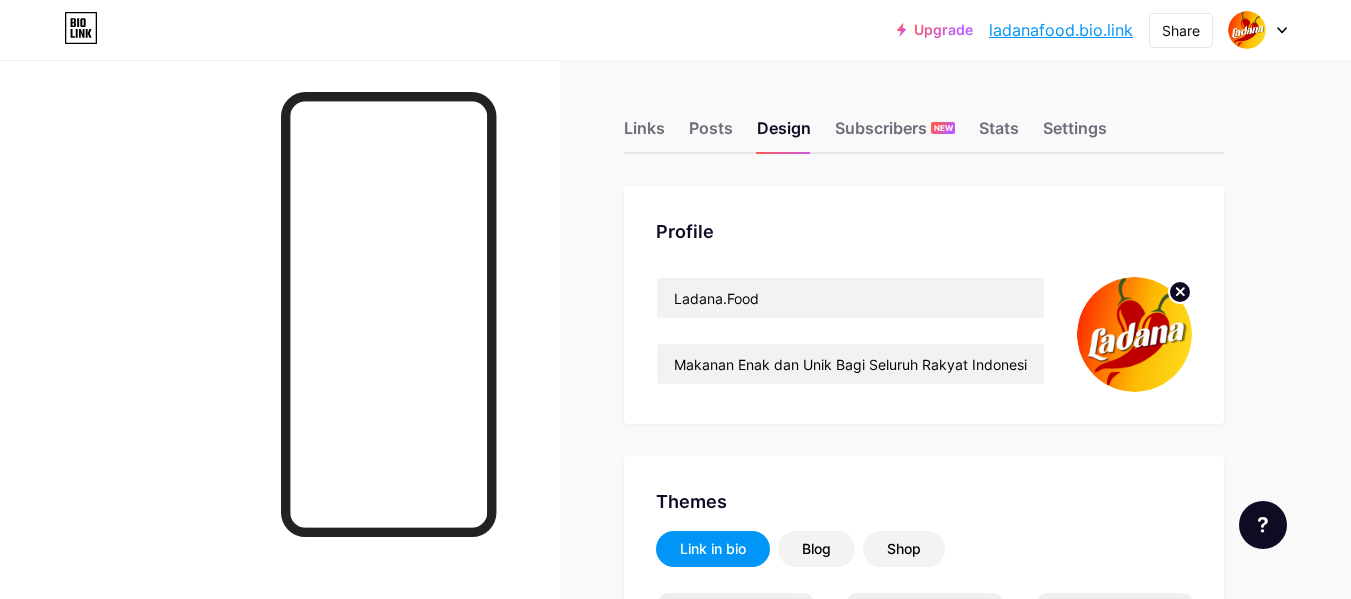 click at bounding box center [1134, 334] 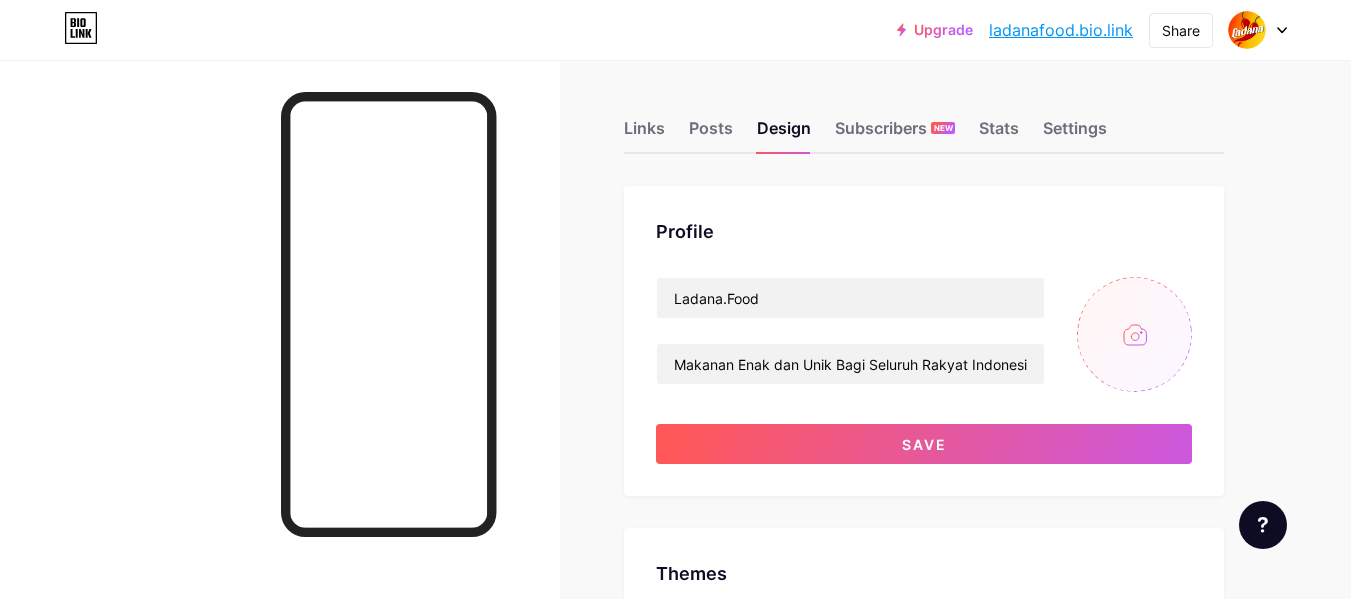 click at bounding box center (1134, 334) 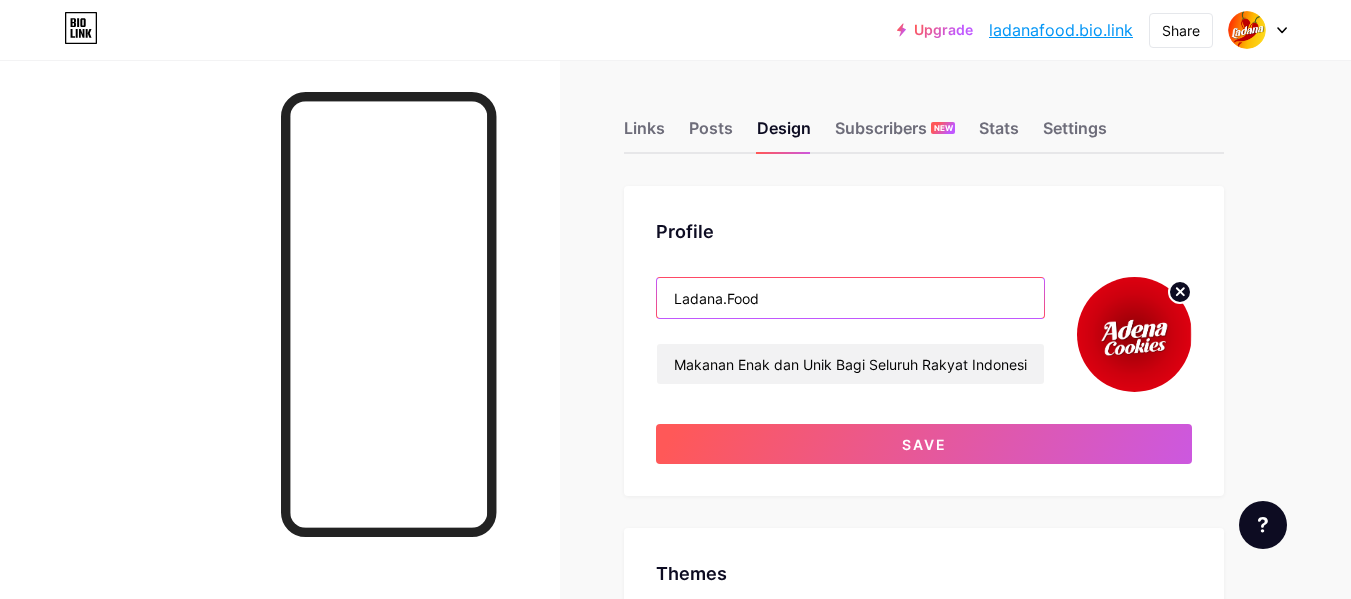 drag, startPoint x: 738, startPoint y: 299, endPoint x: 657, endPoint y: 296, distance: 81.055534 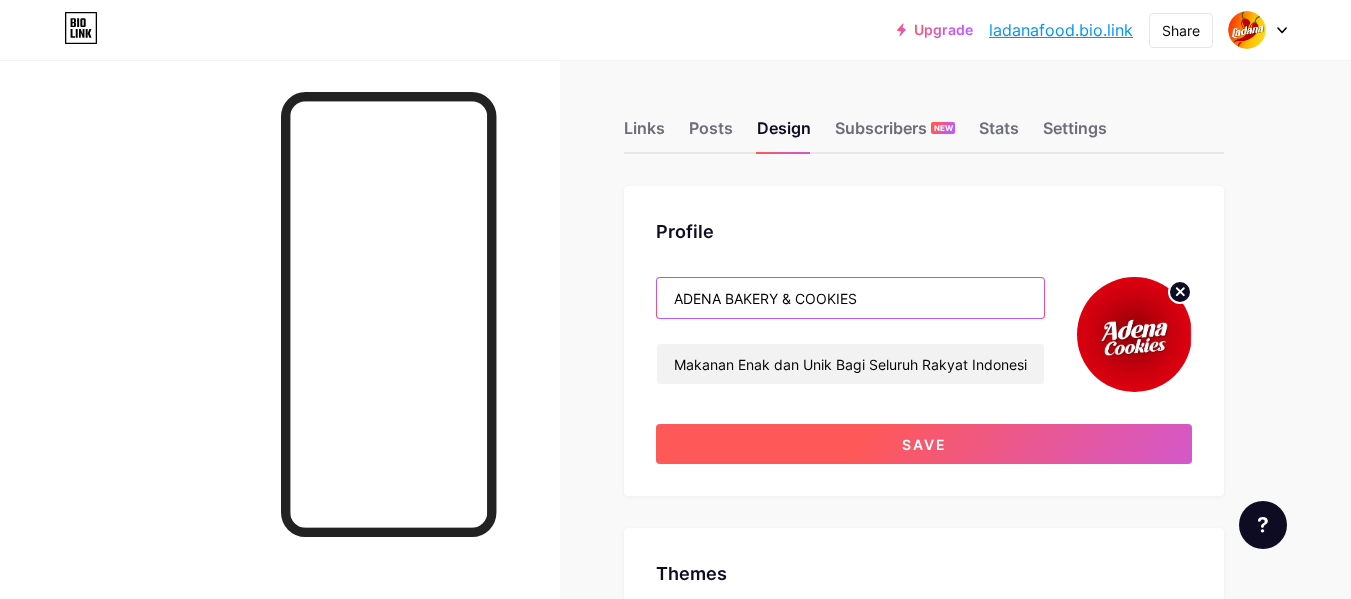 type on "ADENA BAKERY & COOKIES" 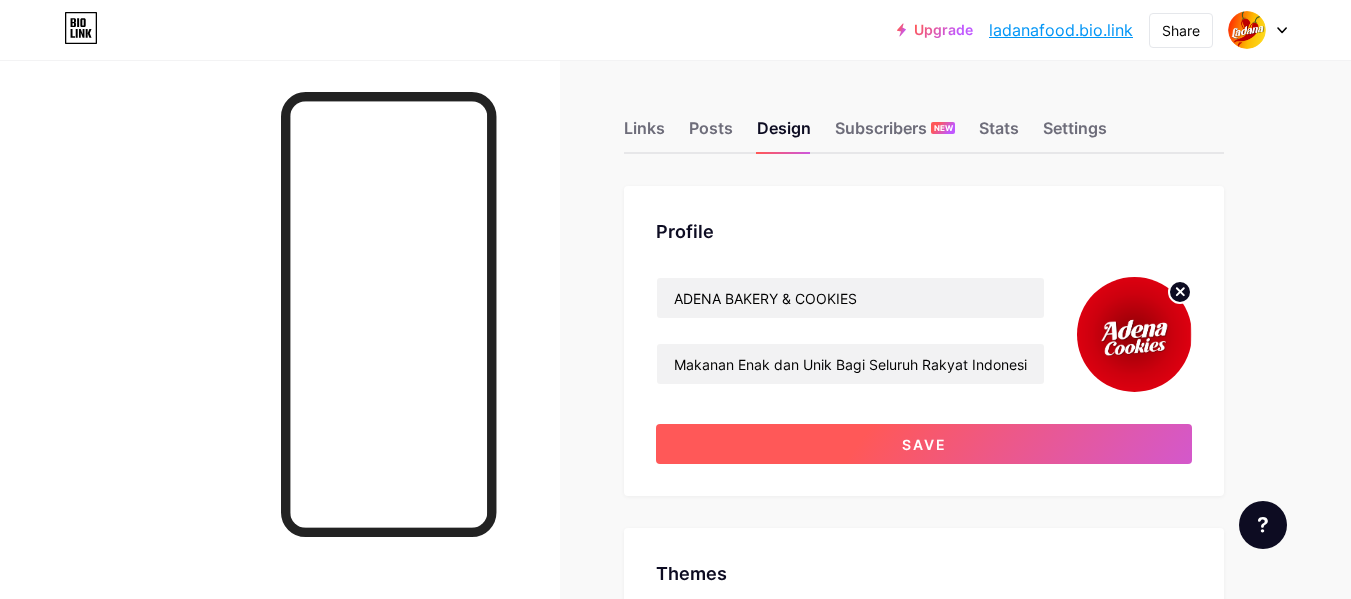 click on "Save" at bounding box center (924, 444) 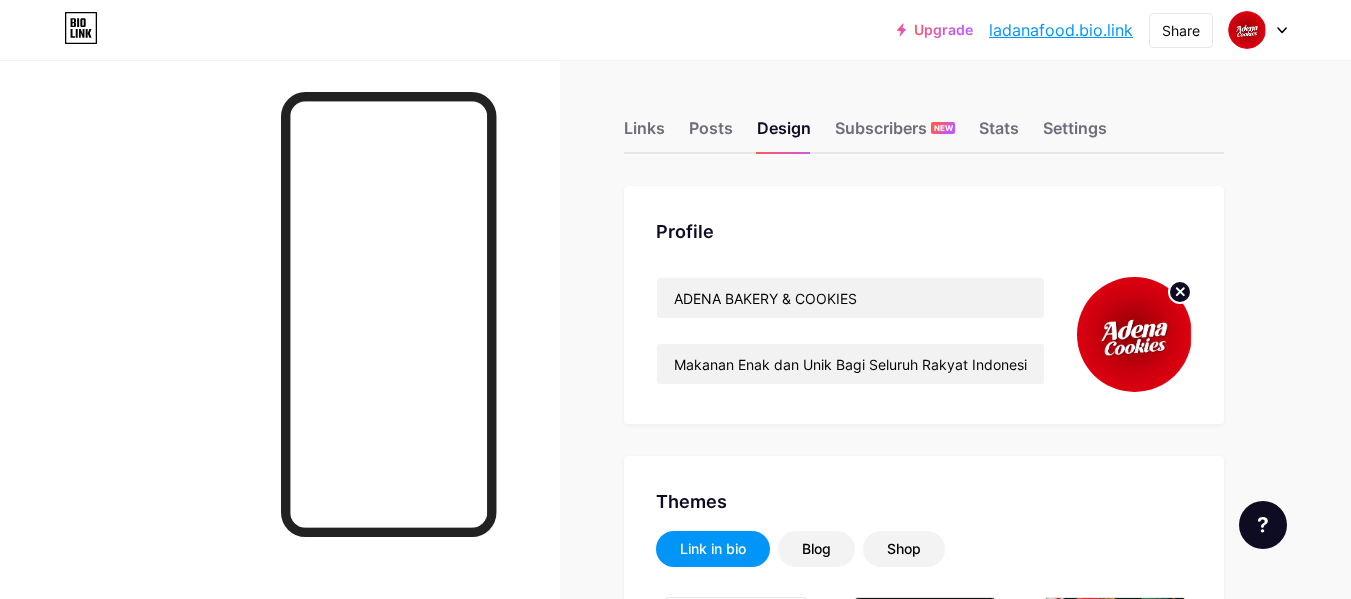 click 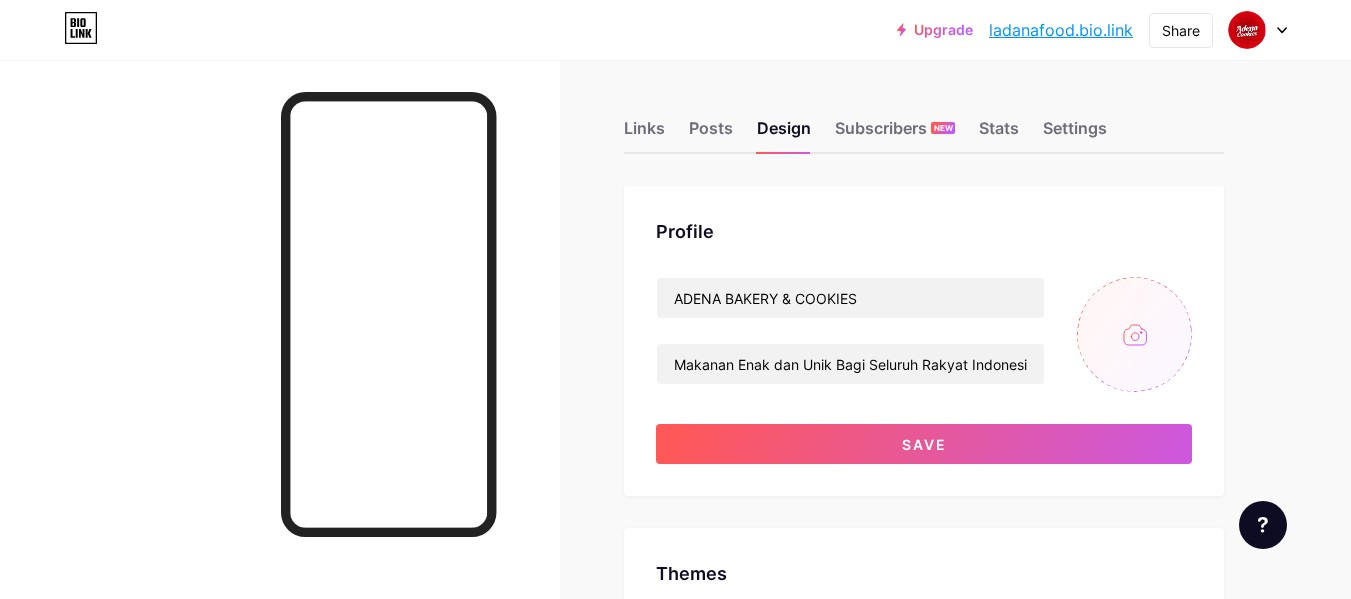 click at bounding box center (1134, 334) 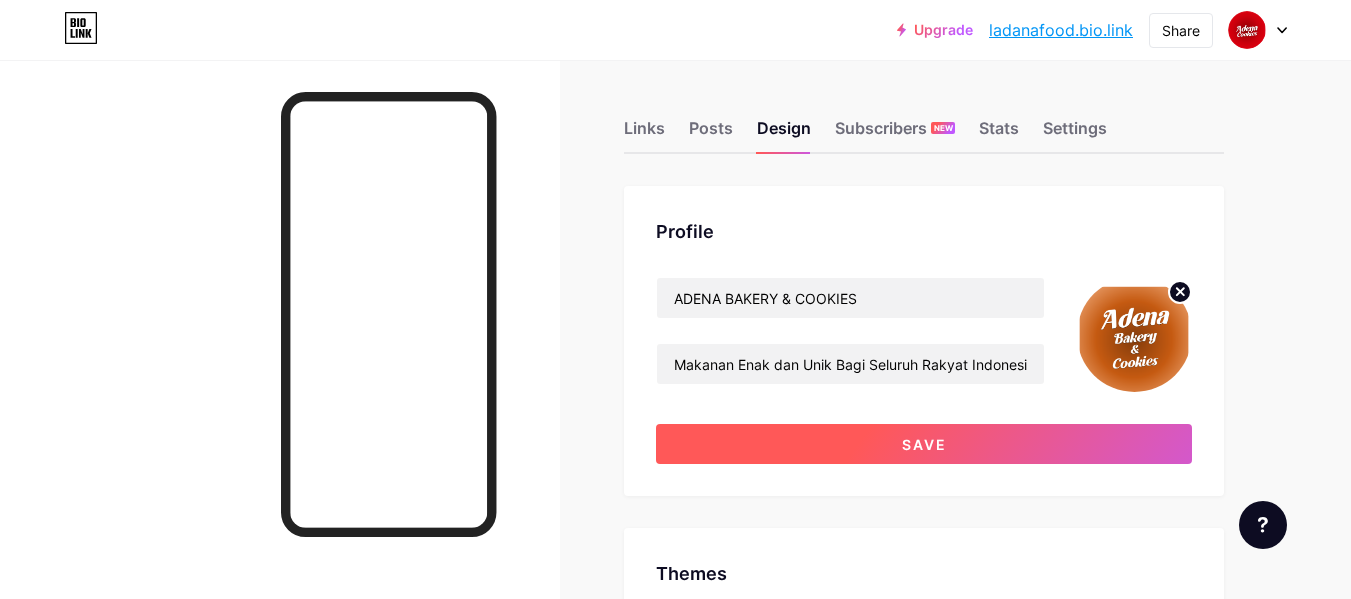 click on "Save" at bounding box center (924, 444) 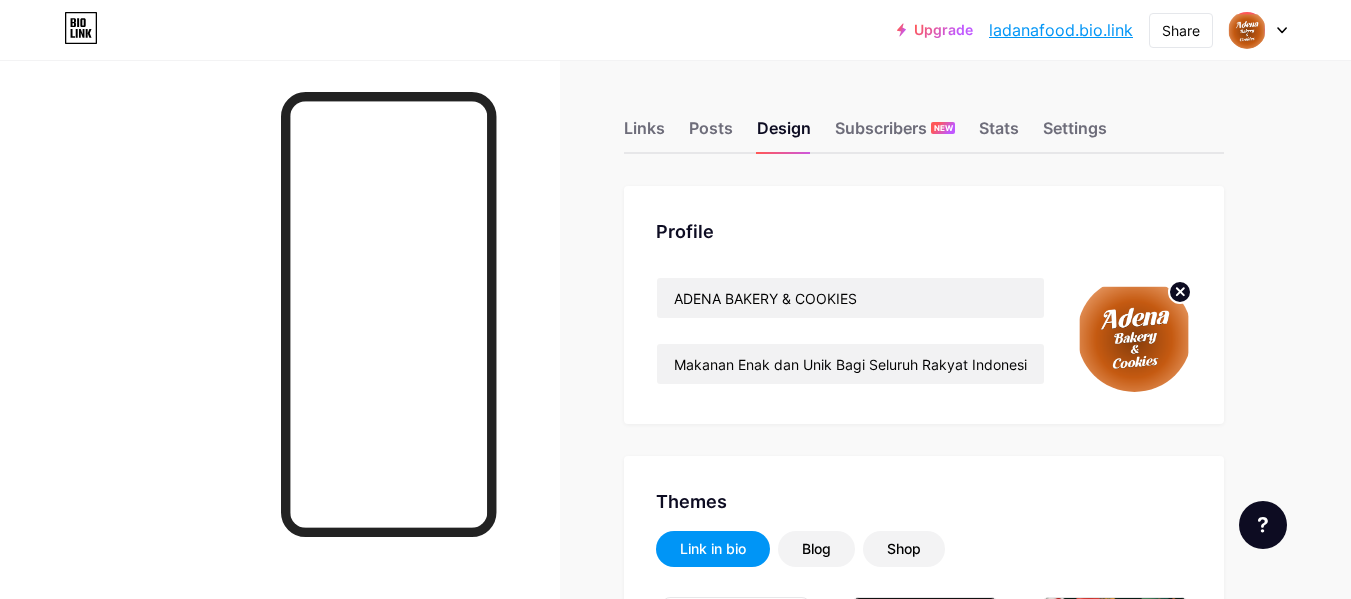 click 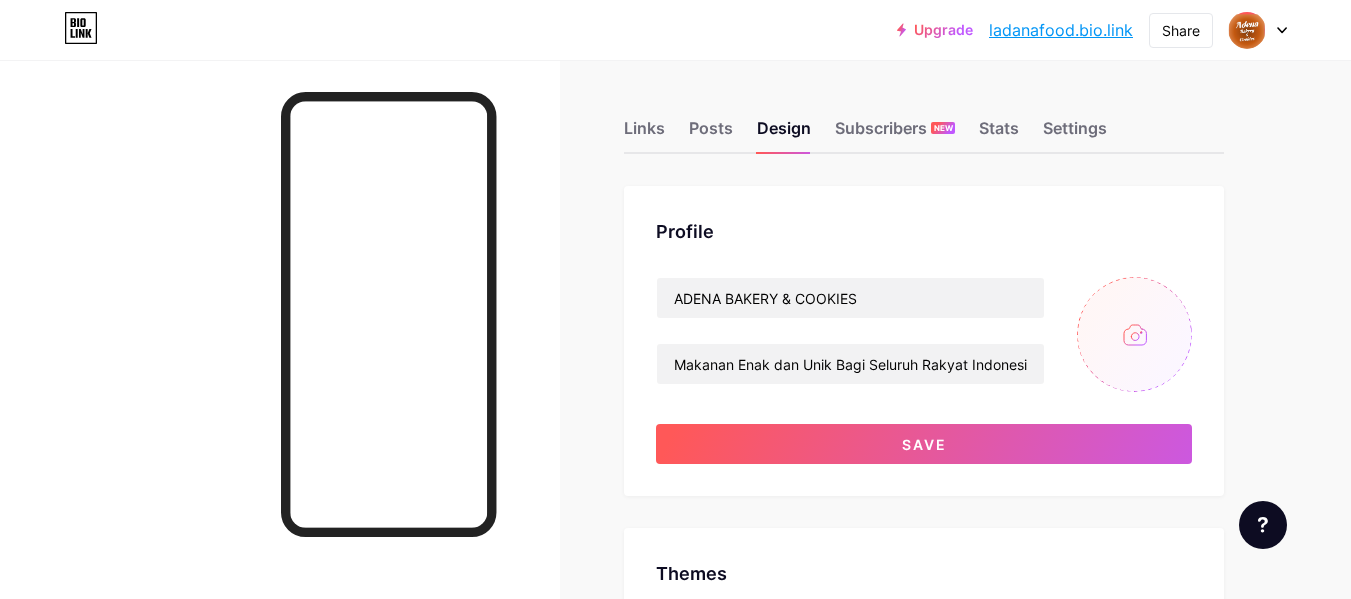 click at bounding box center [1134, 334] 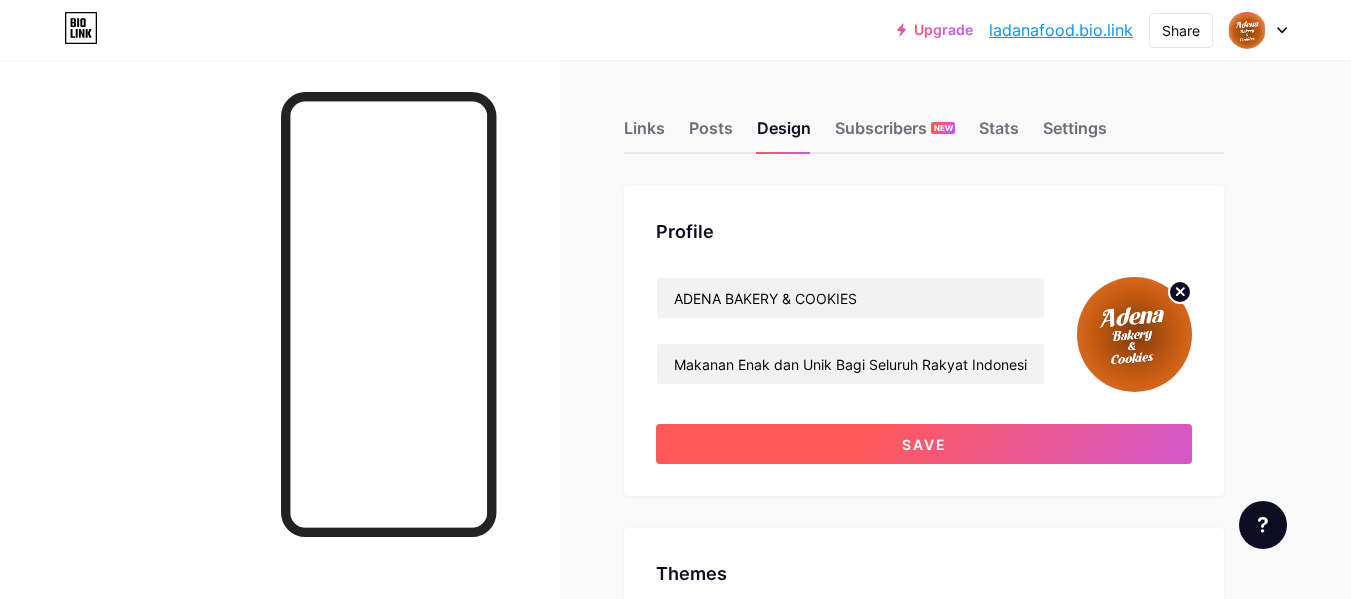 click on "Save" at bounding box center [924, 444] 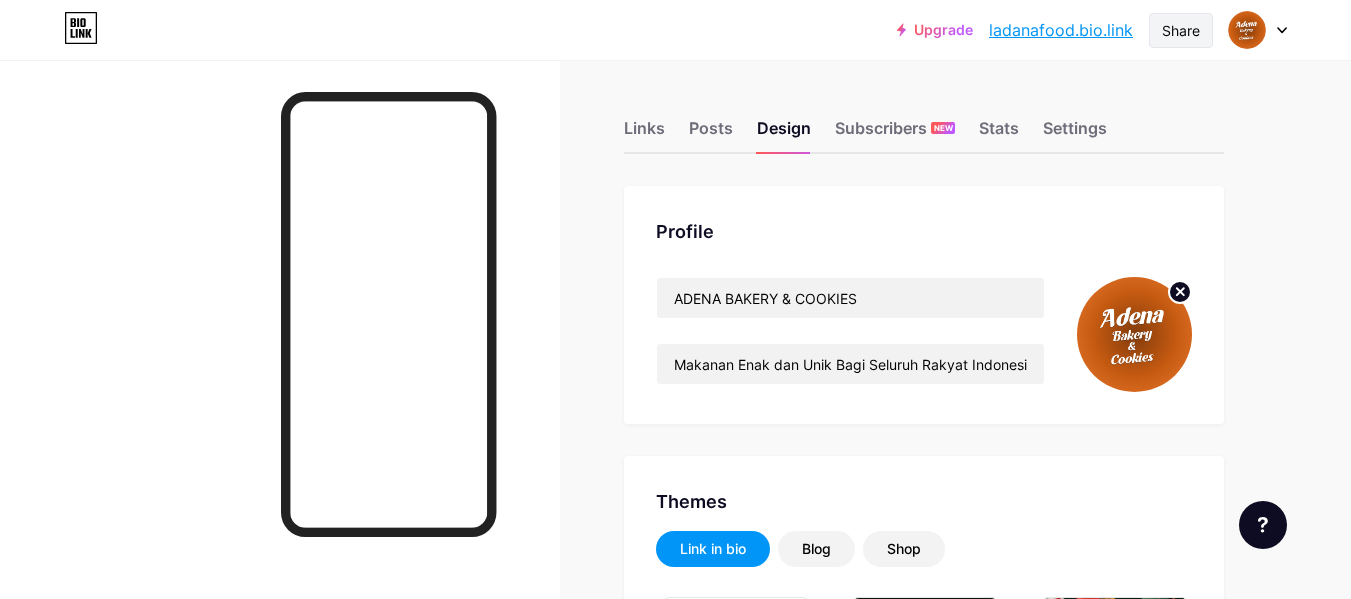 click on "Share" at bounding box center (1181, 30) 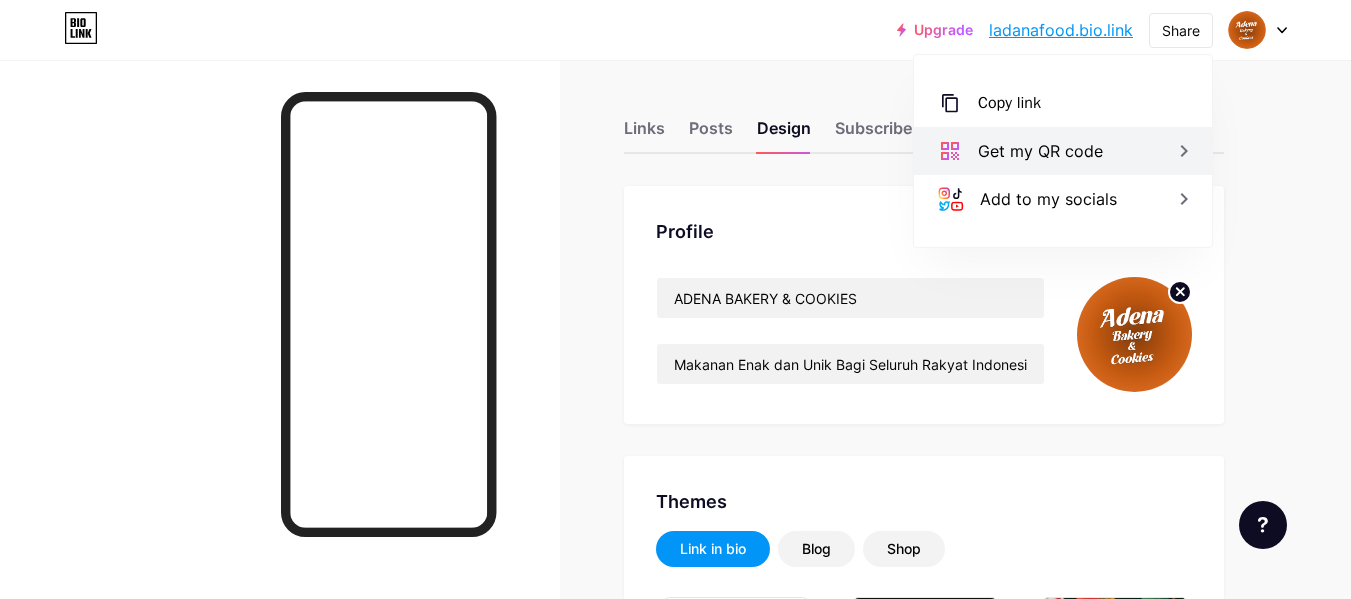 click on "Get my QR code" at bounding box center [1040, 151] 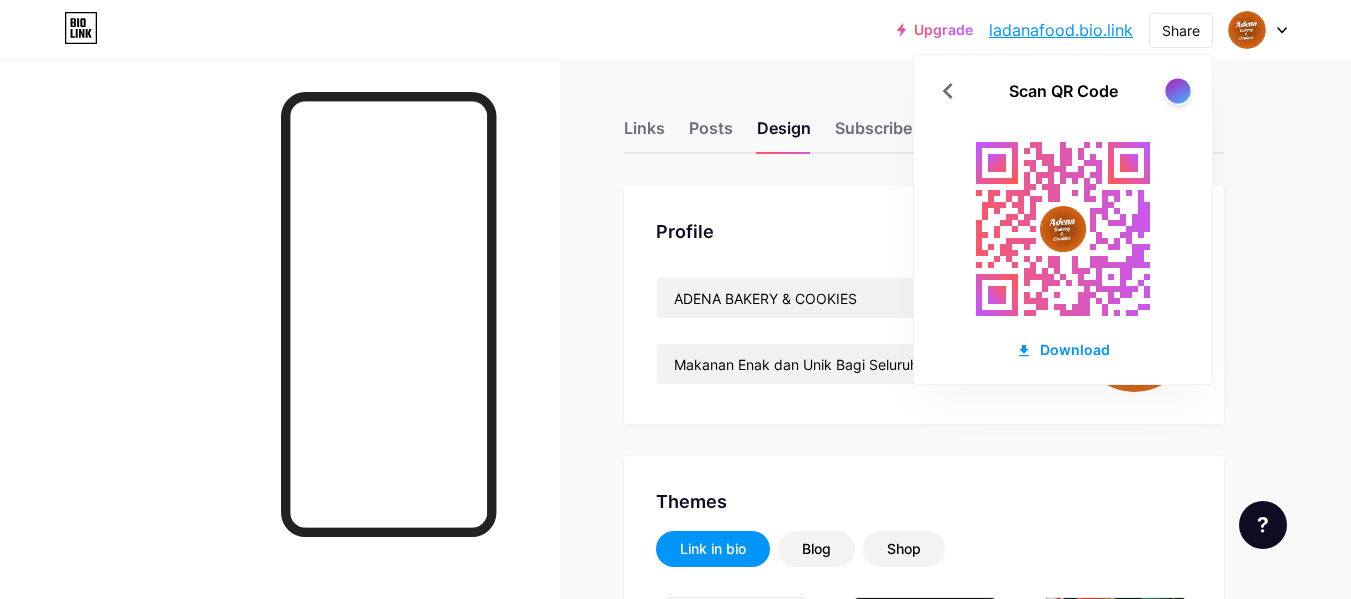 click at bounding box center [1177, 90] 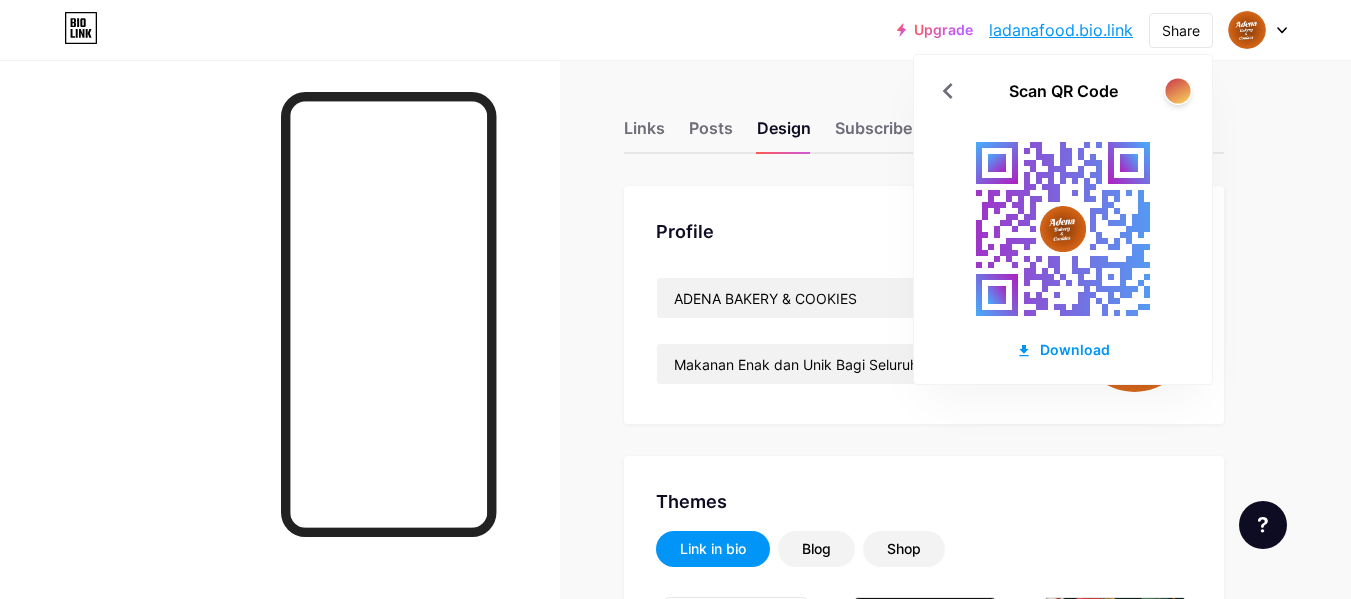 click at bounding box center (1177, 90) 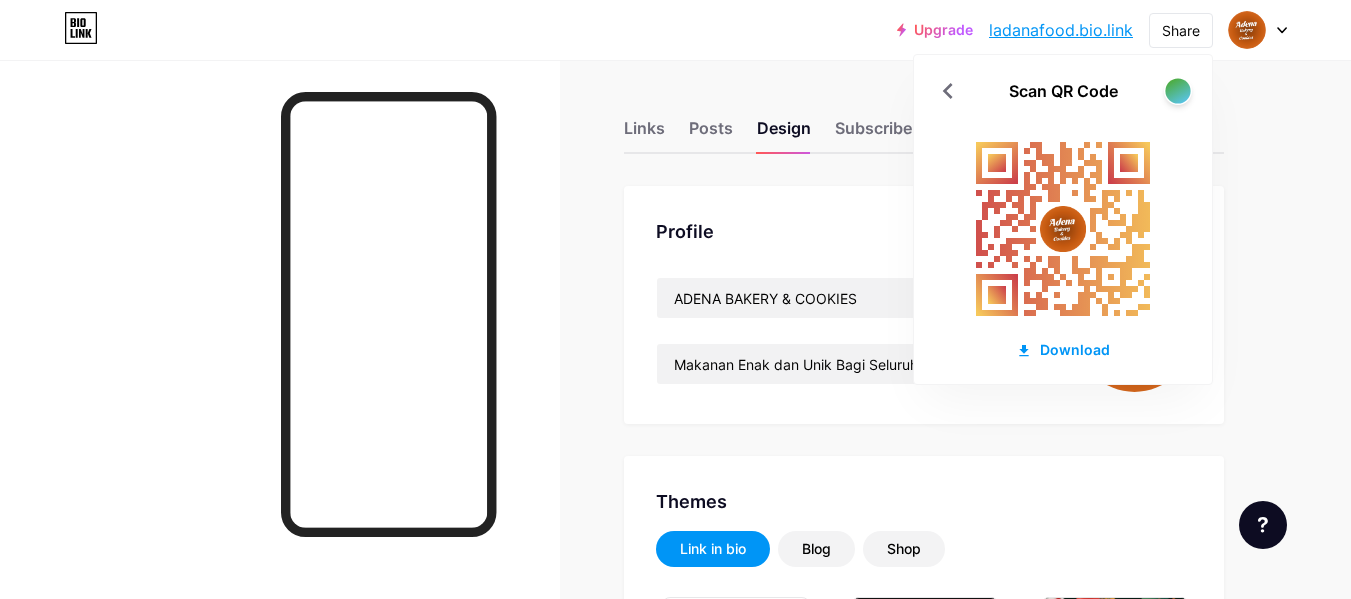 click at bounding box center (1177, 90) 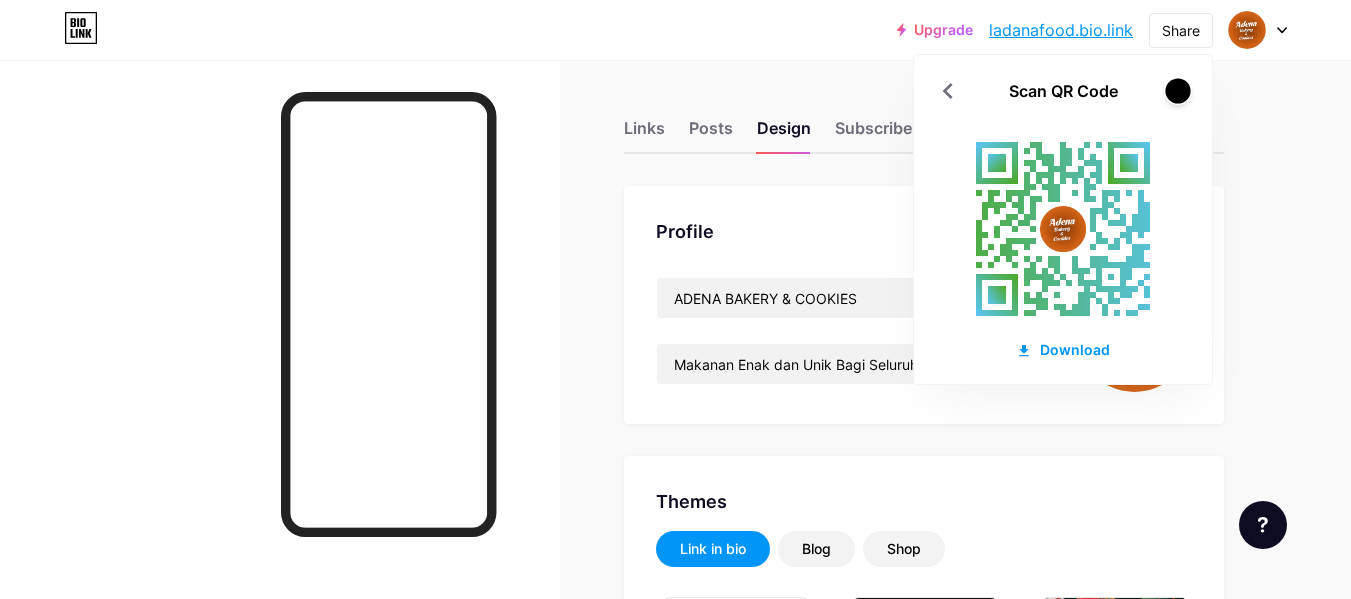 click at bounding box center [1177, 90] 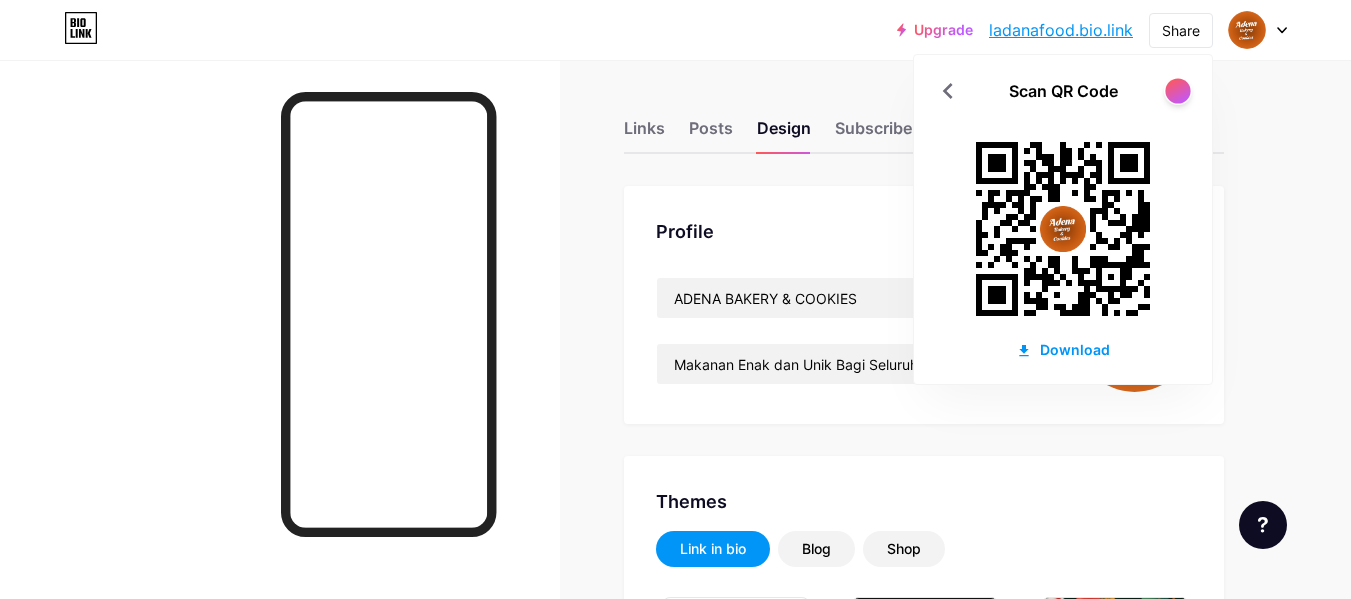 click at bounding box center (1177, 90) 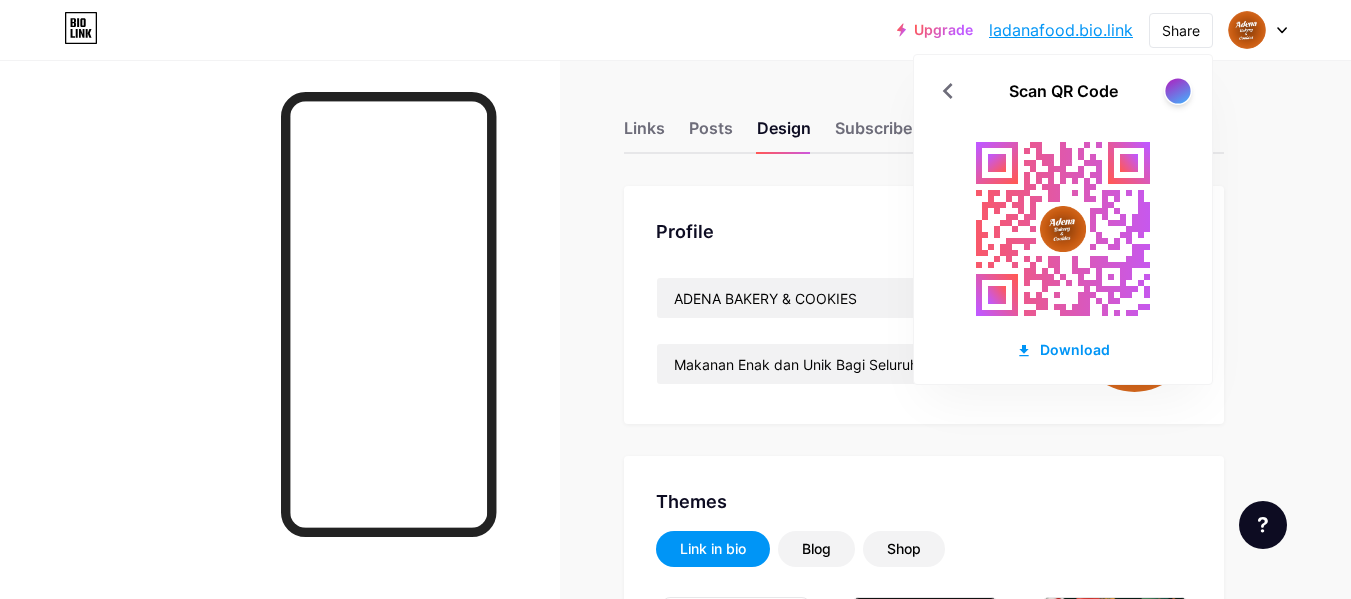 click at bounding box center [1177, 90] 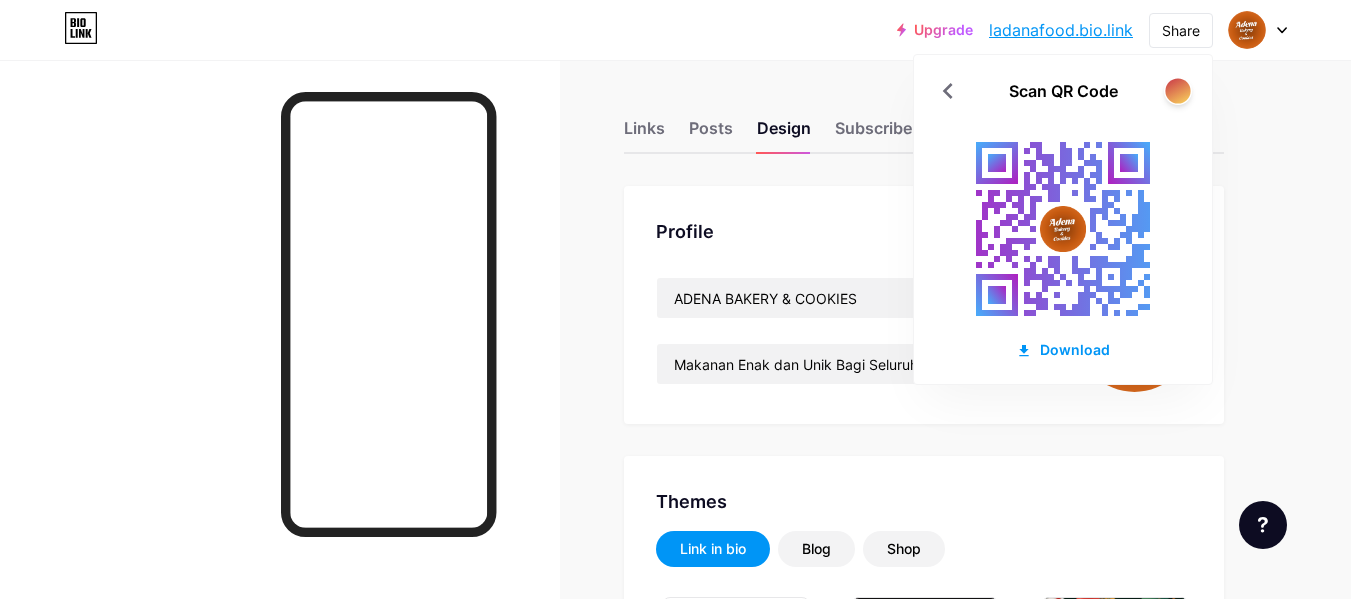 click at bounding box center [1177, 90] 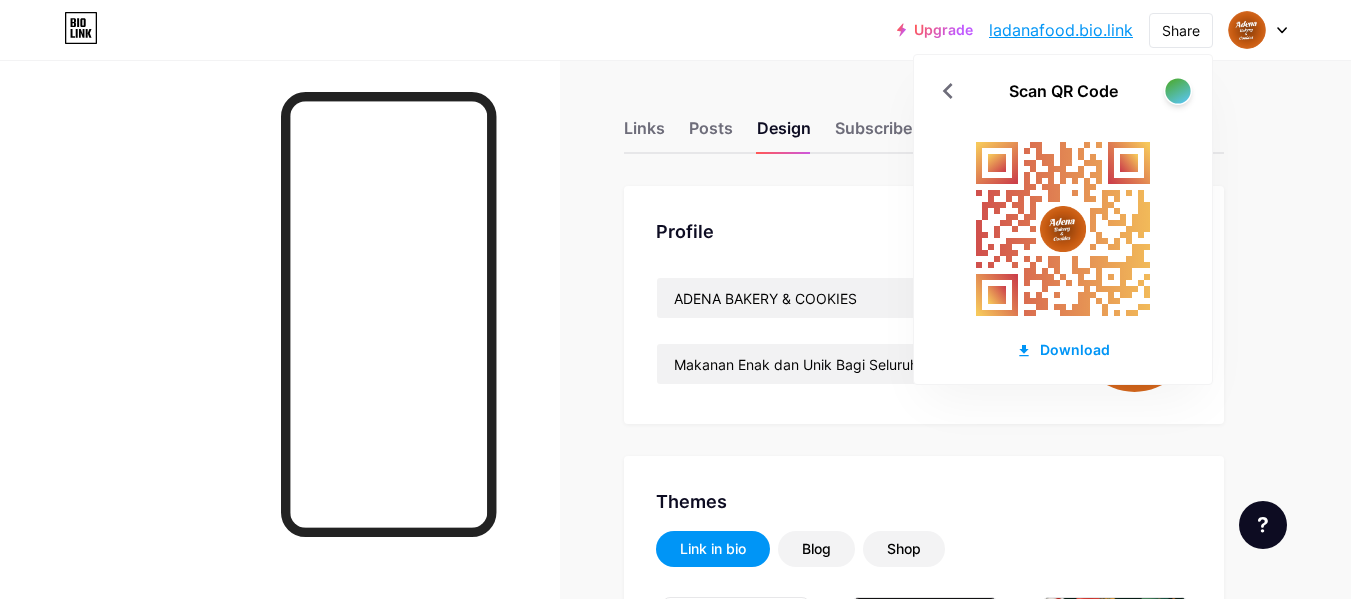 click at bounding box center (1177, 90) 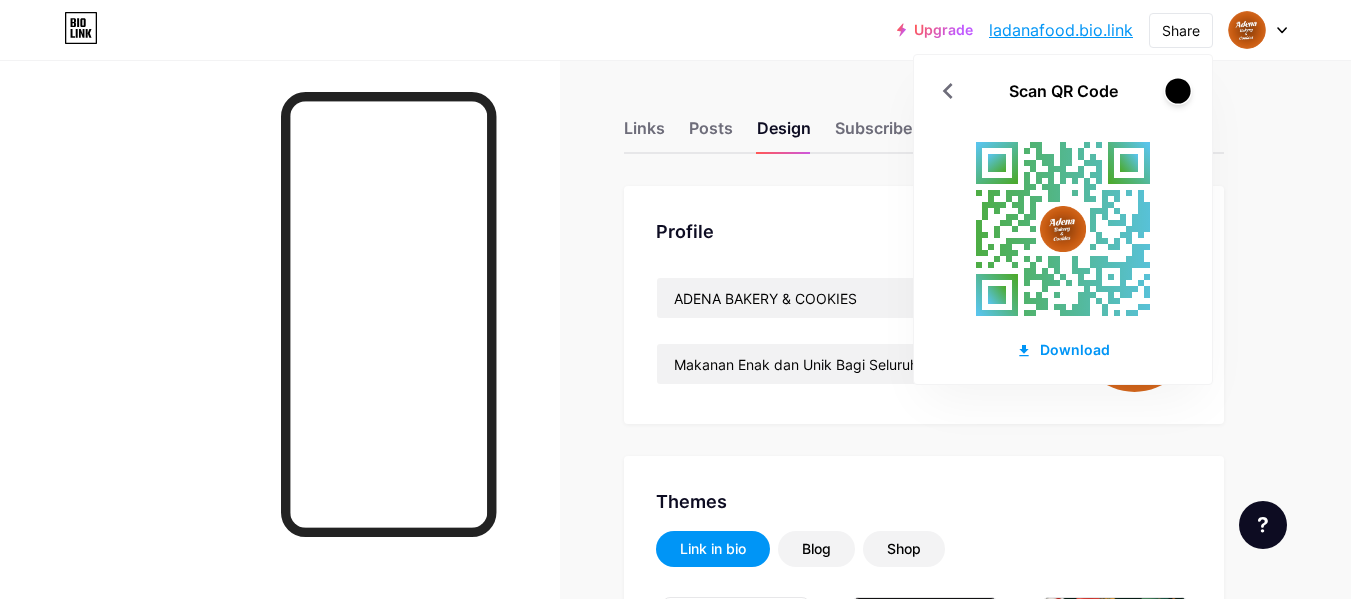 click at bounding box center [1177, 90] 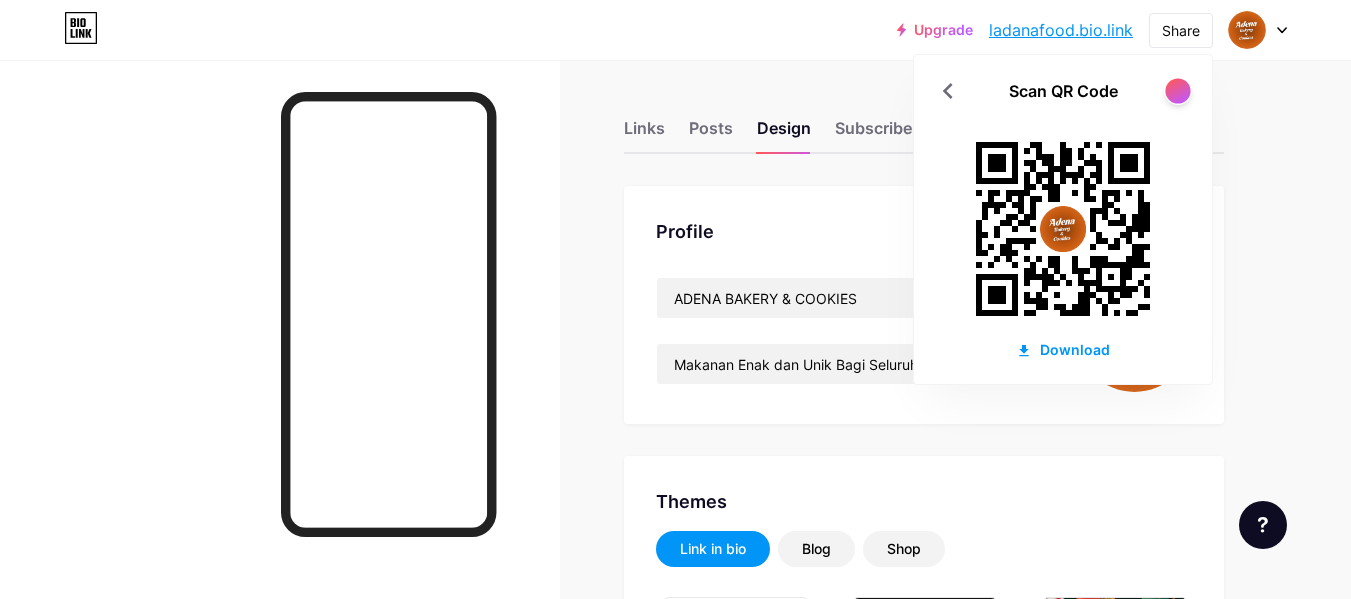 click at bounding box center [1177, 90] 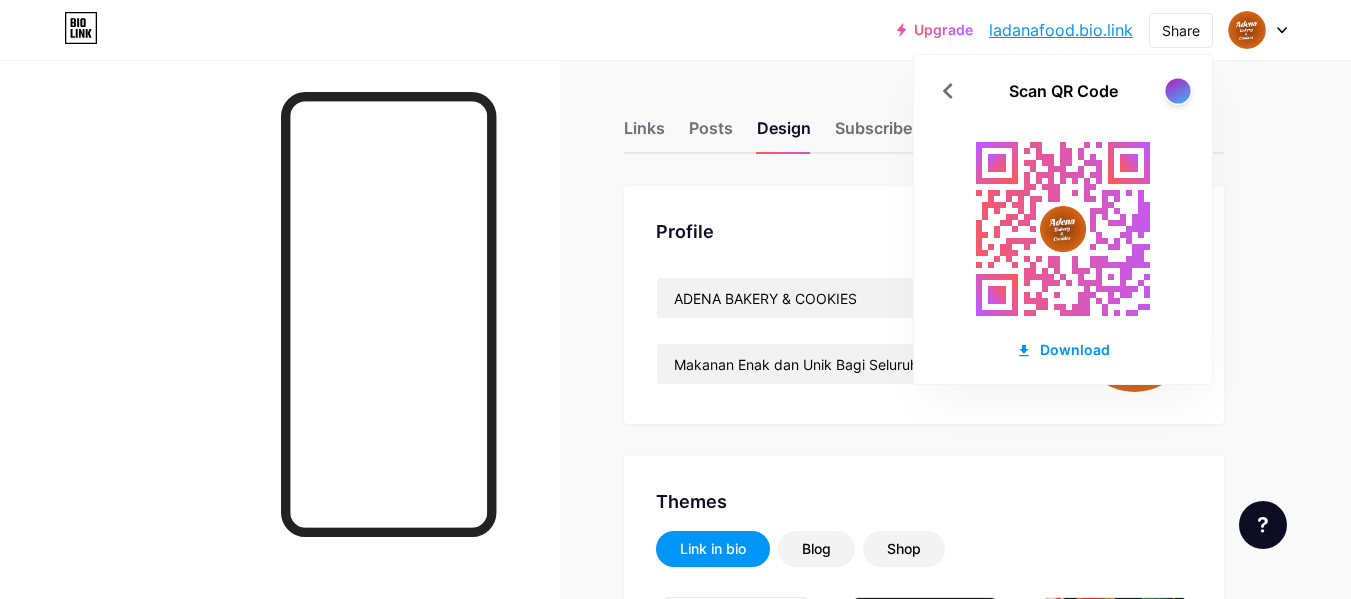 click at bounding box center (1177, 90) 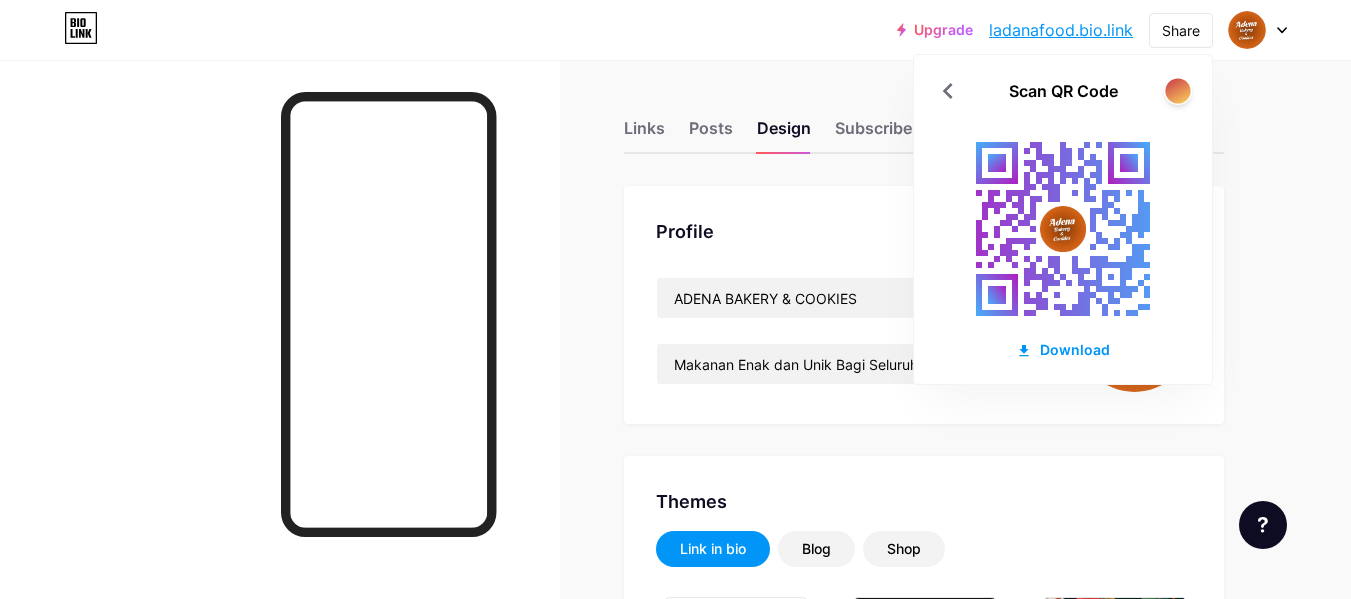 click at bounding box center [1177, 90] 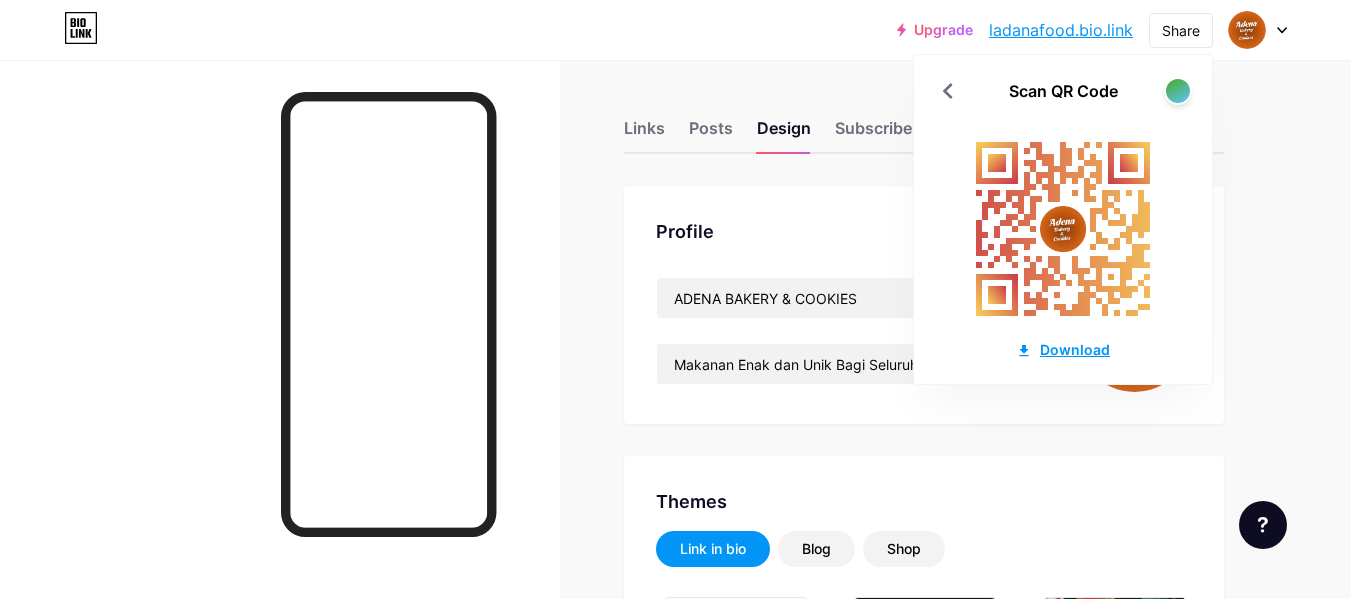 click on "Download" at bounding box center [1063, 349] 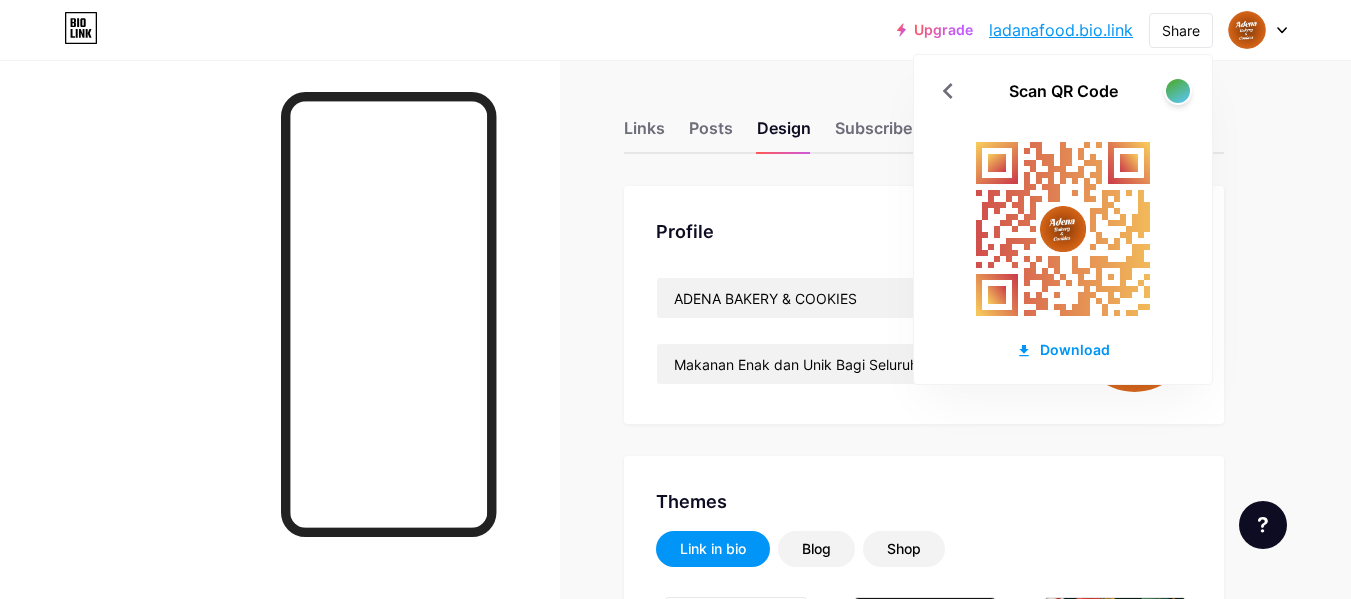 click on "Links
Posts
Design
Subscribers
NEW
Stats
Settings     Profile   ADENA BAKERY & COOKIES     Makanan Enak dan Unik Bagi Seluruh Rakyat Indonesia.                   Themes   Link in bio   Blog   Shop       Basics       Carbon       Xmas 23       Pride       Glitch       Winter · Live       Glassy · Live       Chameleon · Live       Rainy Night · Live       Neon · Live       Summer       Retro       Strawberry · Live       Desert       Sunny       Autumn       Leaf       Clear Sky       Blush       Unicorn       Minimal       Cloudy       Shadow     Create your own           Changes saved       Position to display socials                 Top                     Bottom
Disable Bio Link branding
Will hide the Bio Link branding from homepage     Display Share button
Enables social sharing options on your page including a QR code.   Changes saved           Feature requests" at bounding box center (654, 1728) 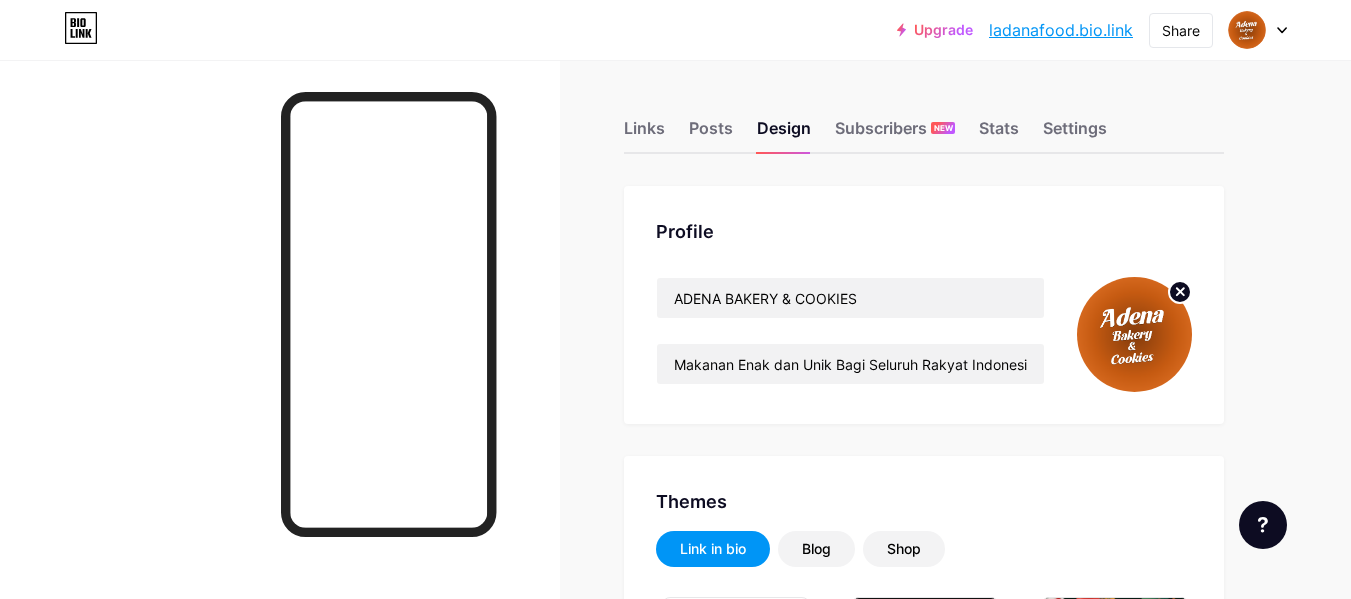 click 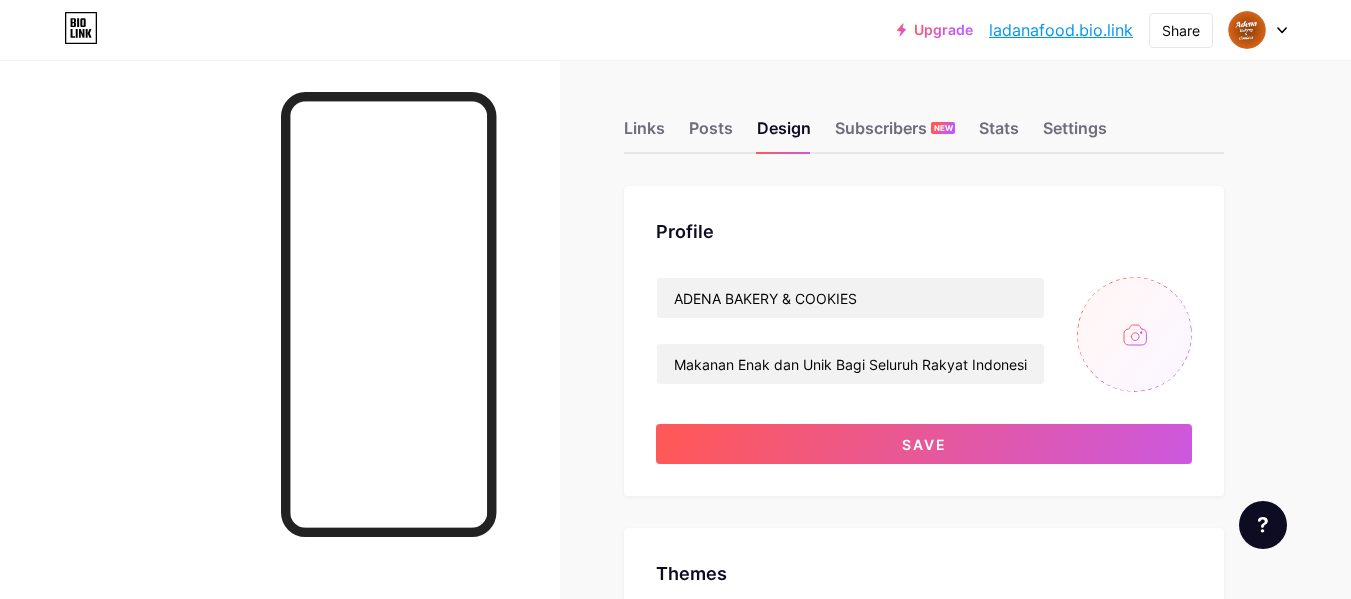 click at bounding box center [1134, 334] 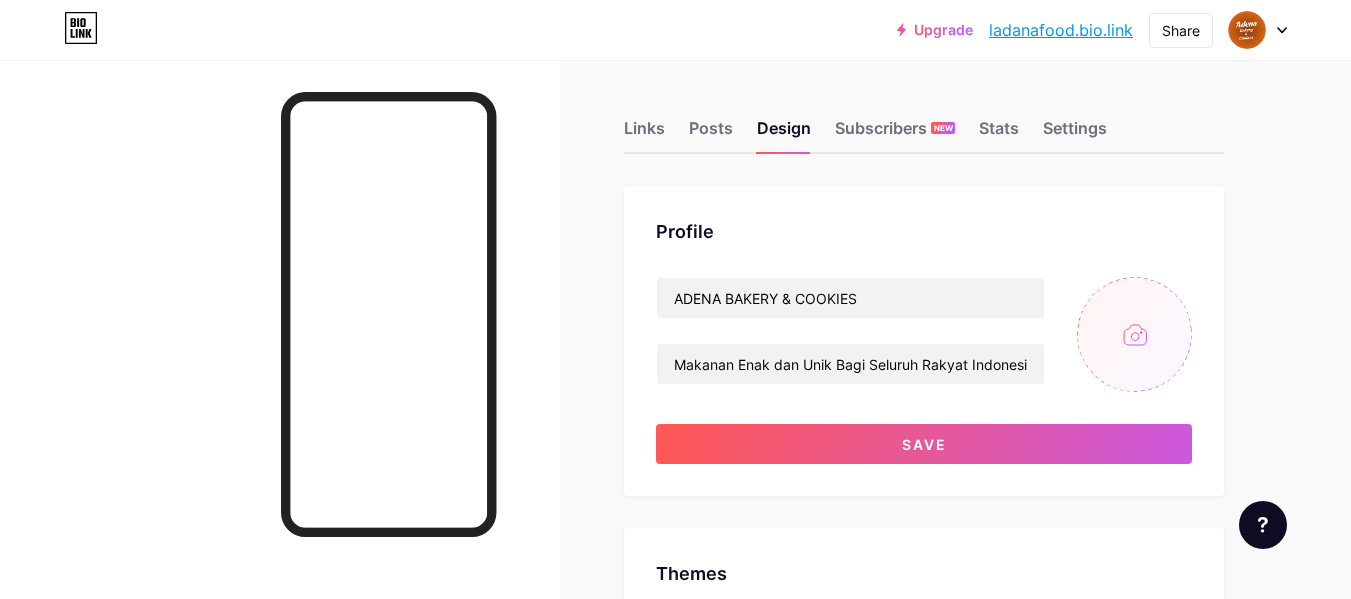type on "C:\fakepath\logo ABC blue.png" 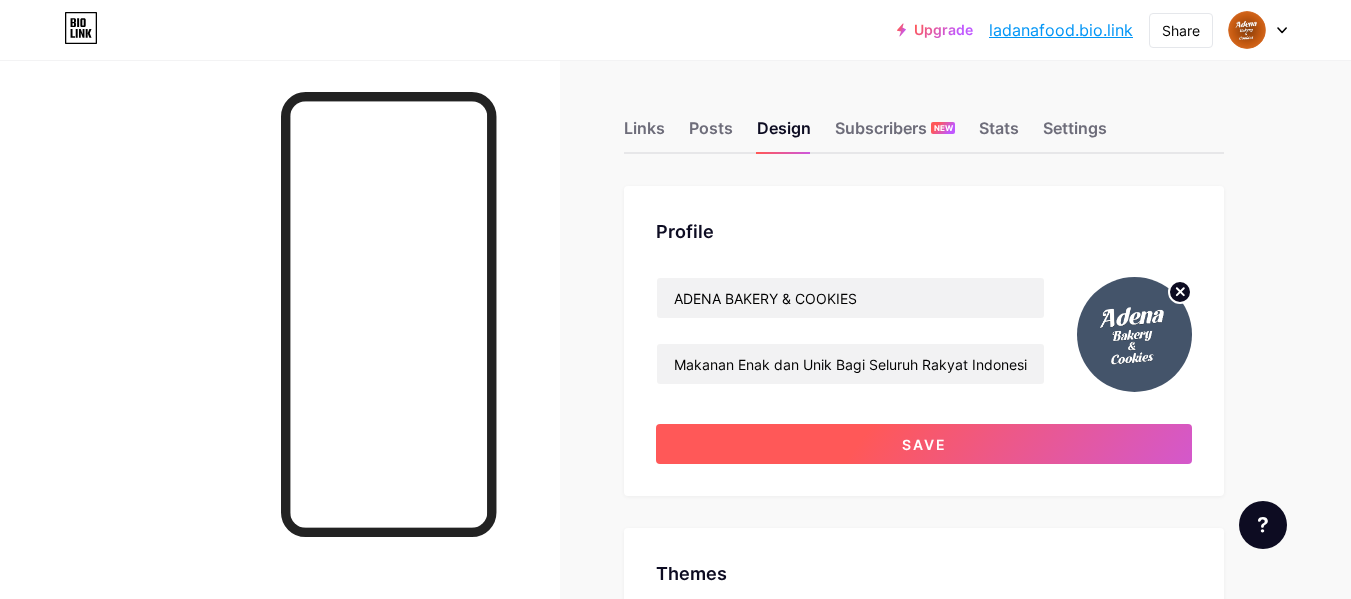 click on "Save" at bounding box center [924, 444] 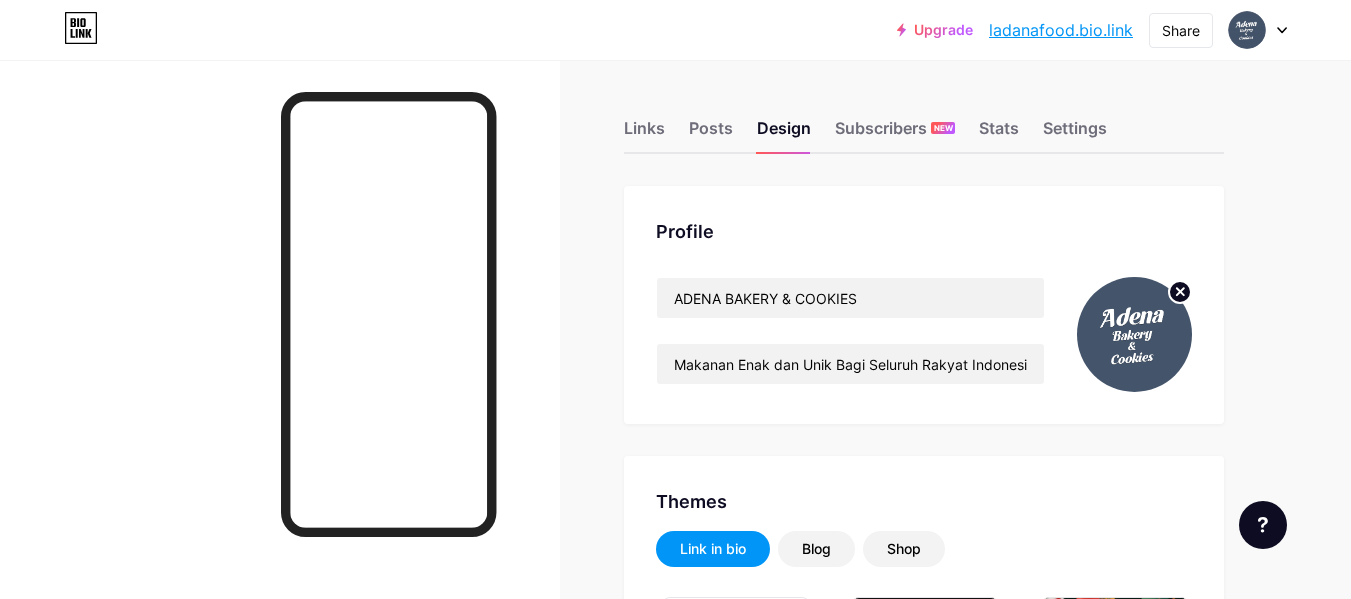 click 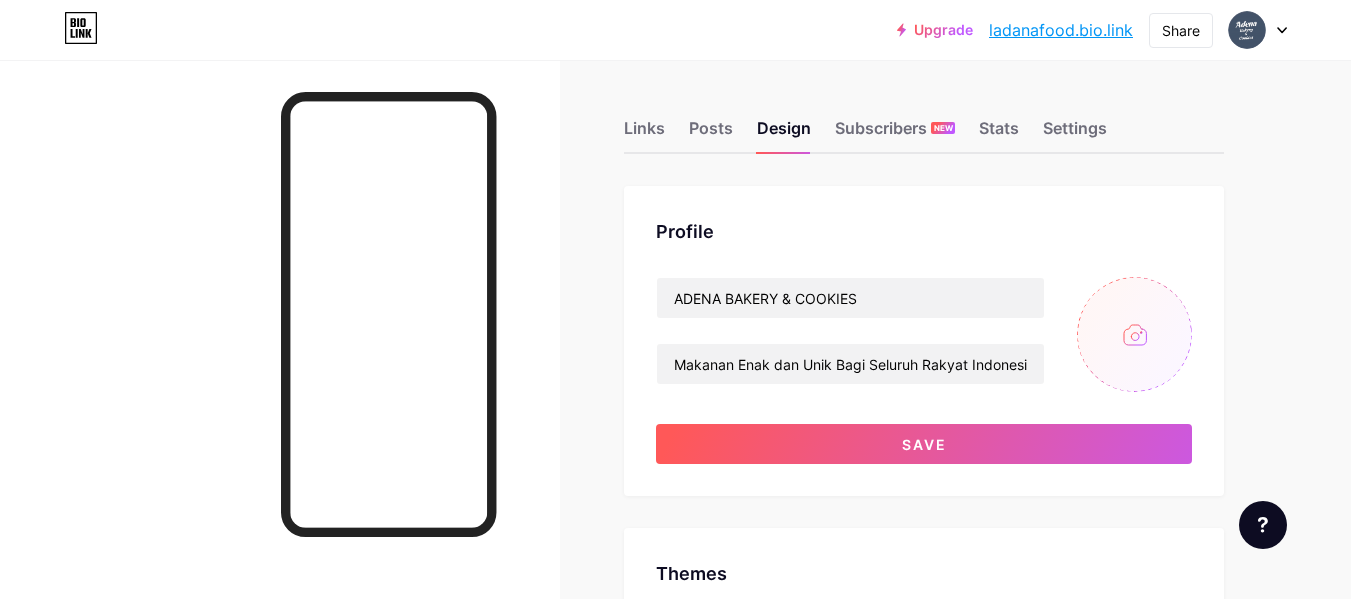 click at bounding box center [1134, 334] 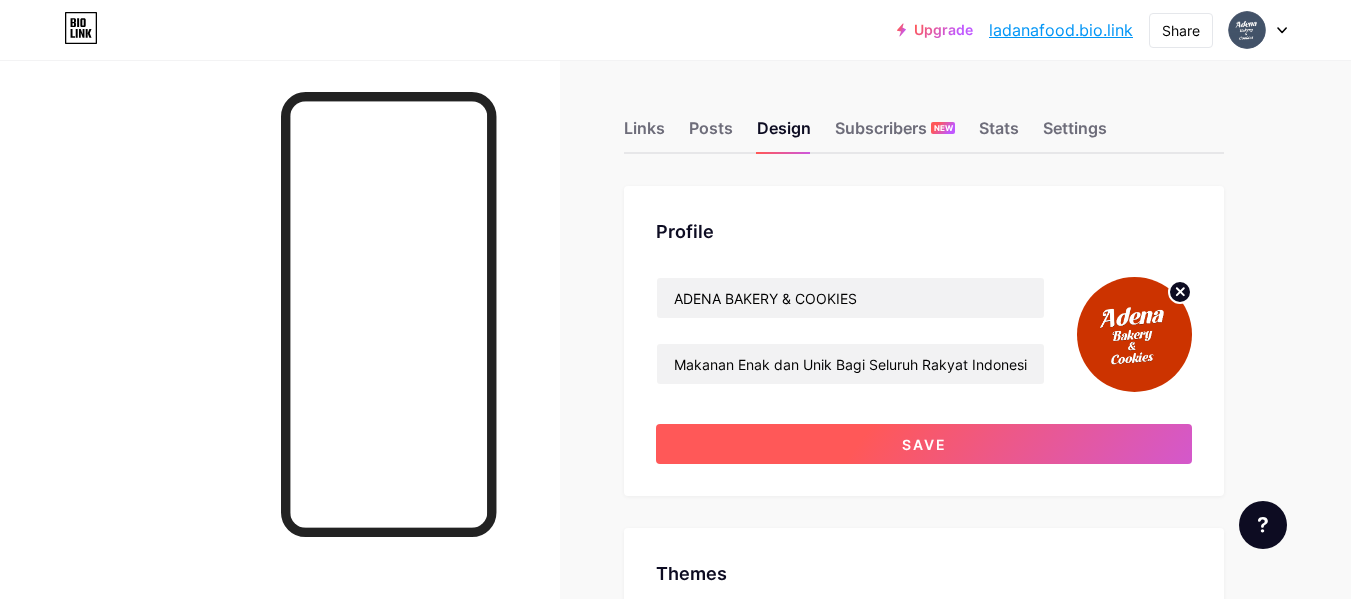 click on "Save" at bounding box center (924, 444) 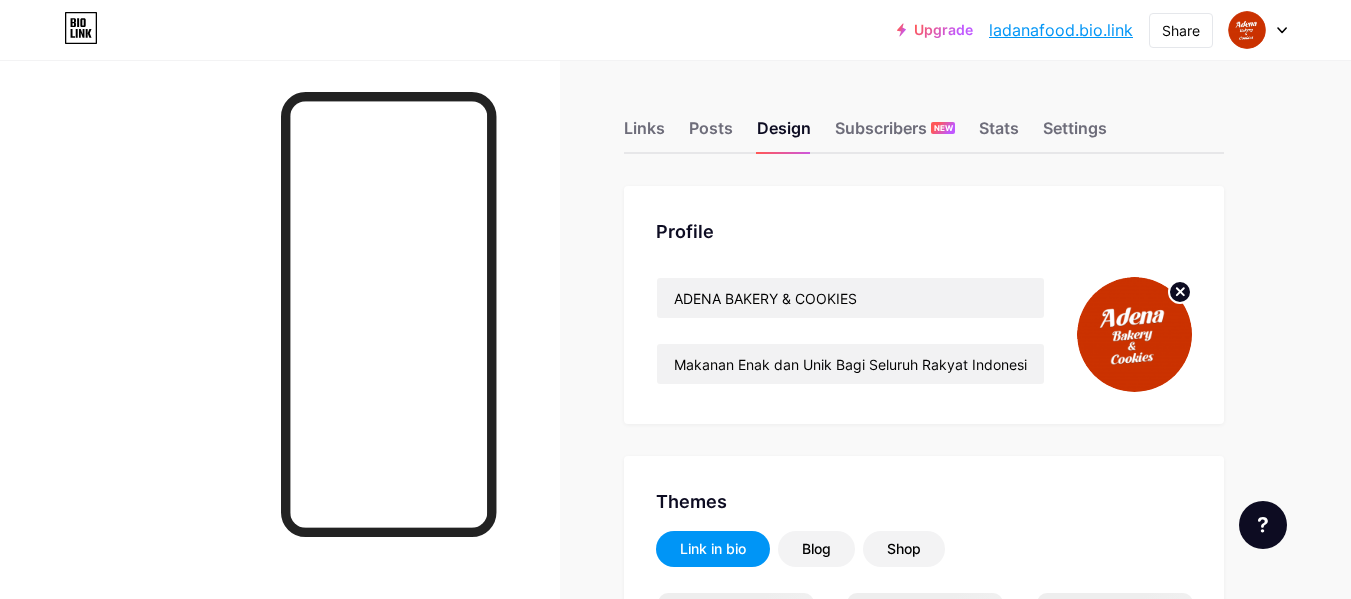 scroll, scrollTop: 0, scrollLeft: 0, axis: both 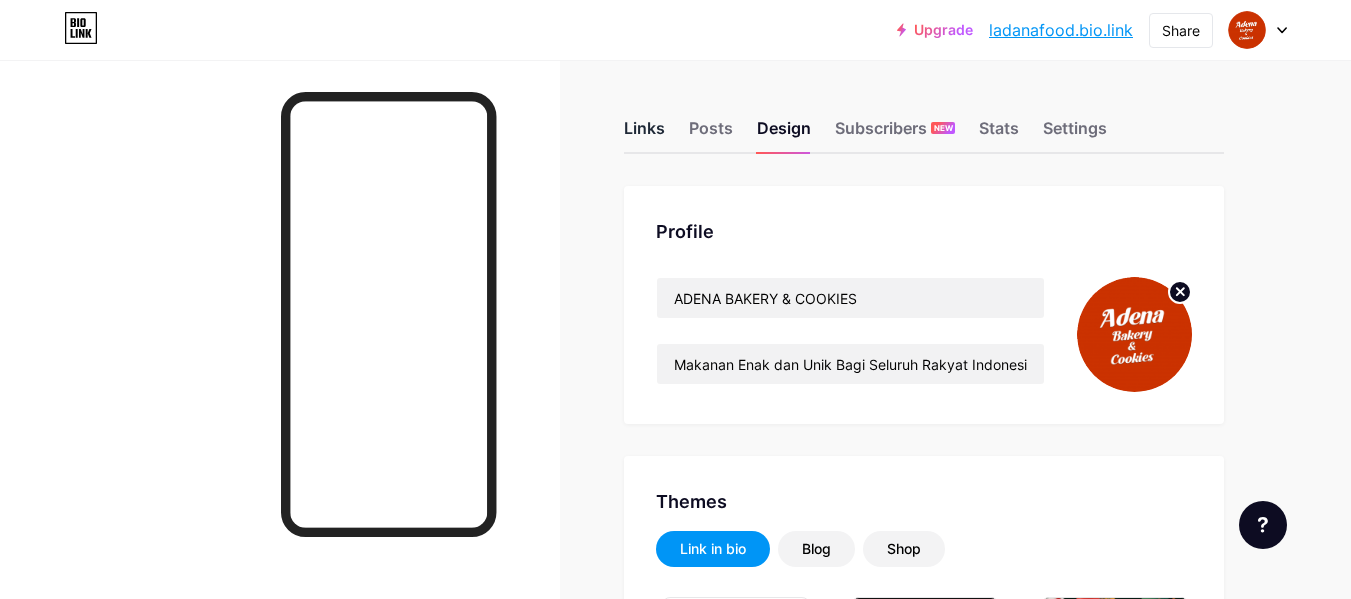 click on "Links" at bounding box center (644, 134) 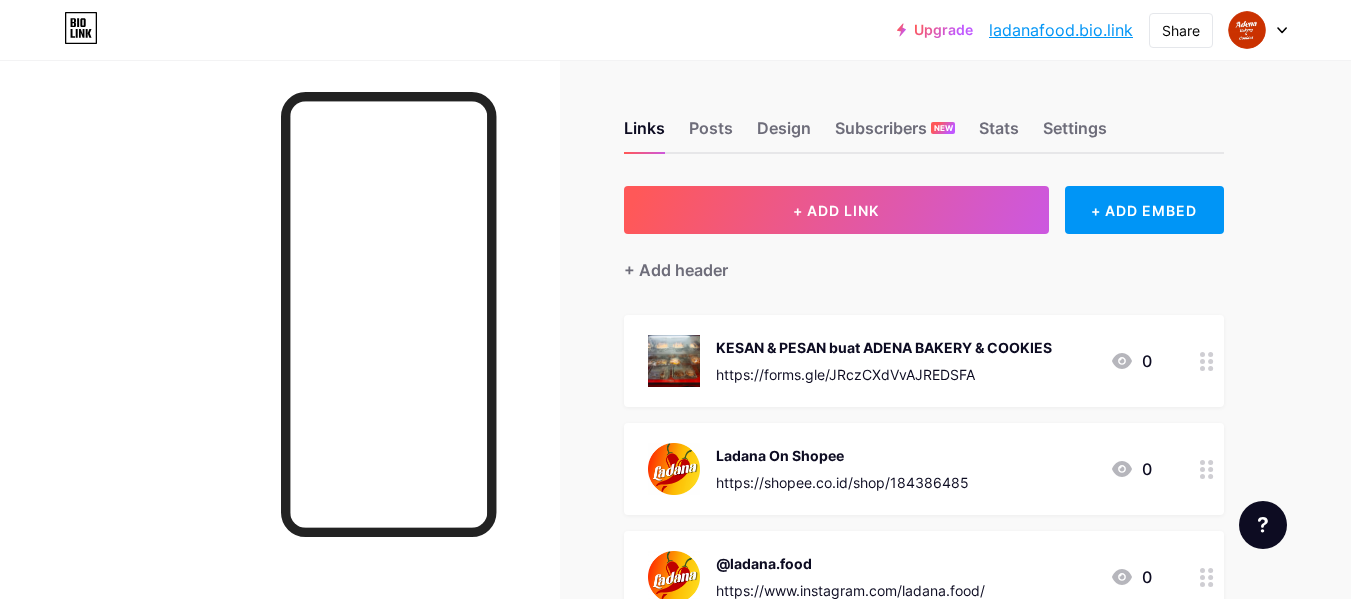 click 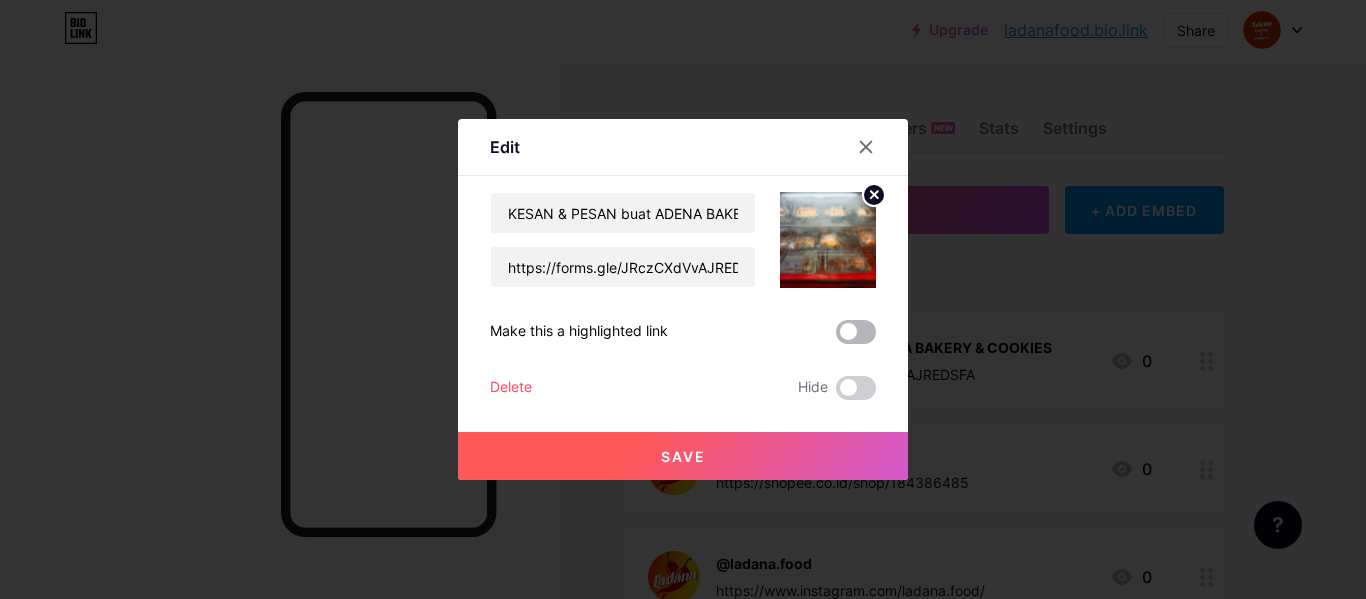 click at bounding box center [856, 332] 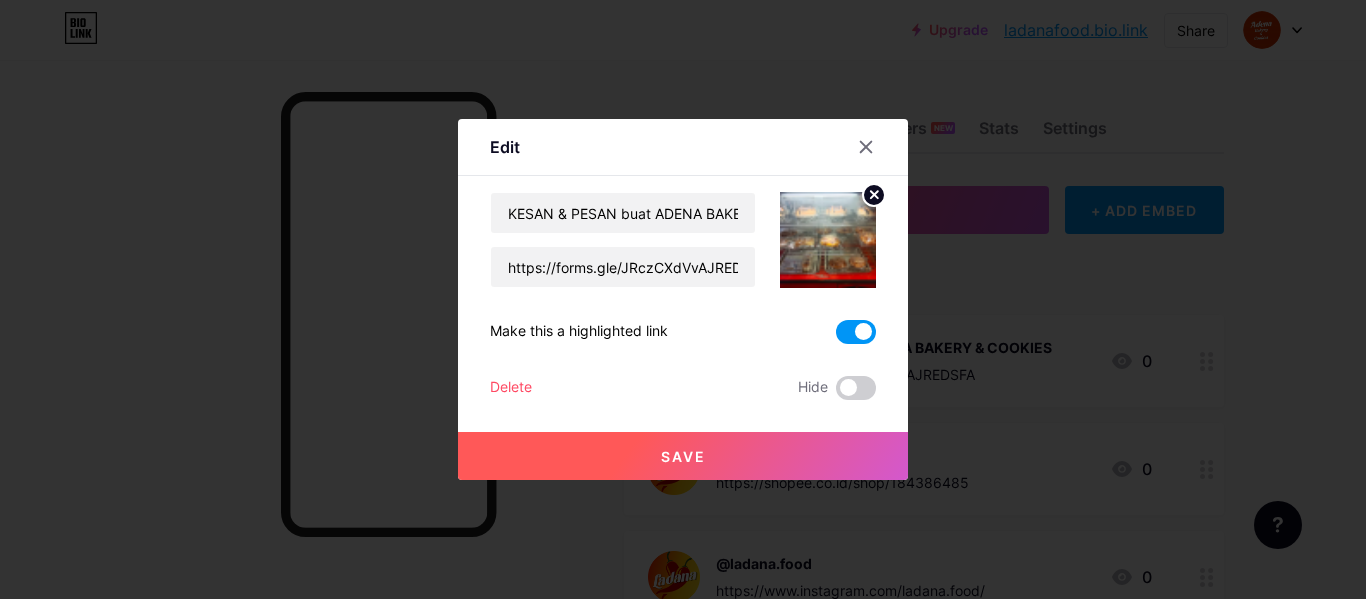 click on "Save" at bounding box center (683, 456) 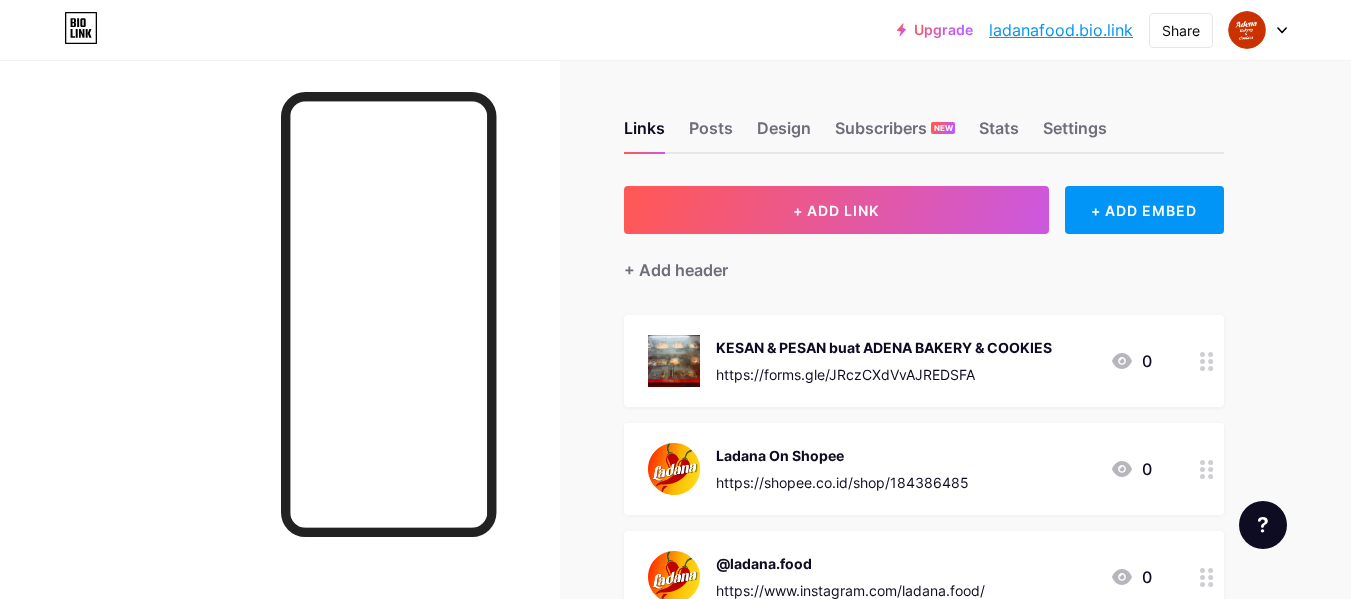 click on "https://wa.me/+62[PHONE]" at bounding box center (654, 548) 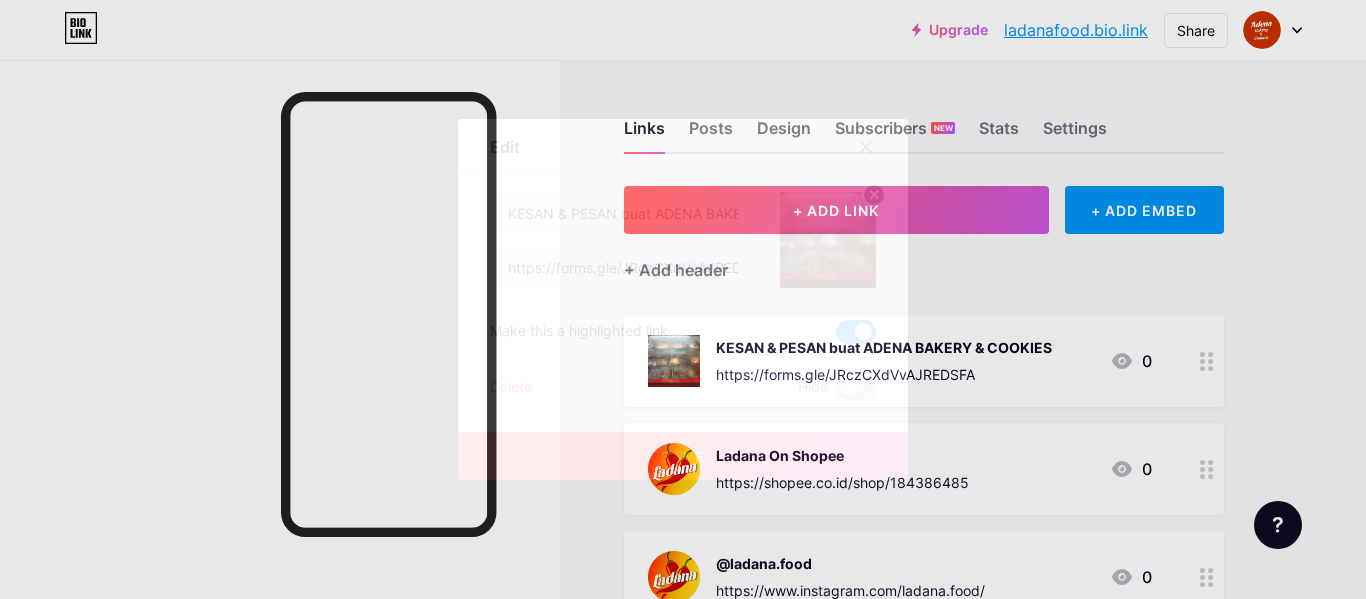 click at bounding box center (683, 299) 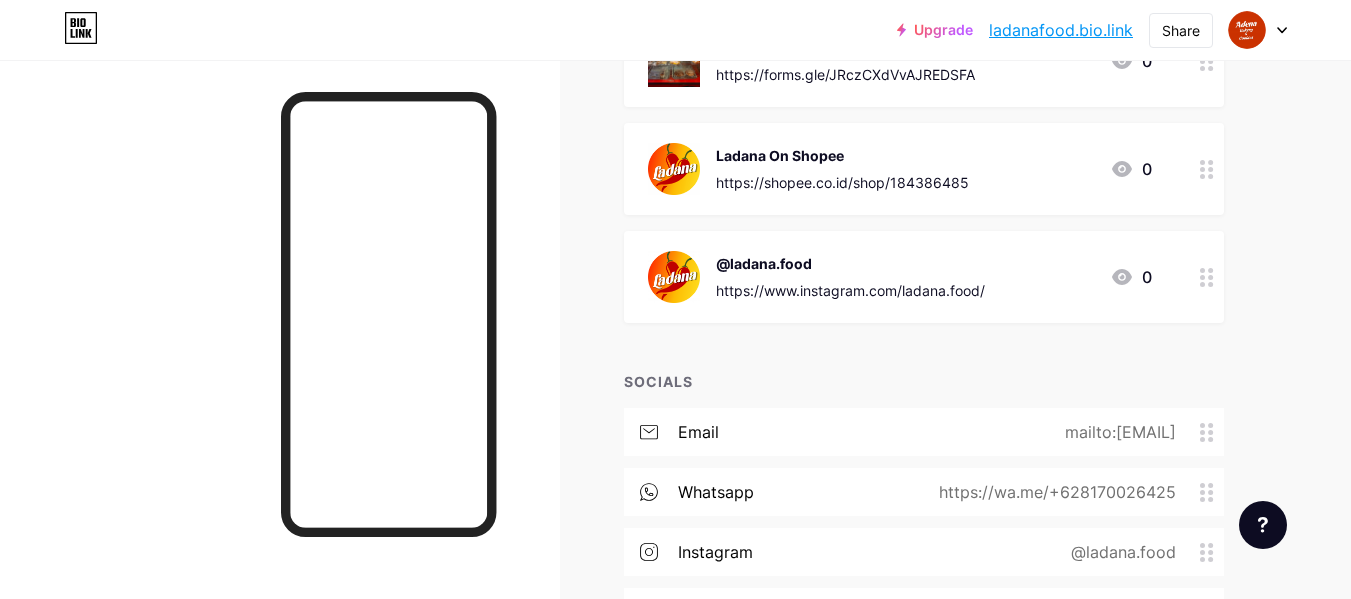 scroll, scrollTop: 0, scrollLeft: 0, axis: both 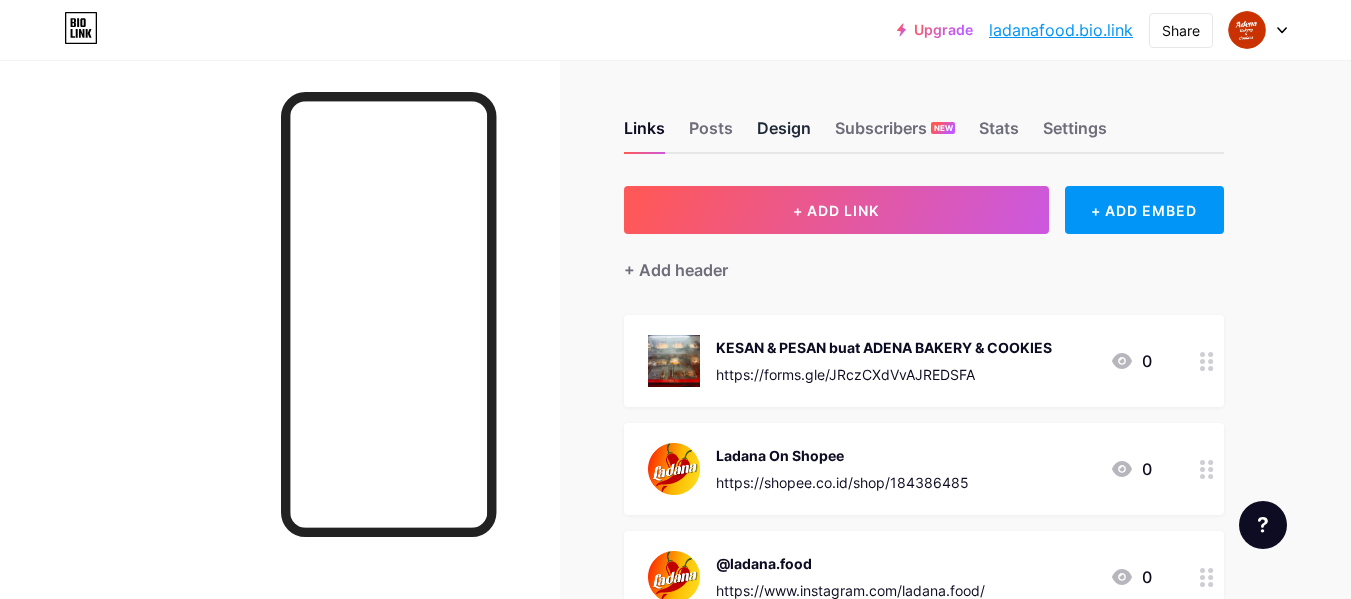 click on "Design" at bounding box center (784, 134) 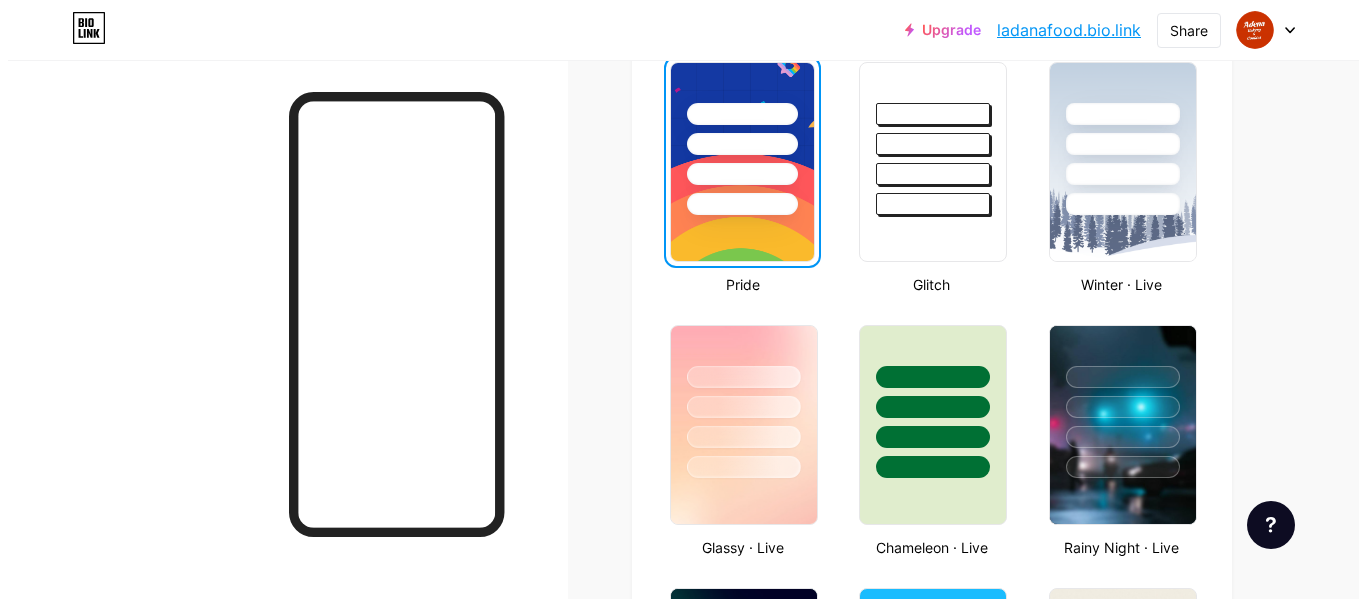 scroll, scrollTop: 0, scrollLeft: 0, axis: both 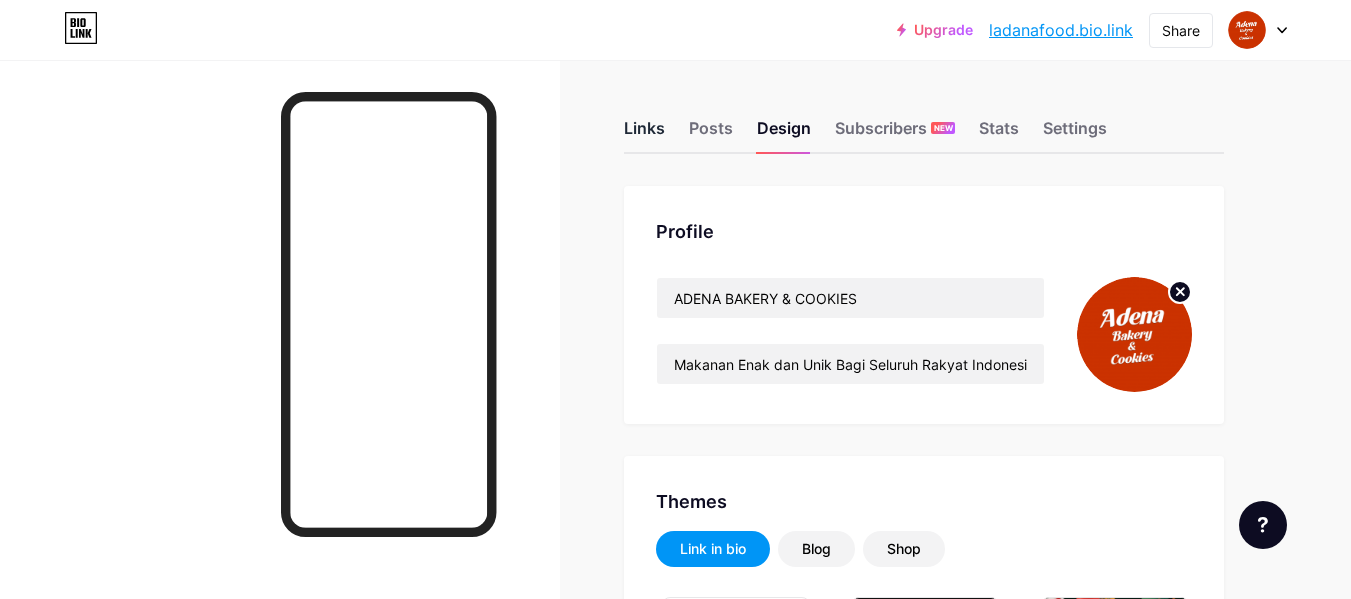 click on "Links" at bounding box center [644, 134] 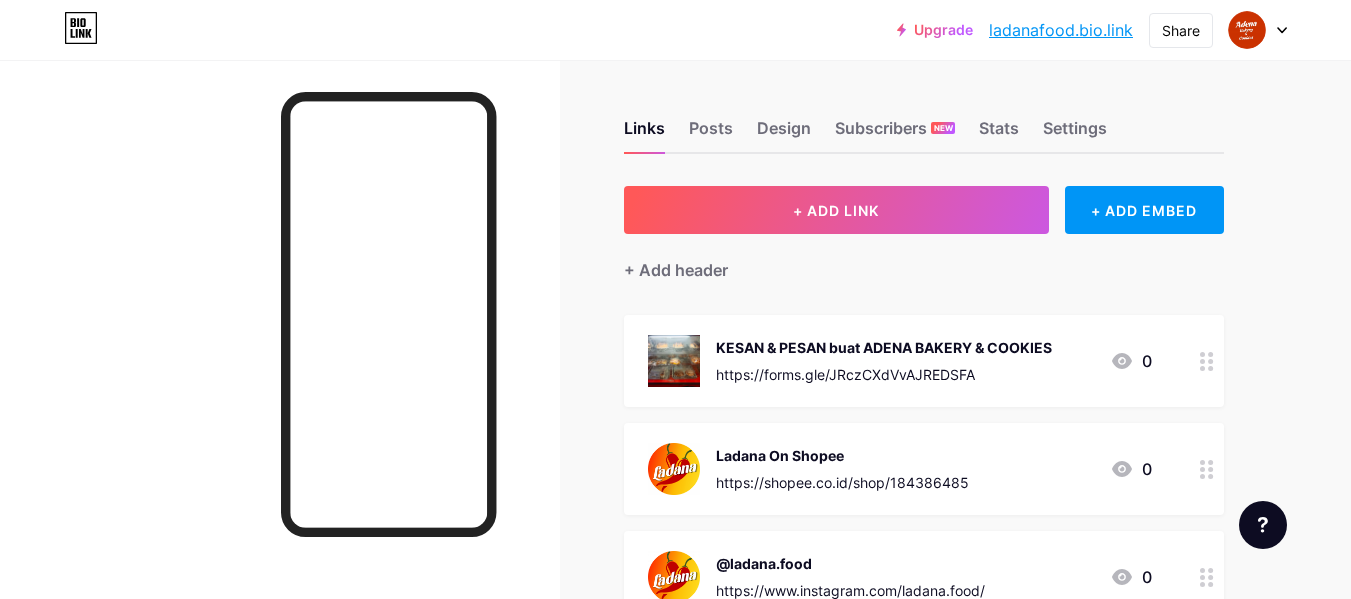 click at bounding box center [1207, 361] 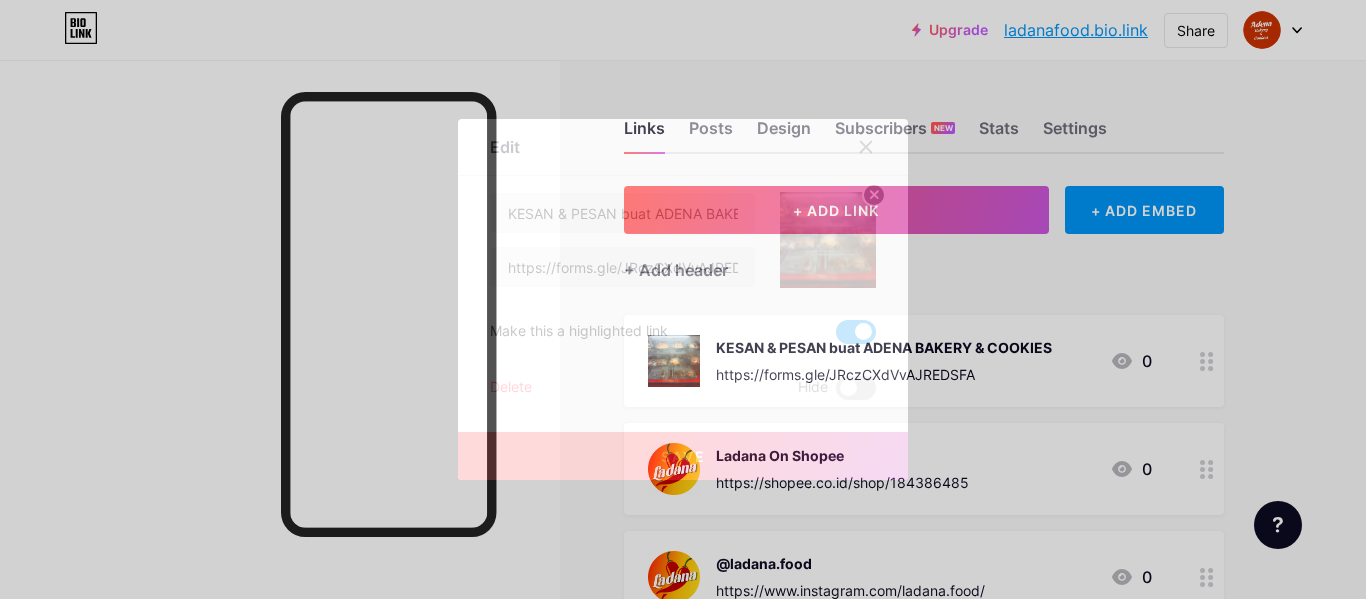 click 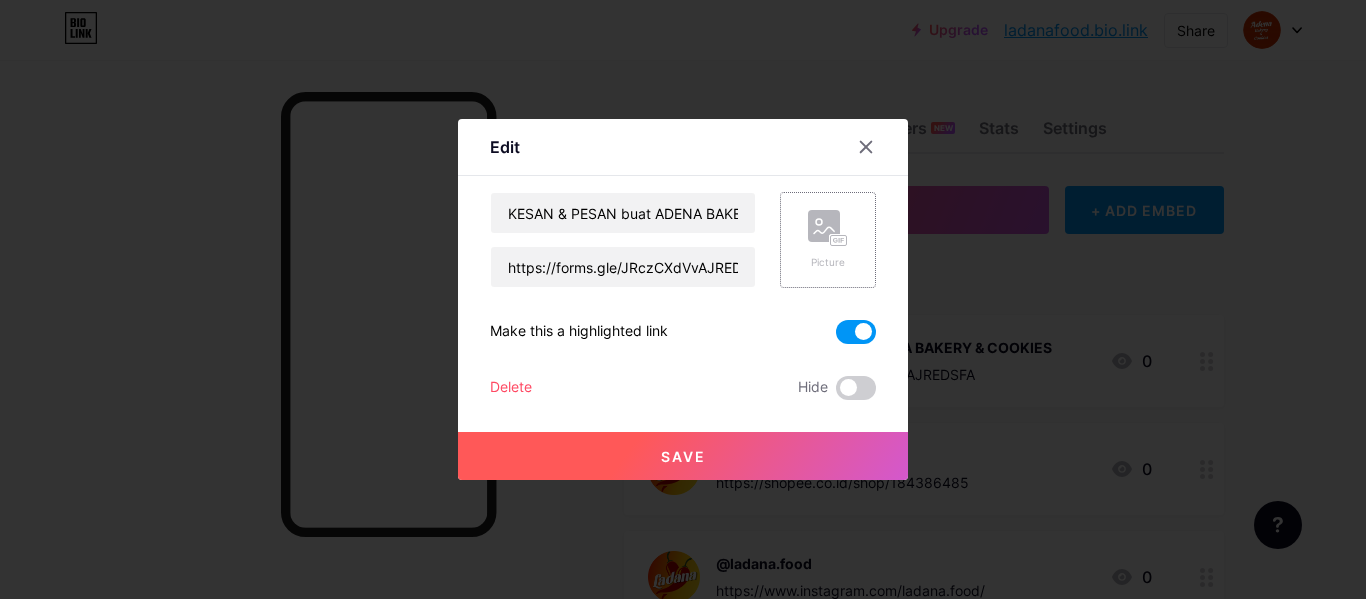 click 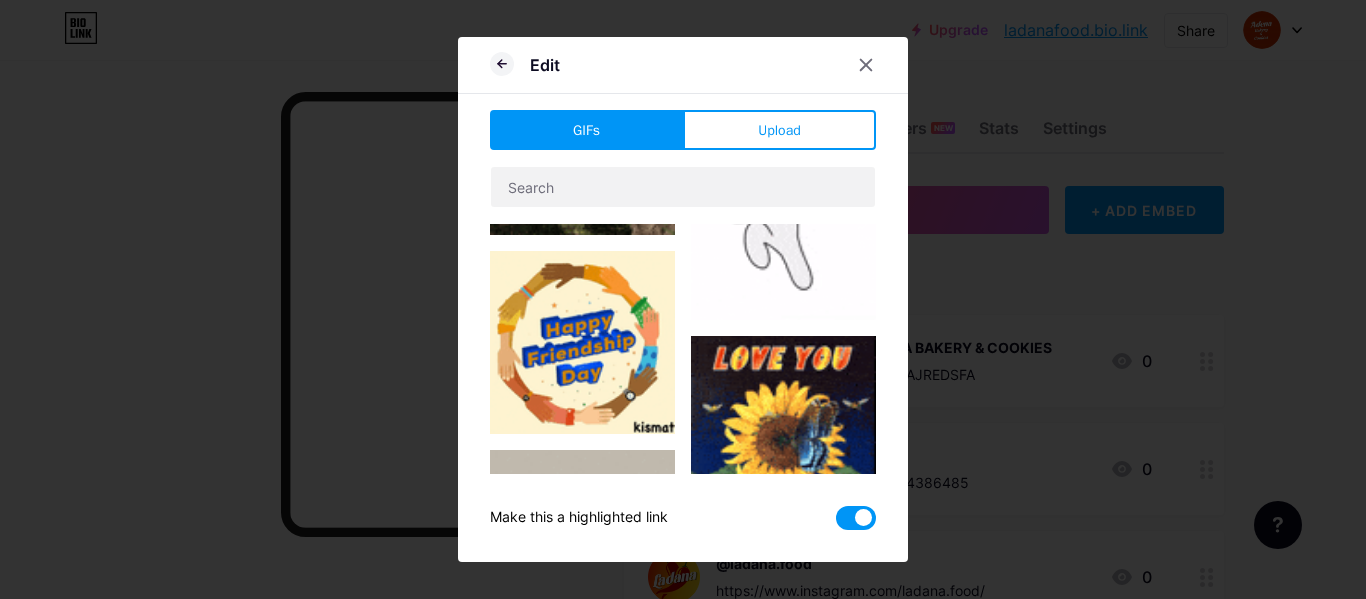 scroll, scrollTop: 1600, scrollLeft: 0, axis: vertical 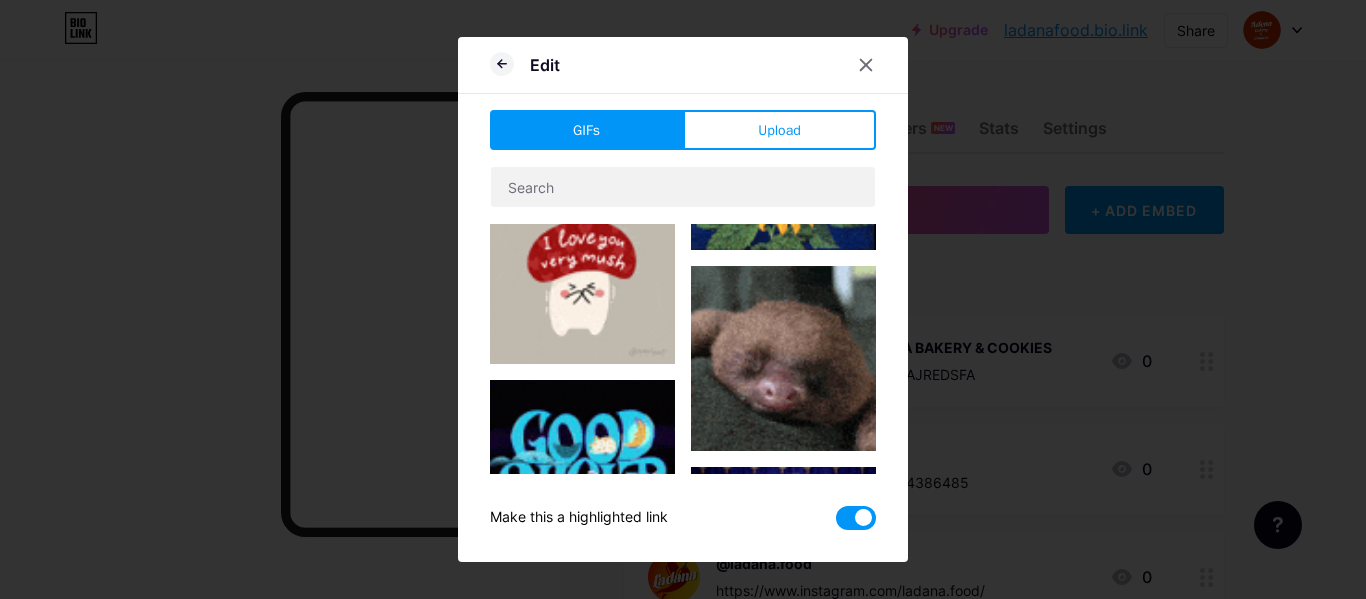 type on "KESAN & PESAN buat ADENA BAKERY & COOKIES" 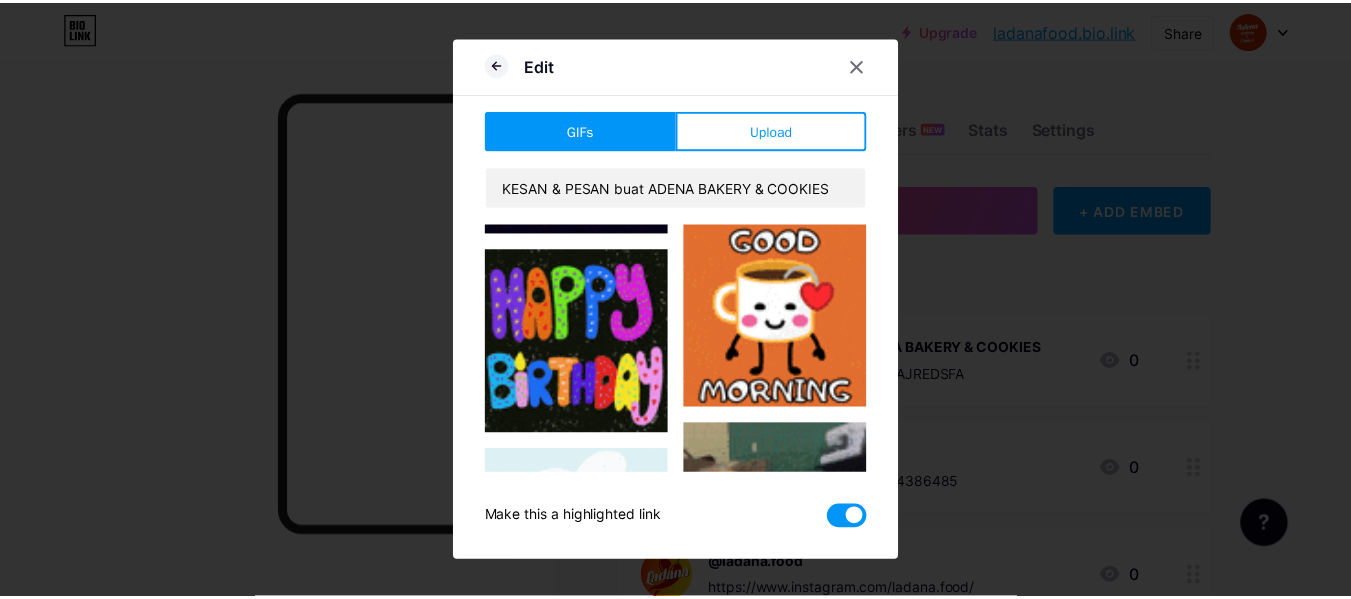 scroll, scrollTop: 2005, scrollLeft: 0, axis: vertical 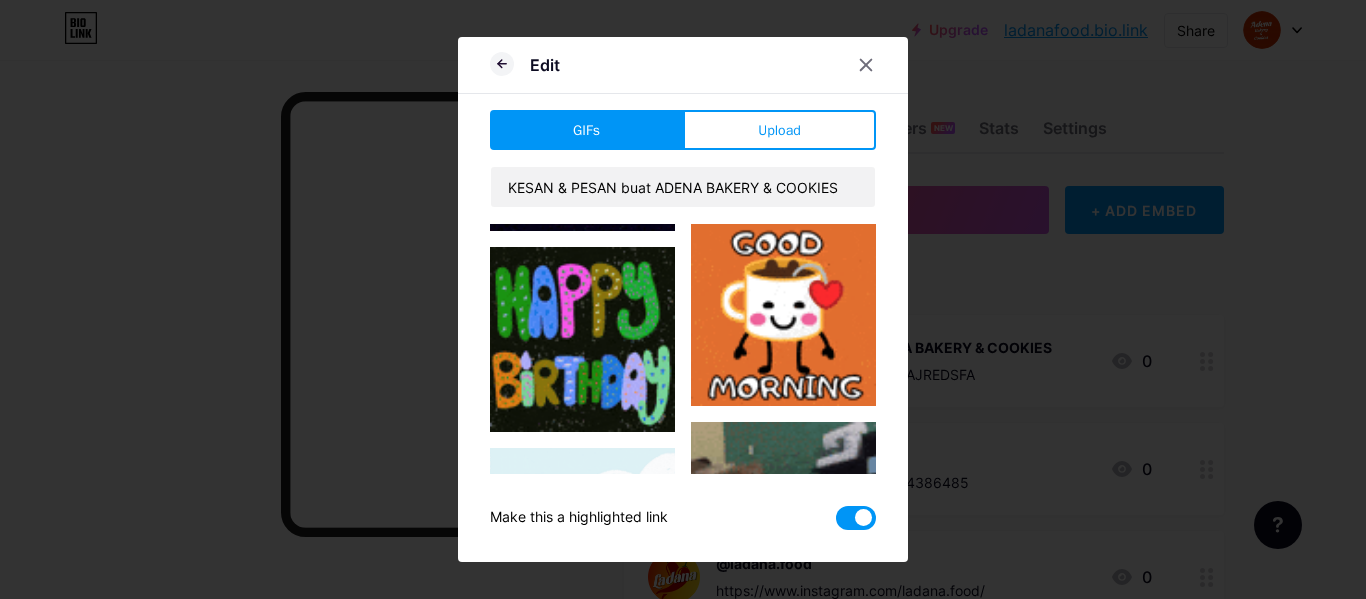 click at bounding box center (783, 313) 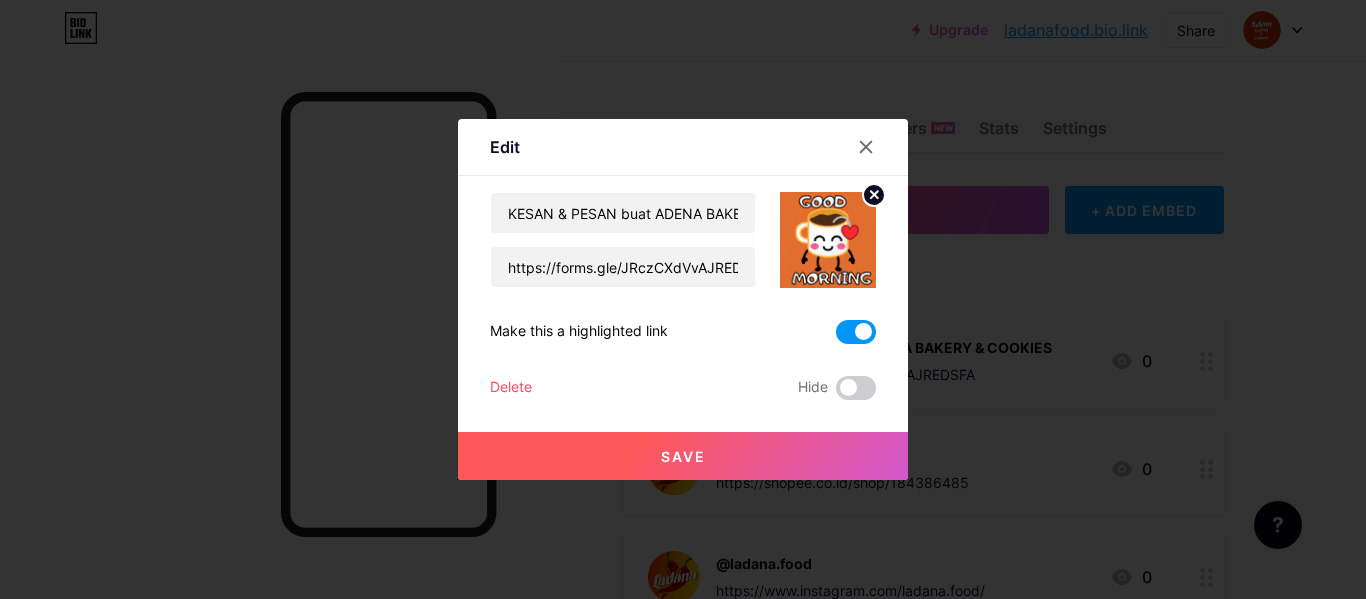 click on "Save" at bounding box center (683, 456) 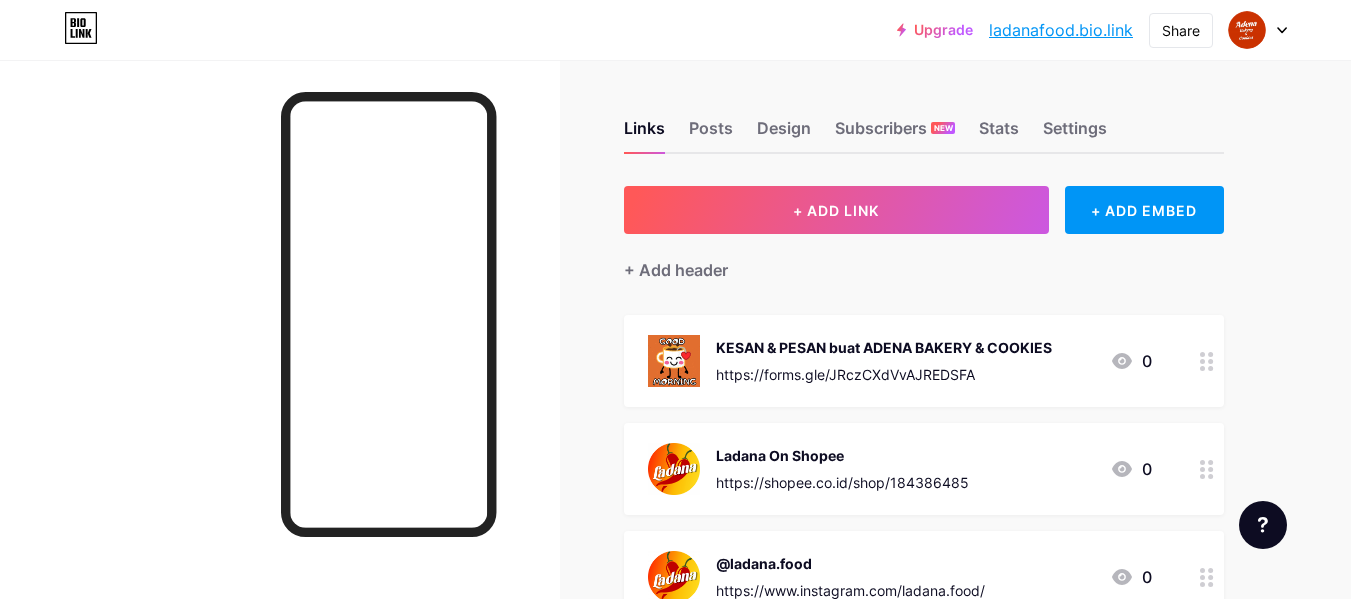 click 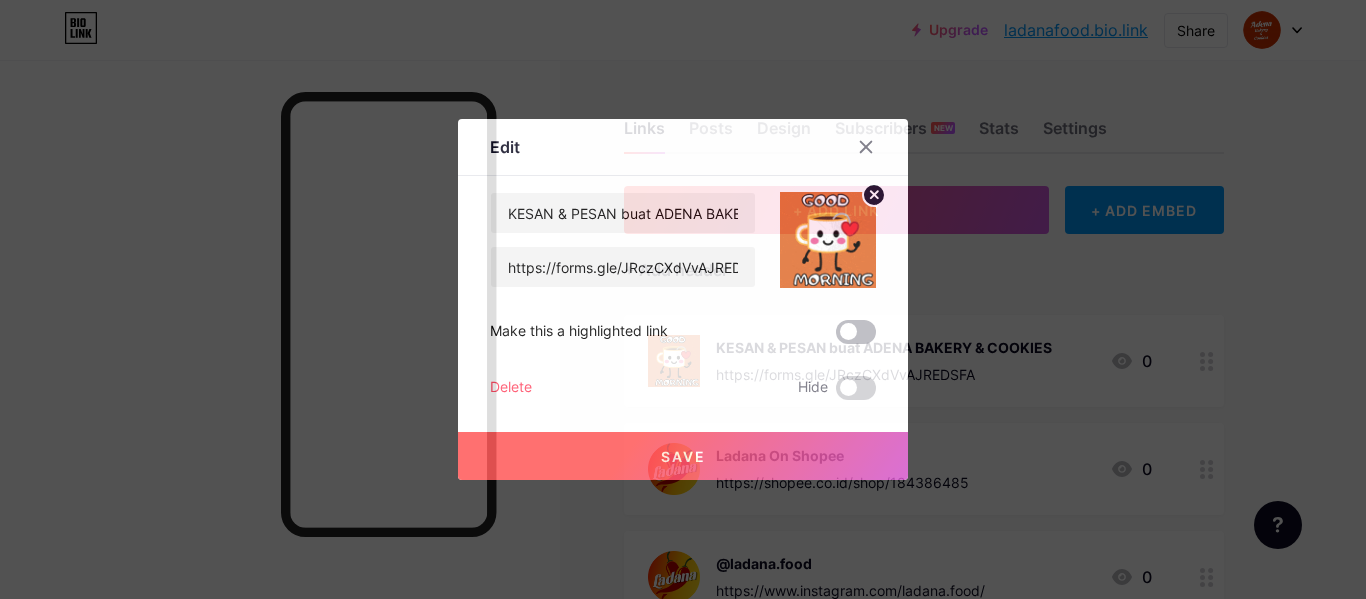 click at bounding box center [856, 332] 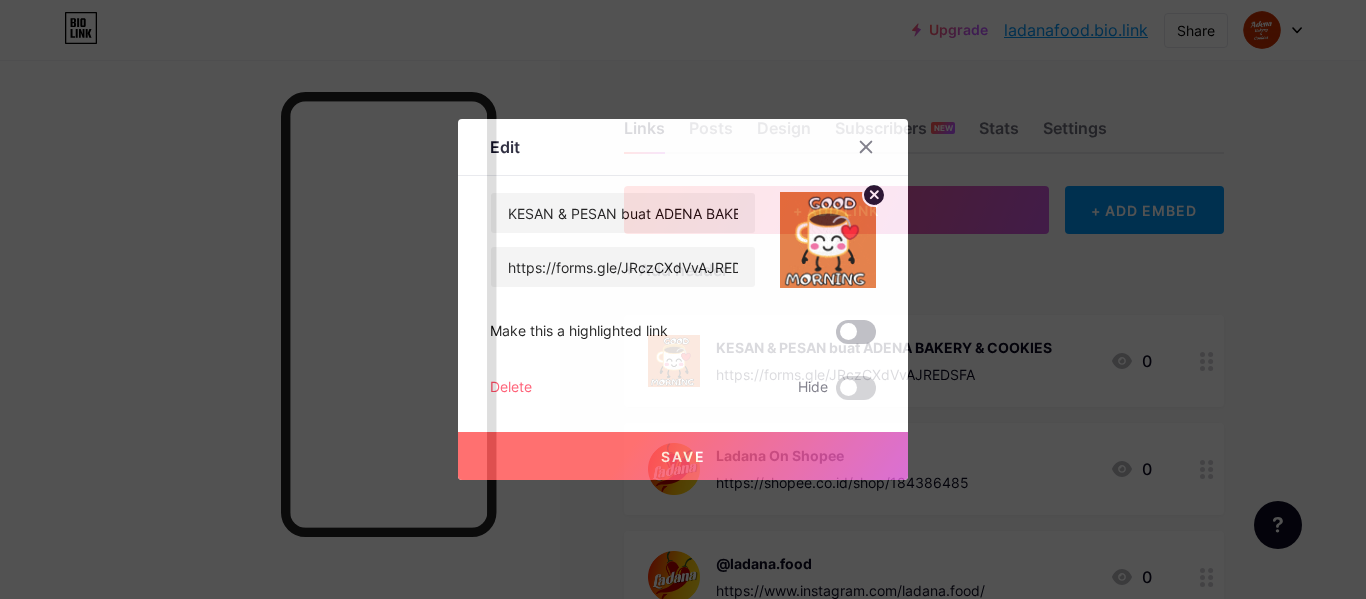 click at bounding box center [836, 337] 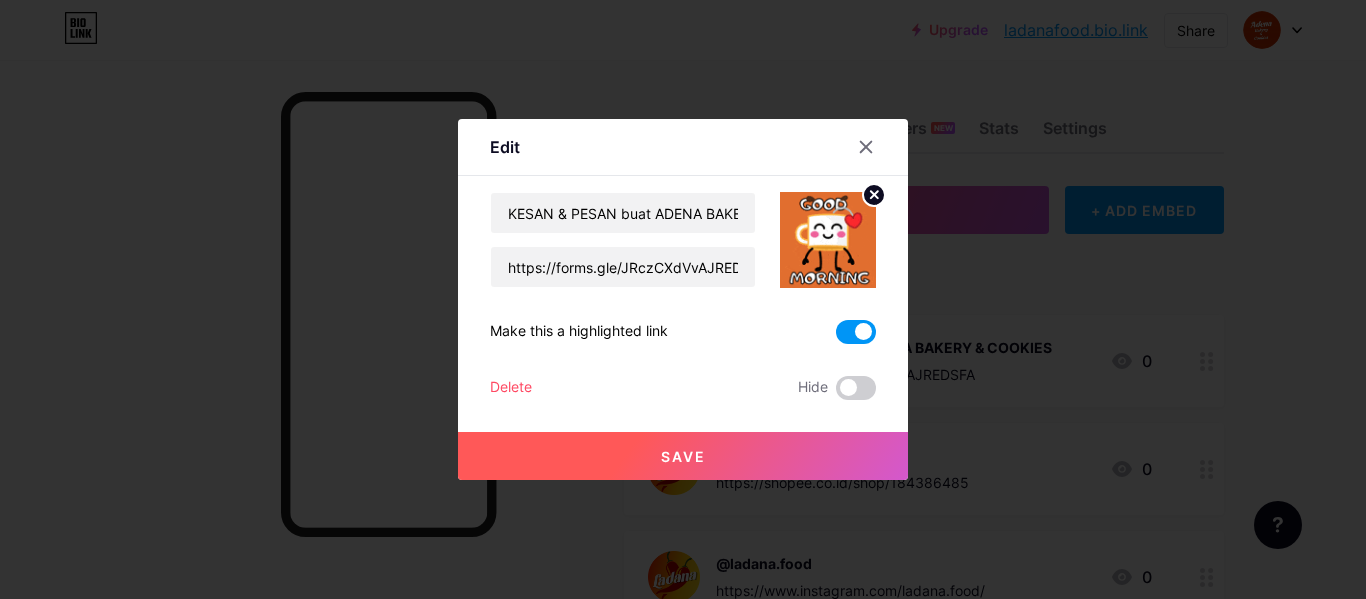 click on "Save" at bounding box center [683, 456] 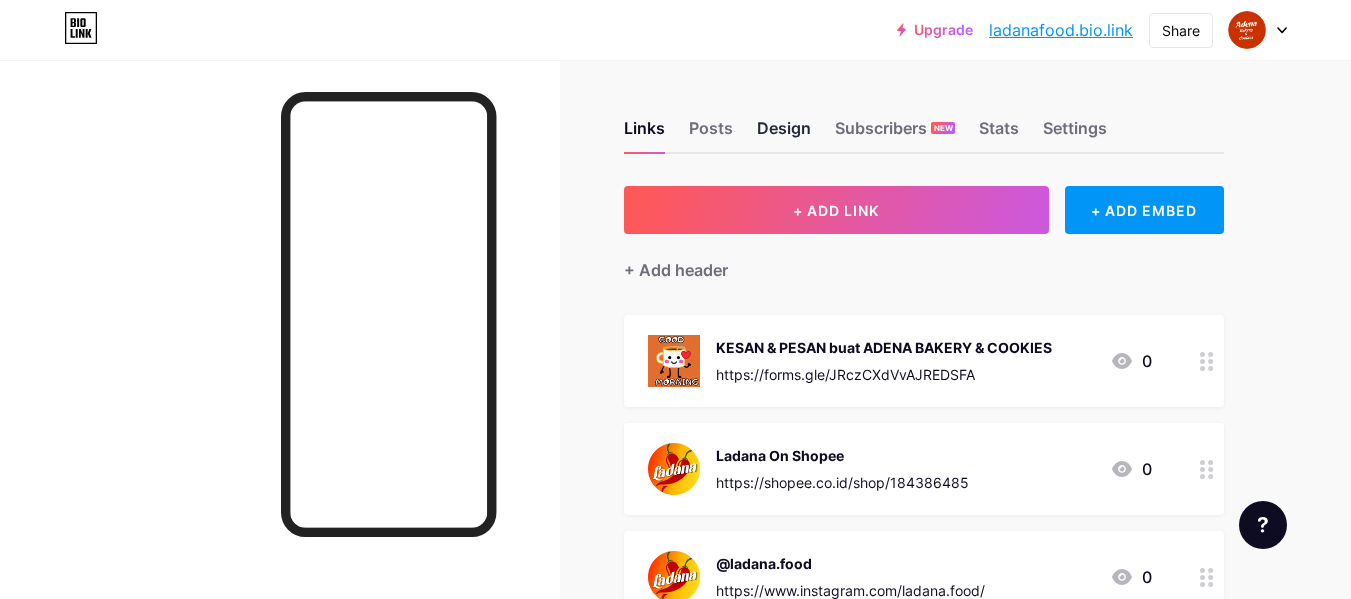 click on "Design" at bounding box center (784, 134) 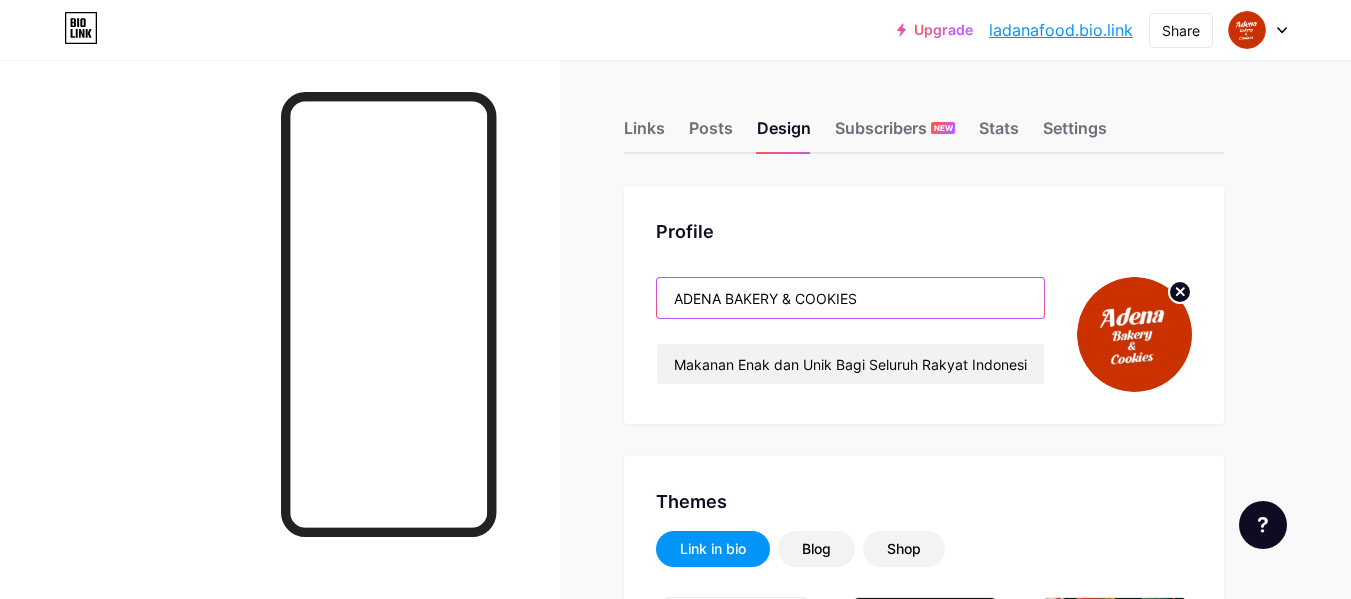 click on "ADENA BAKERY & COOKIES" at bounding box center (850, 298) 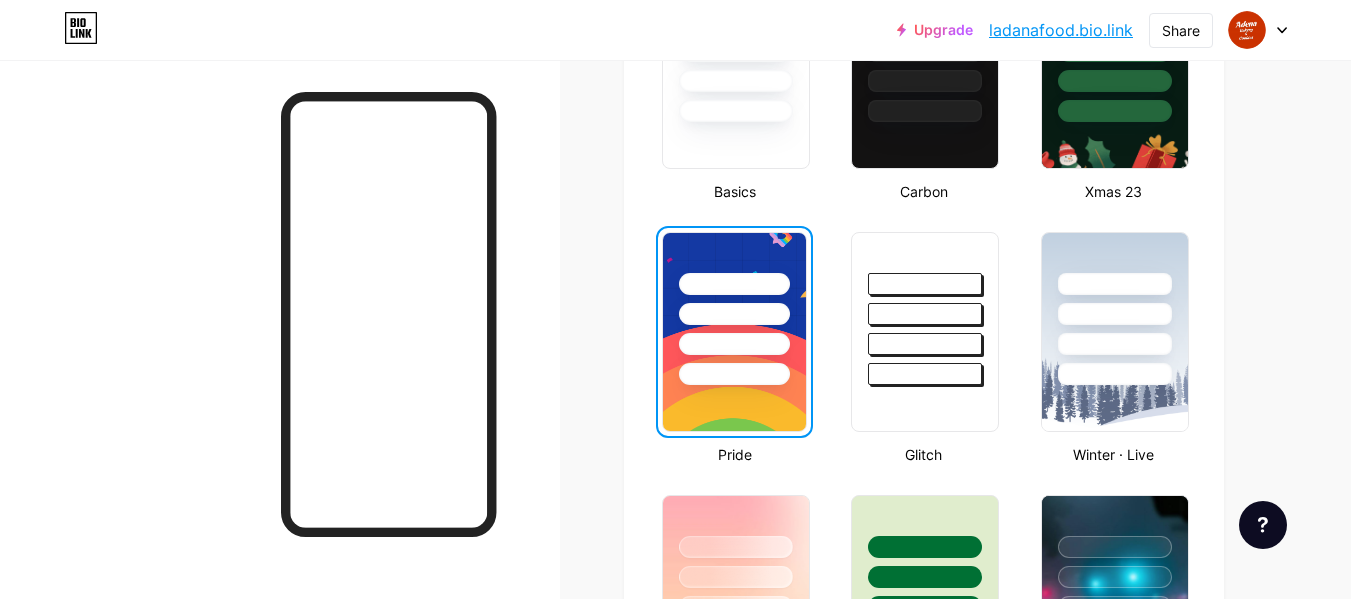 scroll, scrollTop: 800, scrollLeft: 0, axis: vertical 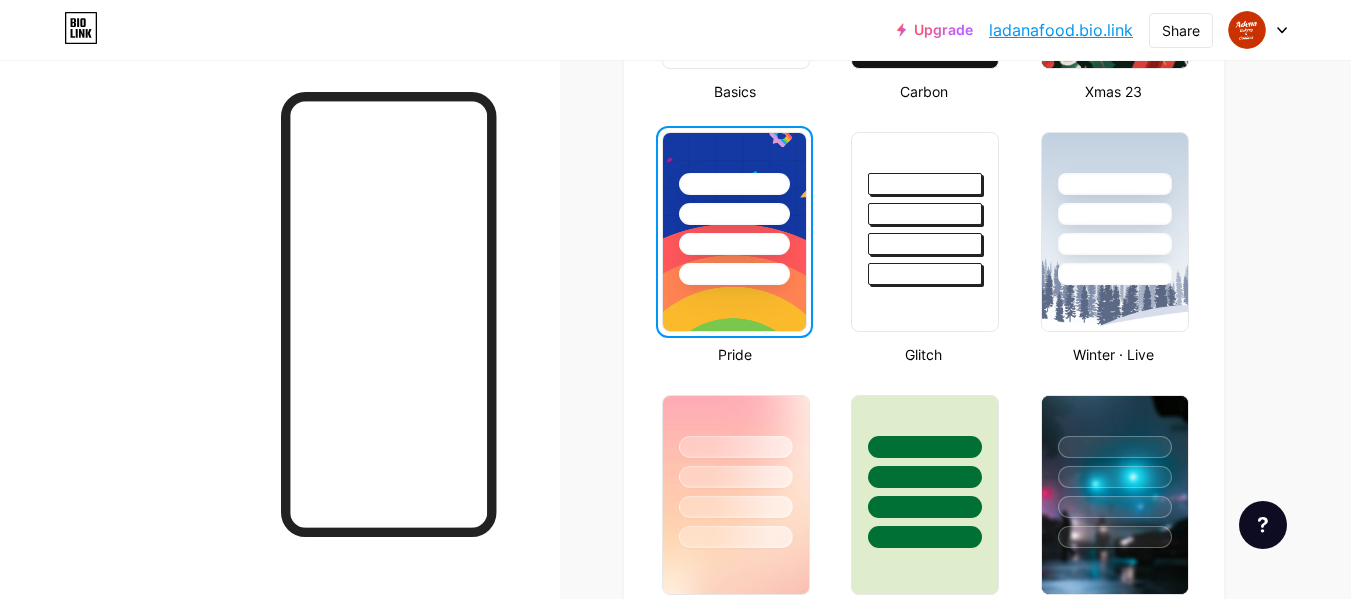 type on "ADENA BAKERY & COOKIES" 